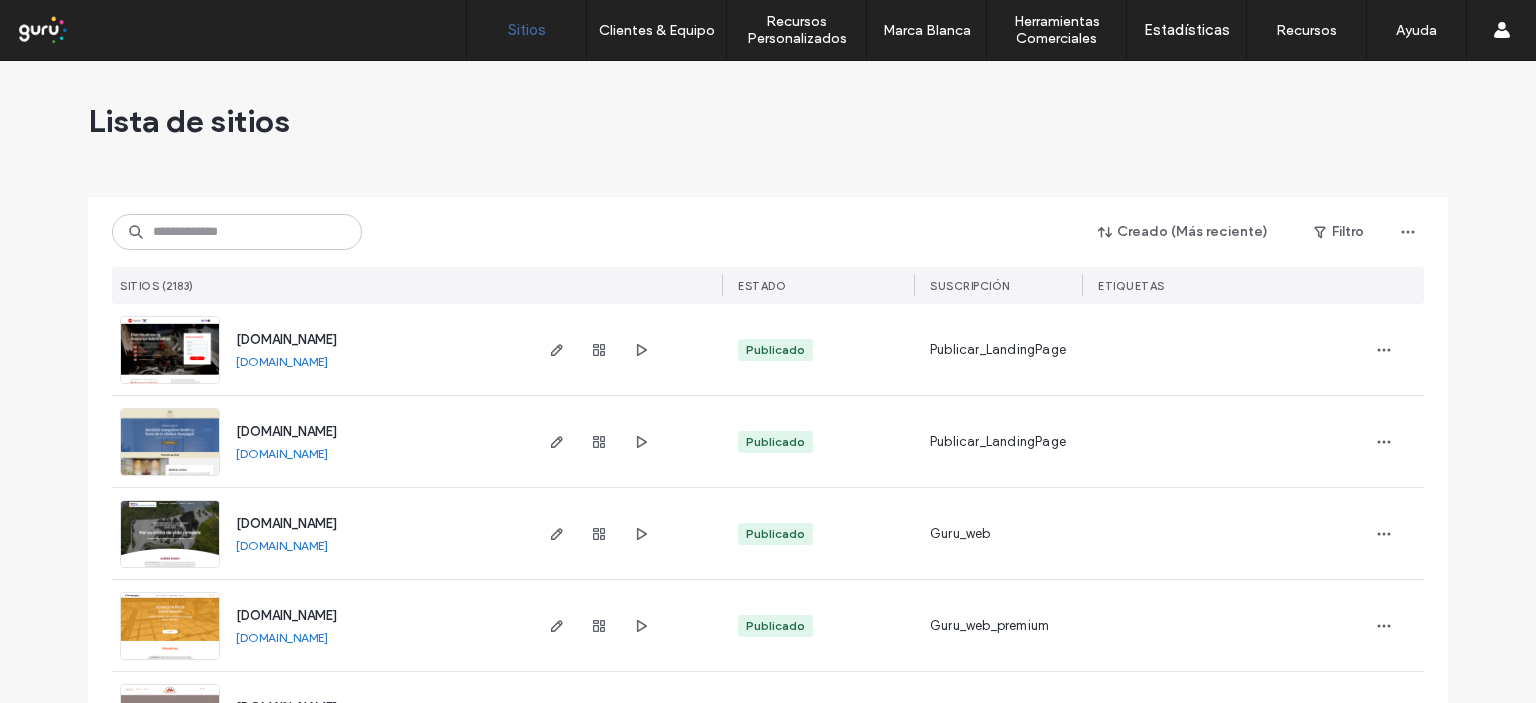 scroll, scrollTop: 0, scrollLeft: 0, axis: both 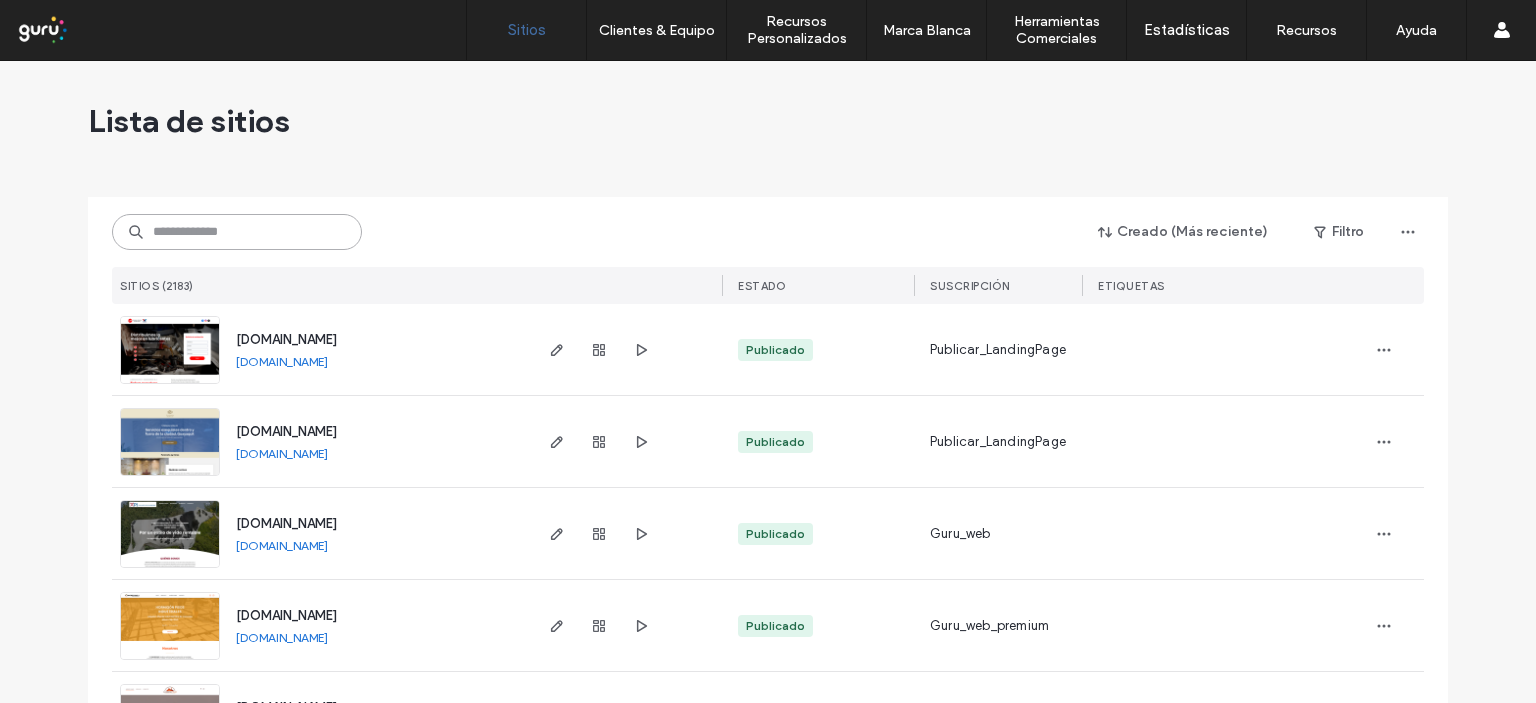 click at bounding box center (237, 232) 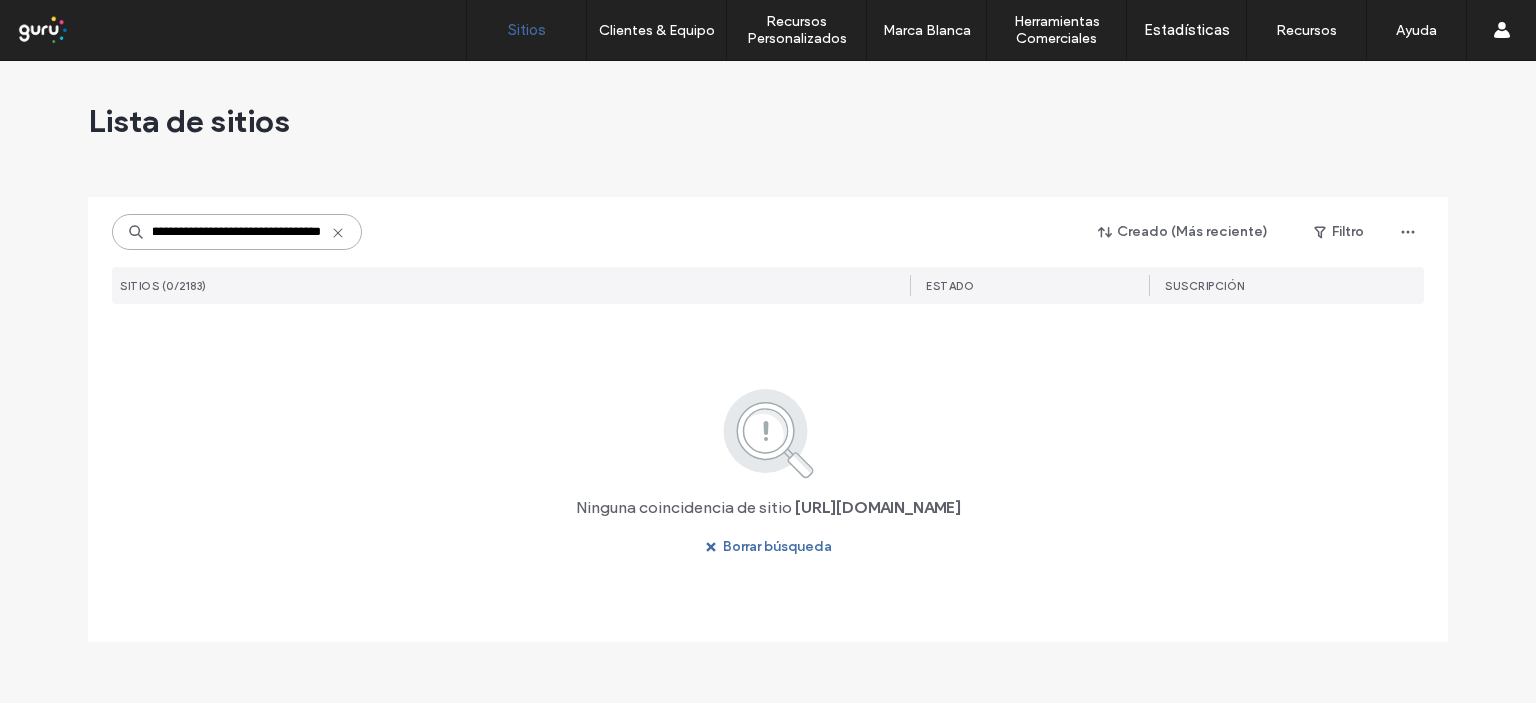 scroll, scrollTop: 0, scrollLeft: 76, axis: horizontal 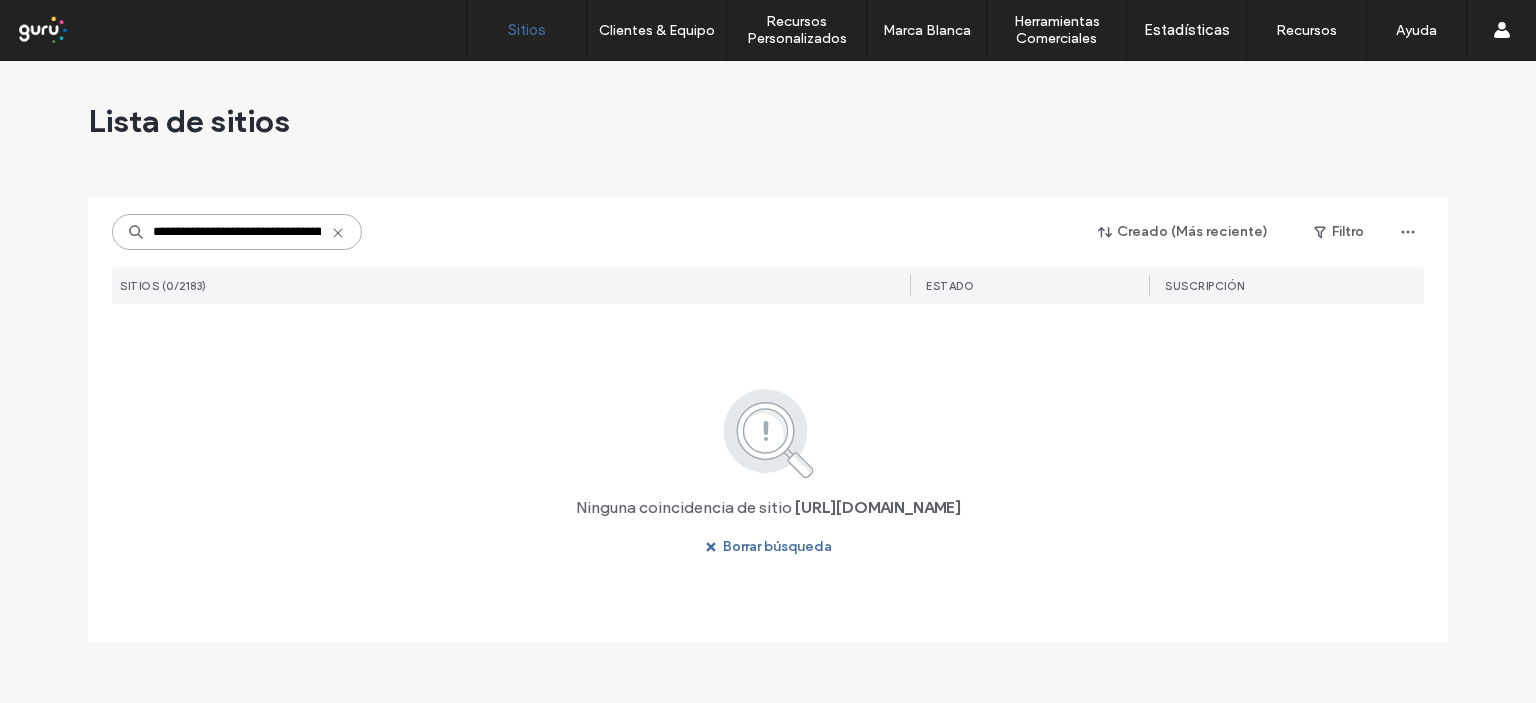 drag, startPoint x: 192, startPoint y: 227, endPoint x: 75, endPoint y: 217, distance: 117.426575 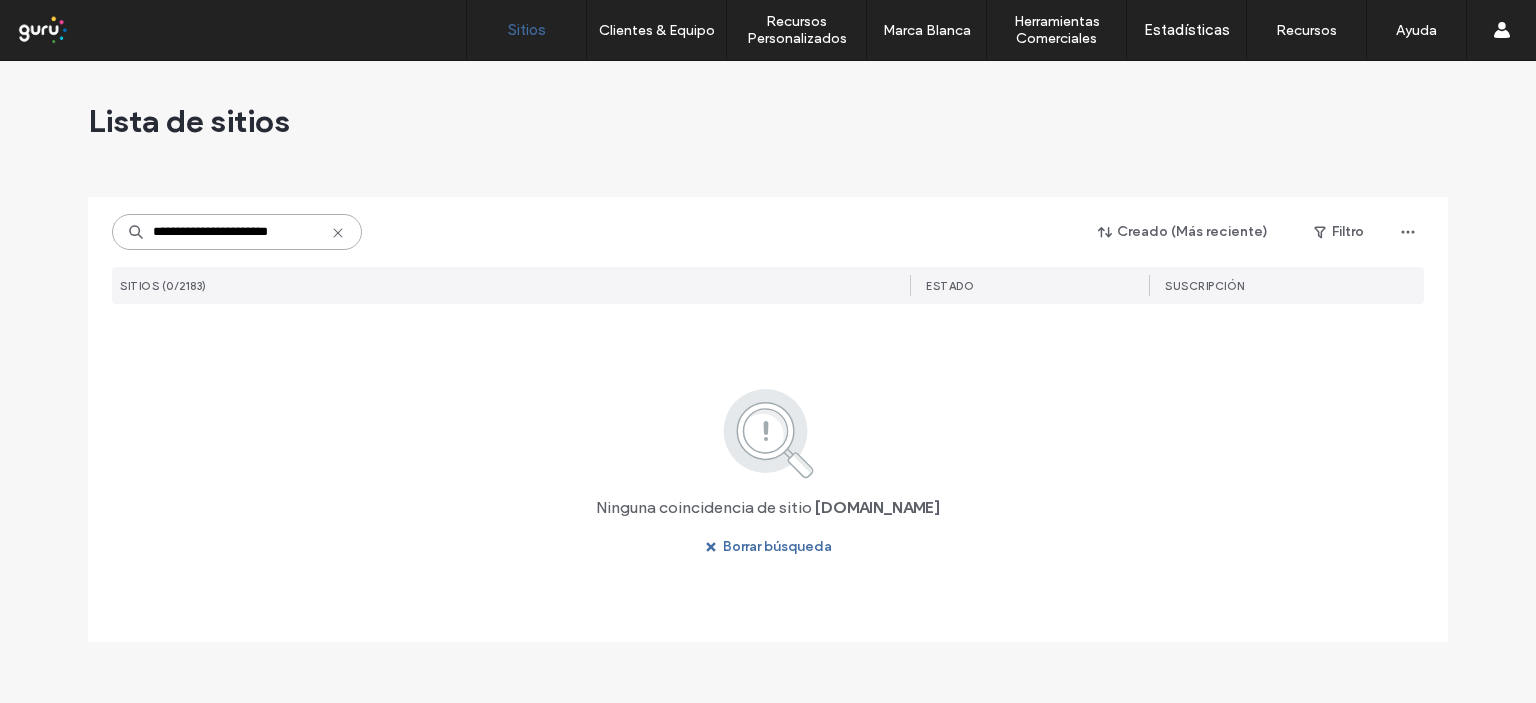 type on "**********" 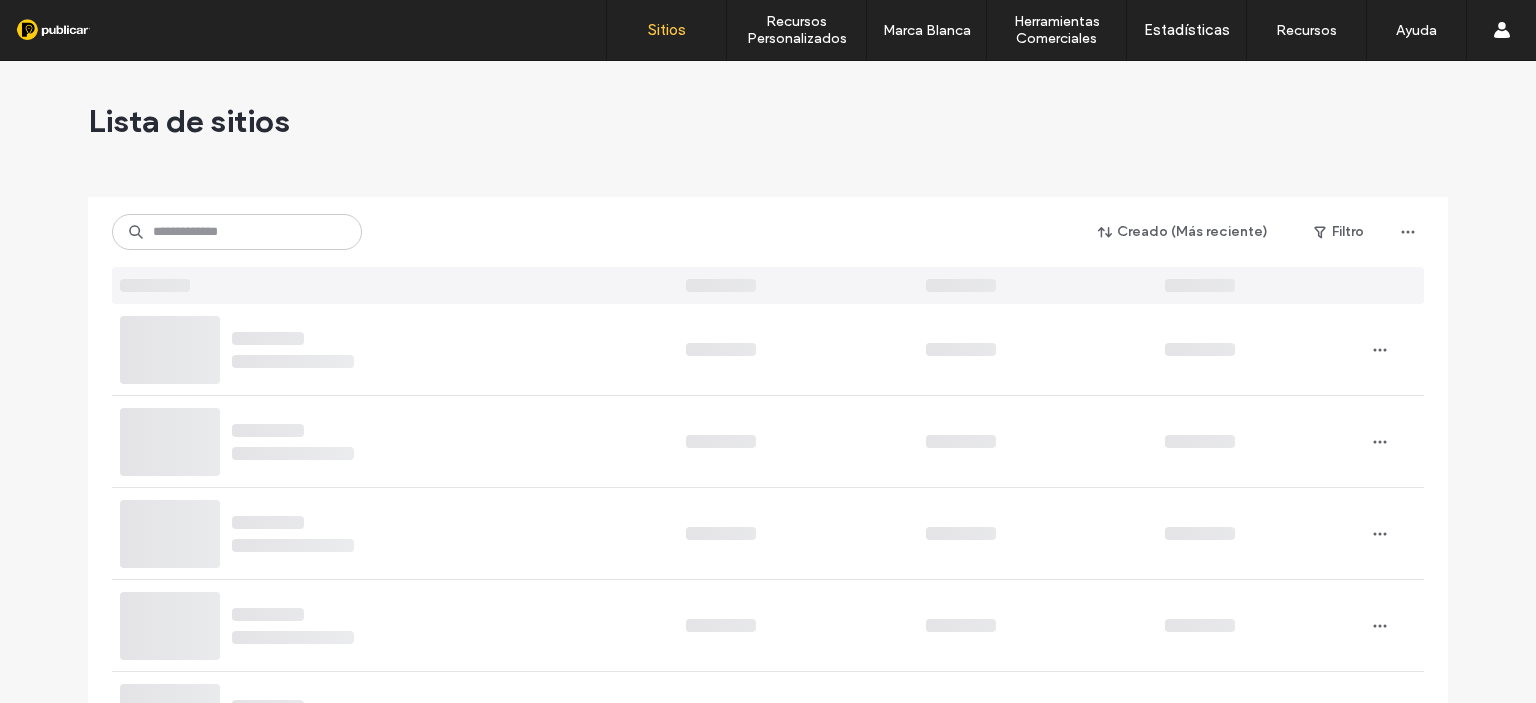 scroll, scrollTop: 0, scrollLeft: 0, axis: both 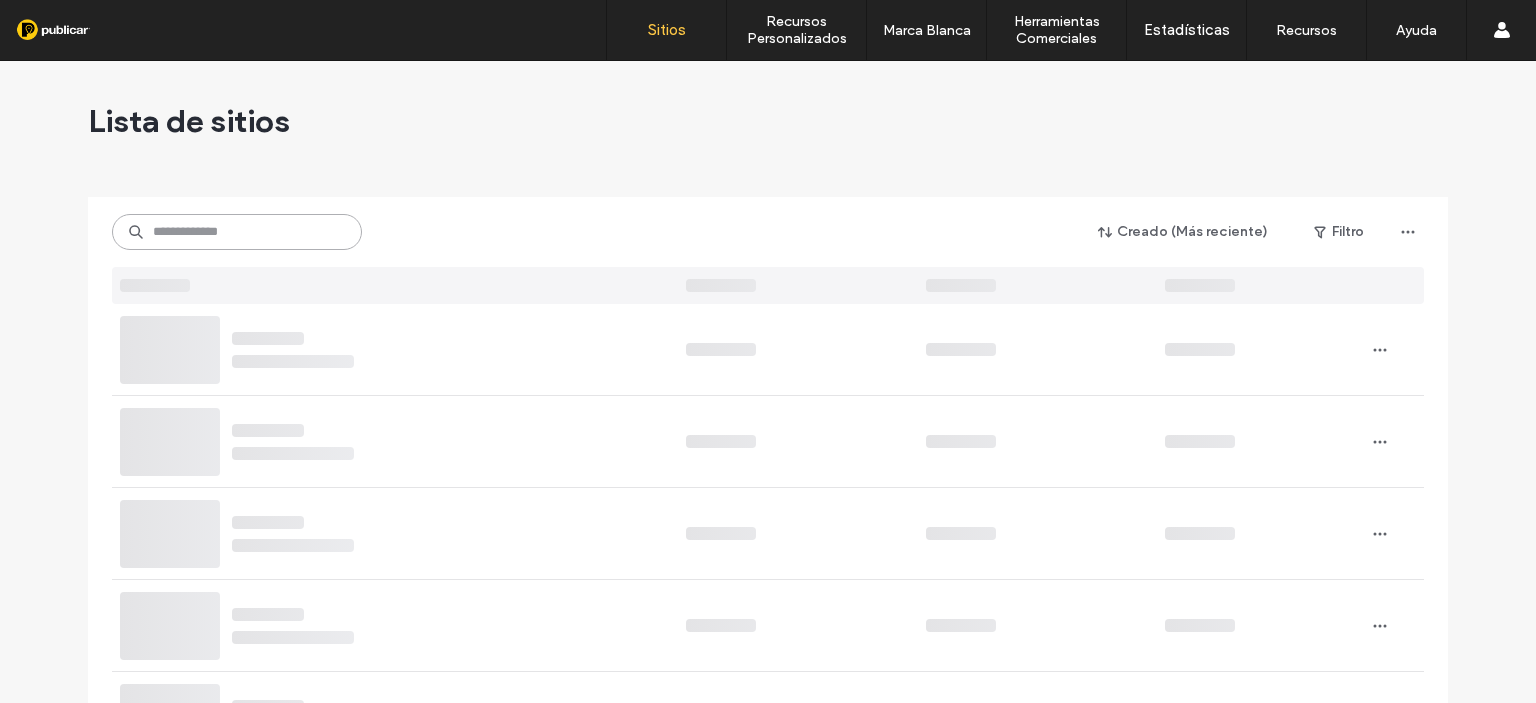 click at bounding box center (237, 232) 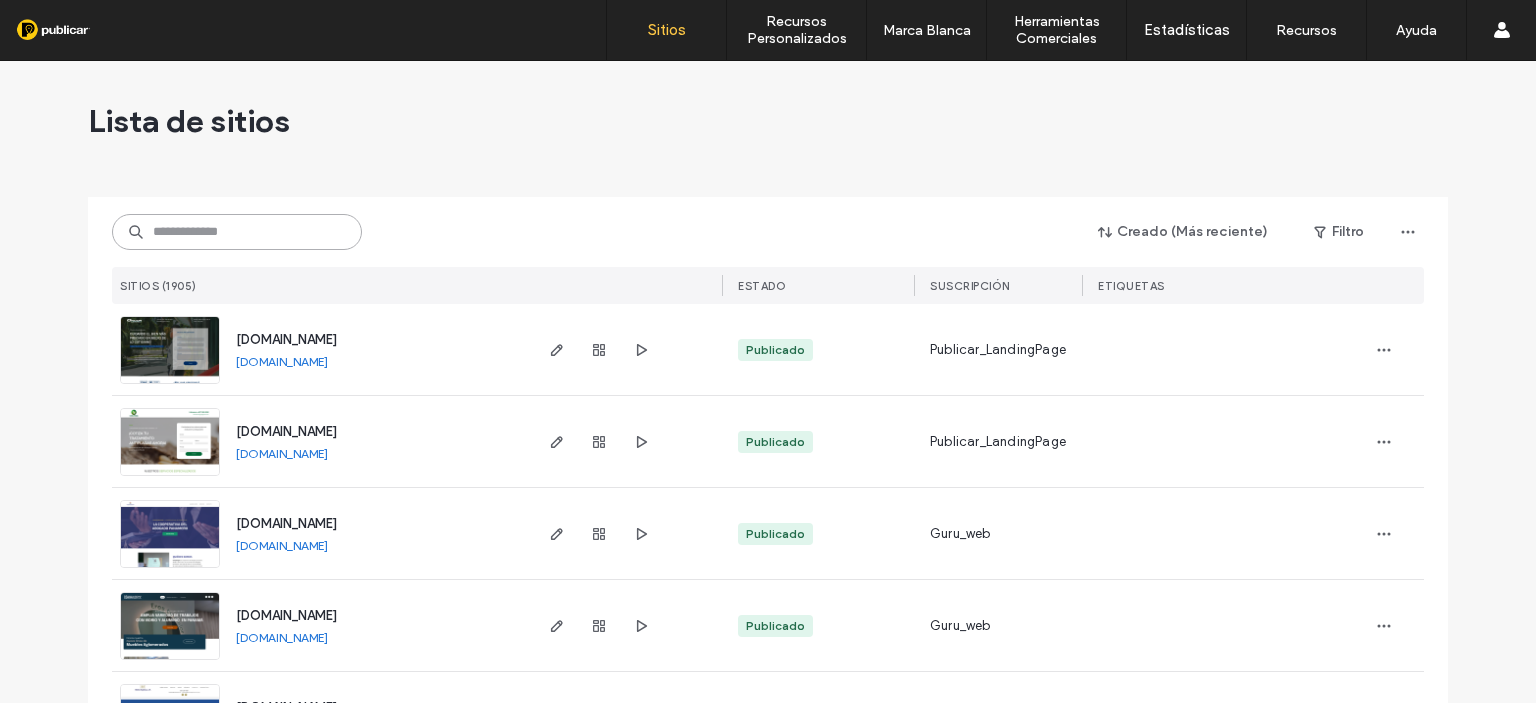 paste on "**********" 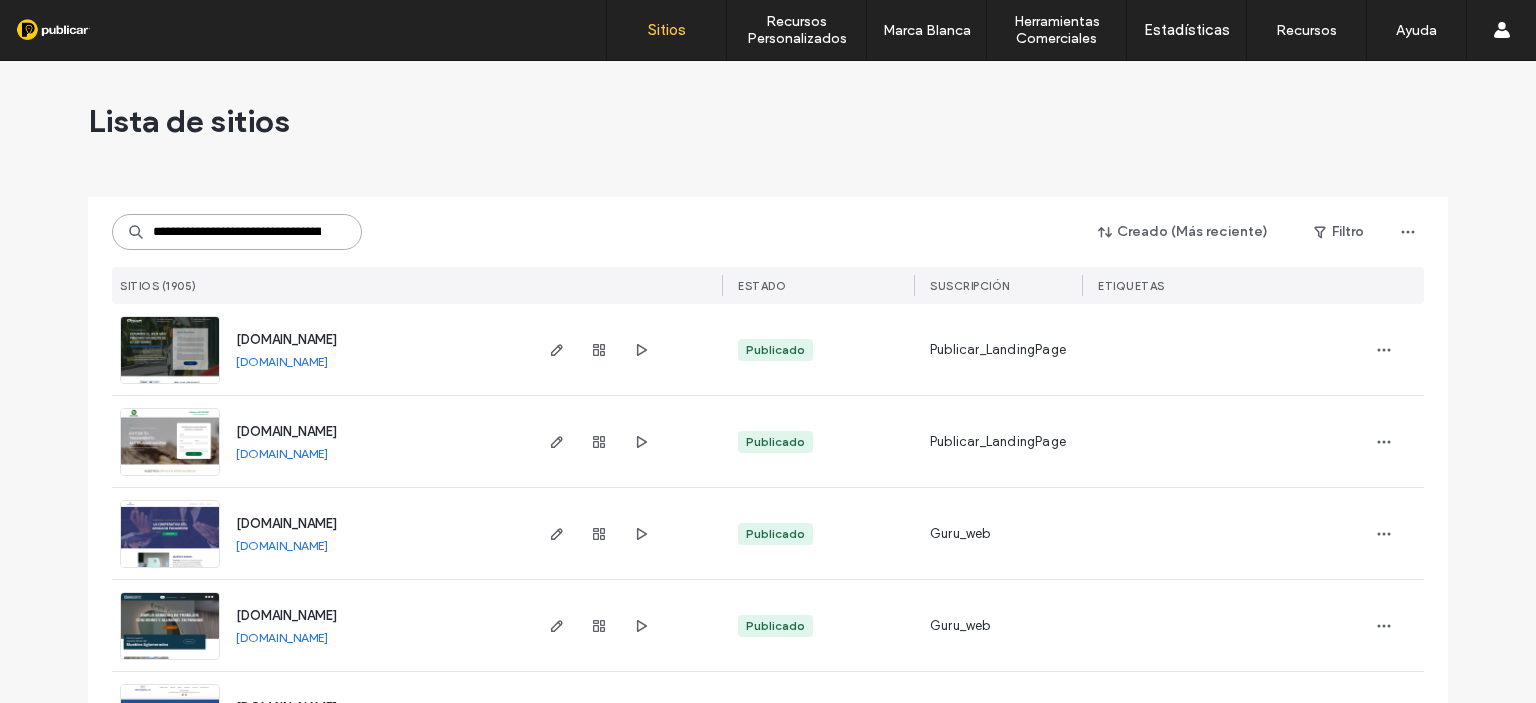 scroll, scrollTop: 0, scrollLeft: 82, axis: horizontal 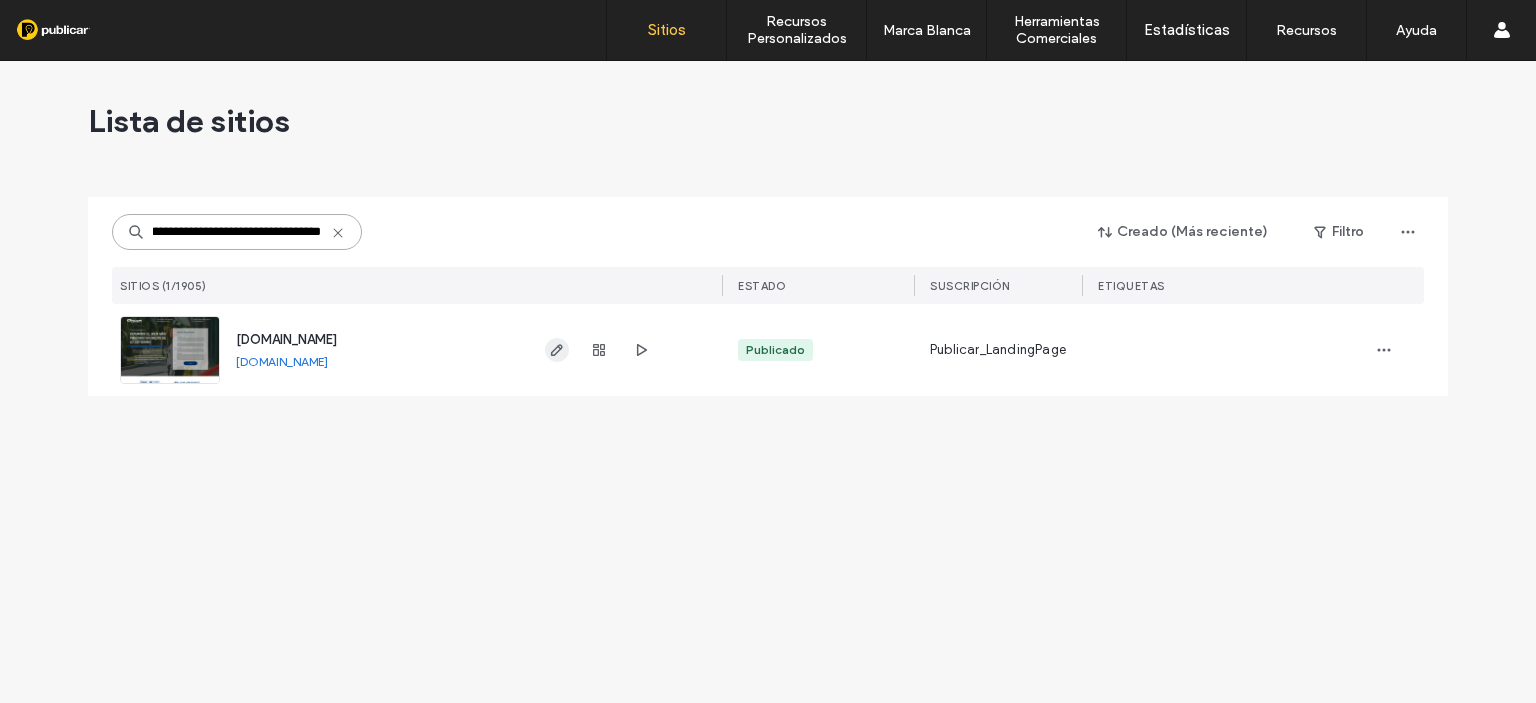 type on "**********" 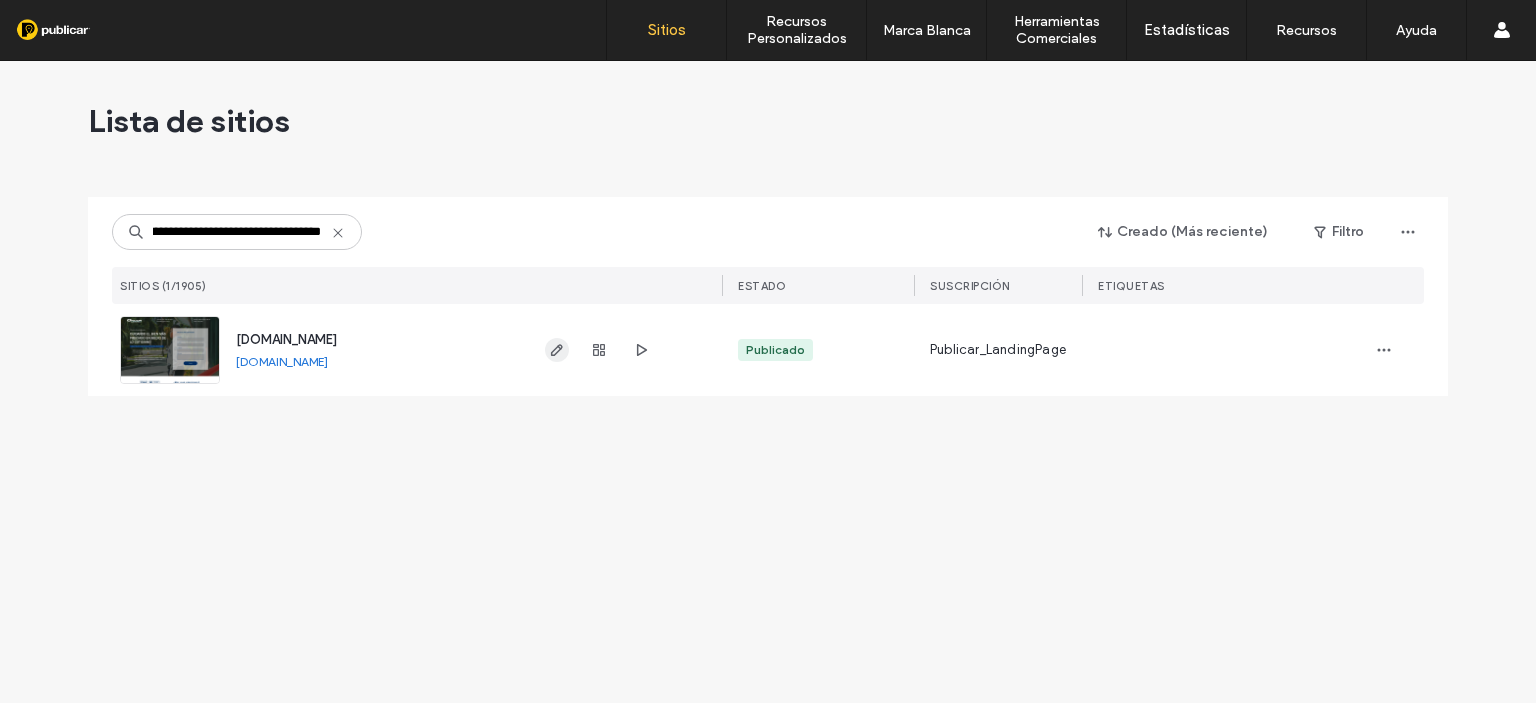 scroll, scrollTop: 0, scrollLeft: 0, axis: both 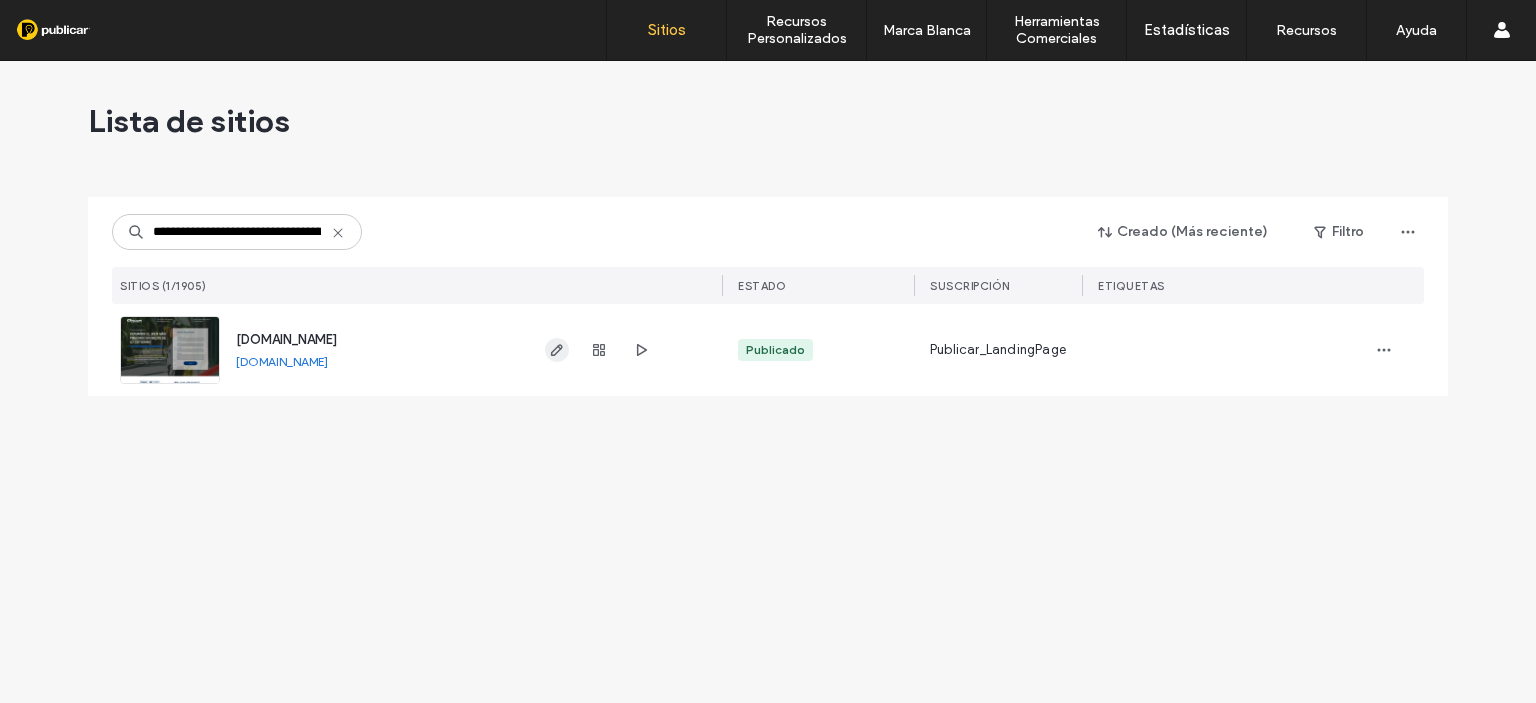 click 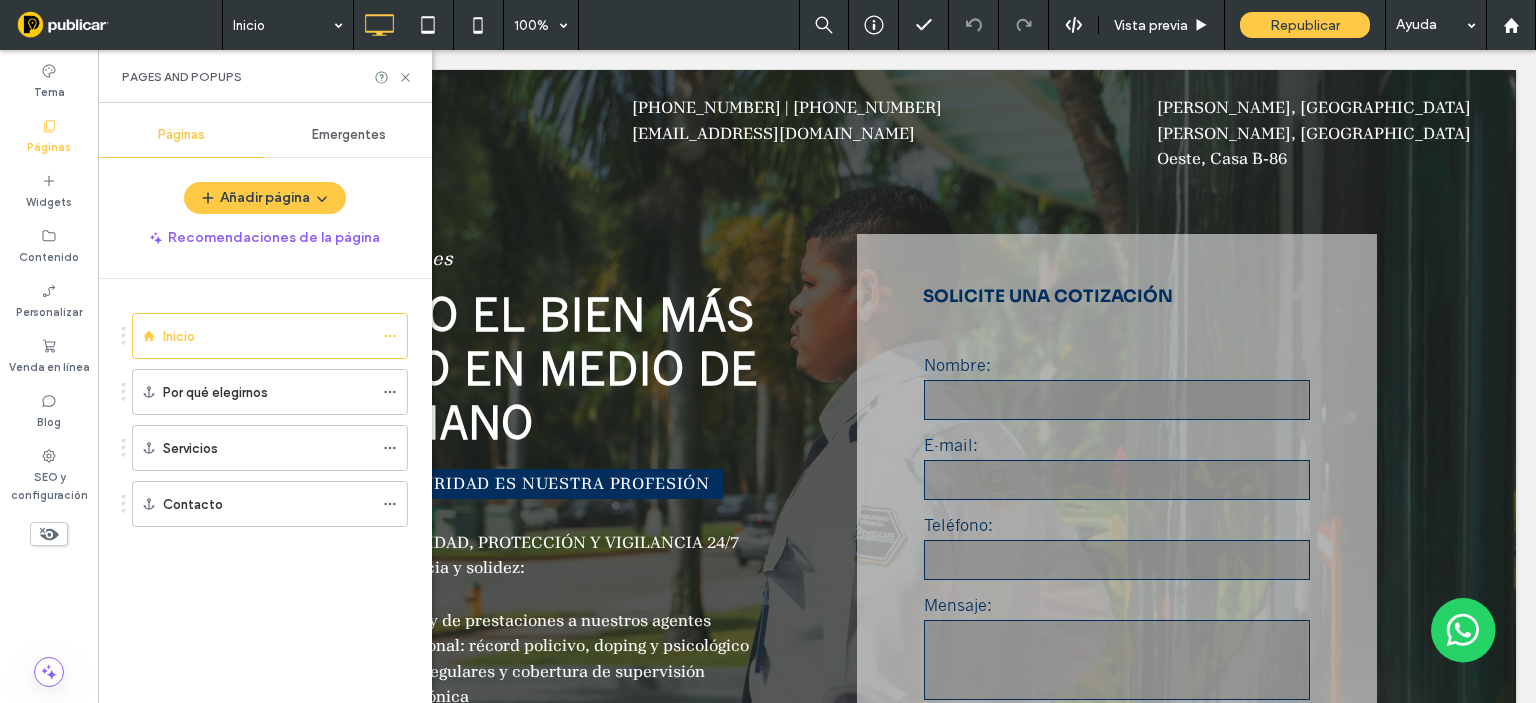 scroll, scrollTop: 0, scrollLeft: 0, axis: both 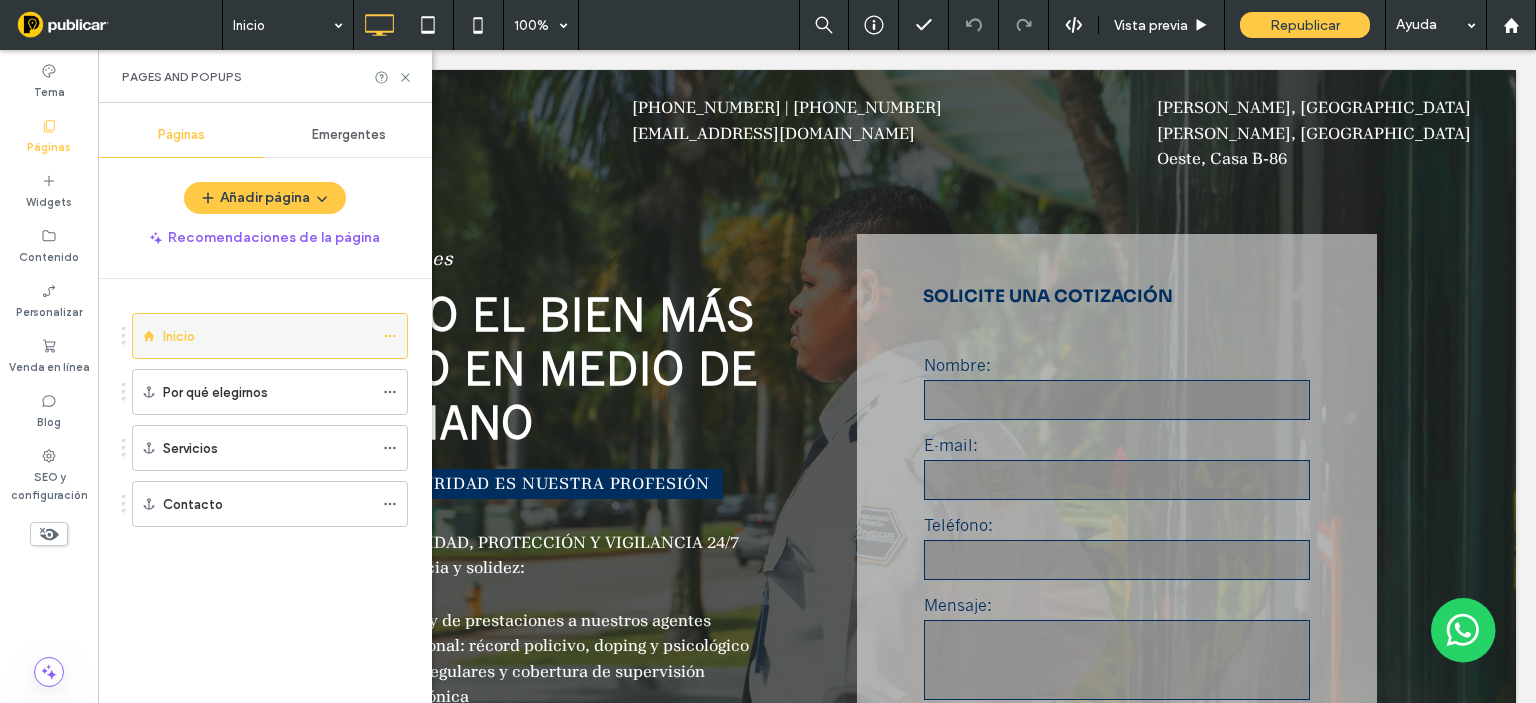 click 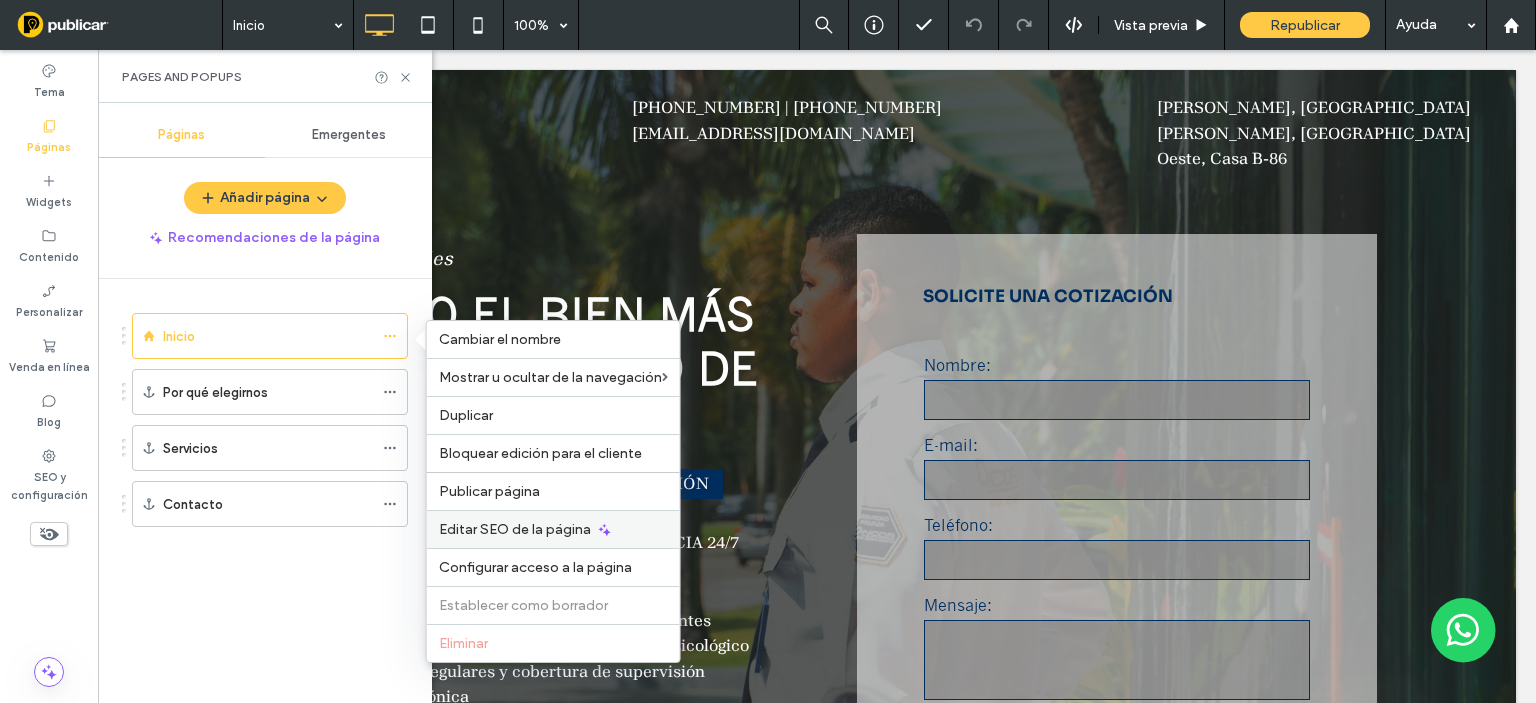 click on "Editar SEO de la página" at bounding box center [515, 529] 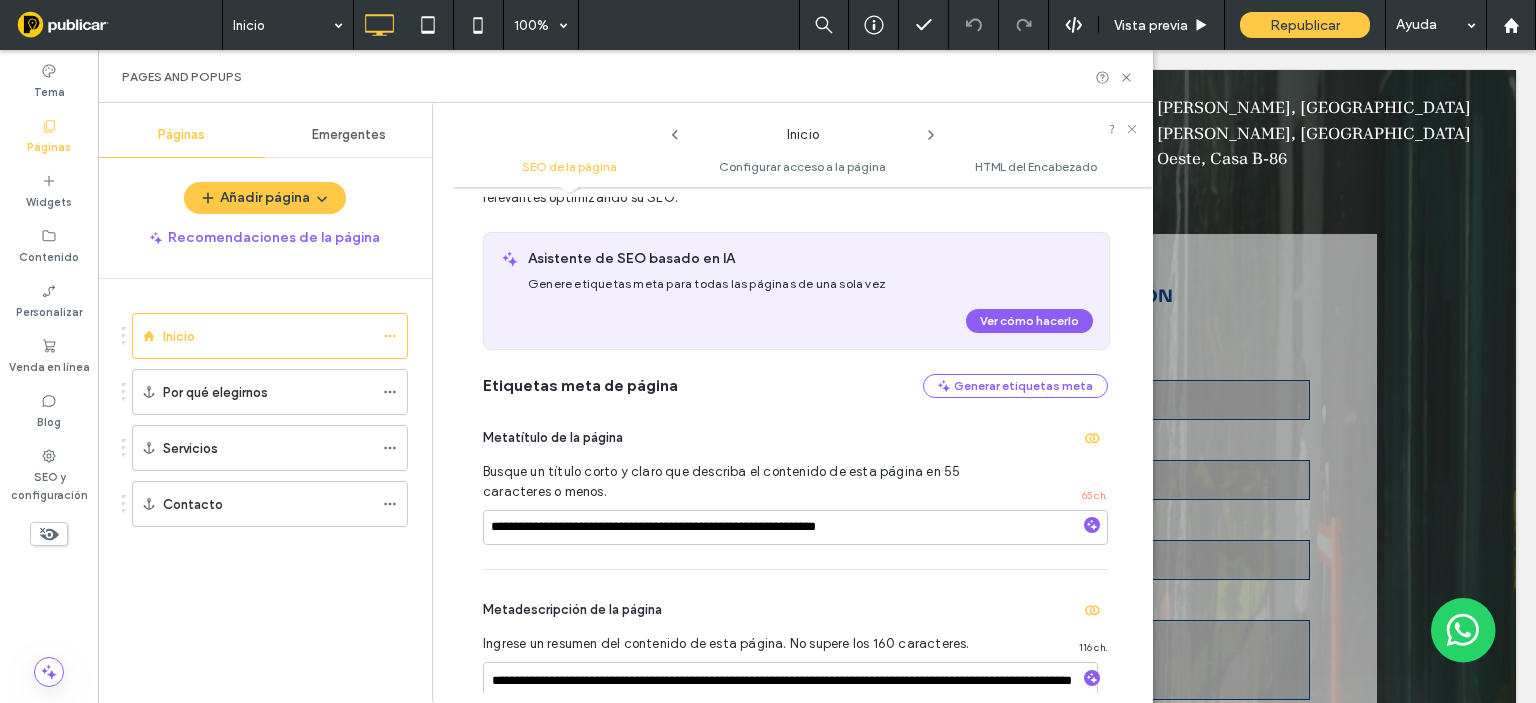 scroll, scrollTop: 310, scrollLeft: 0, axis: vertical 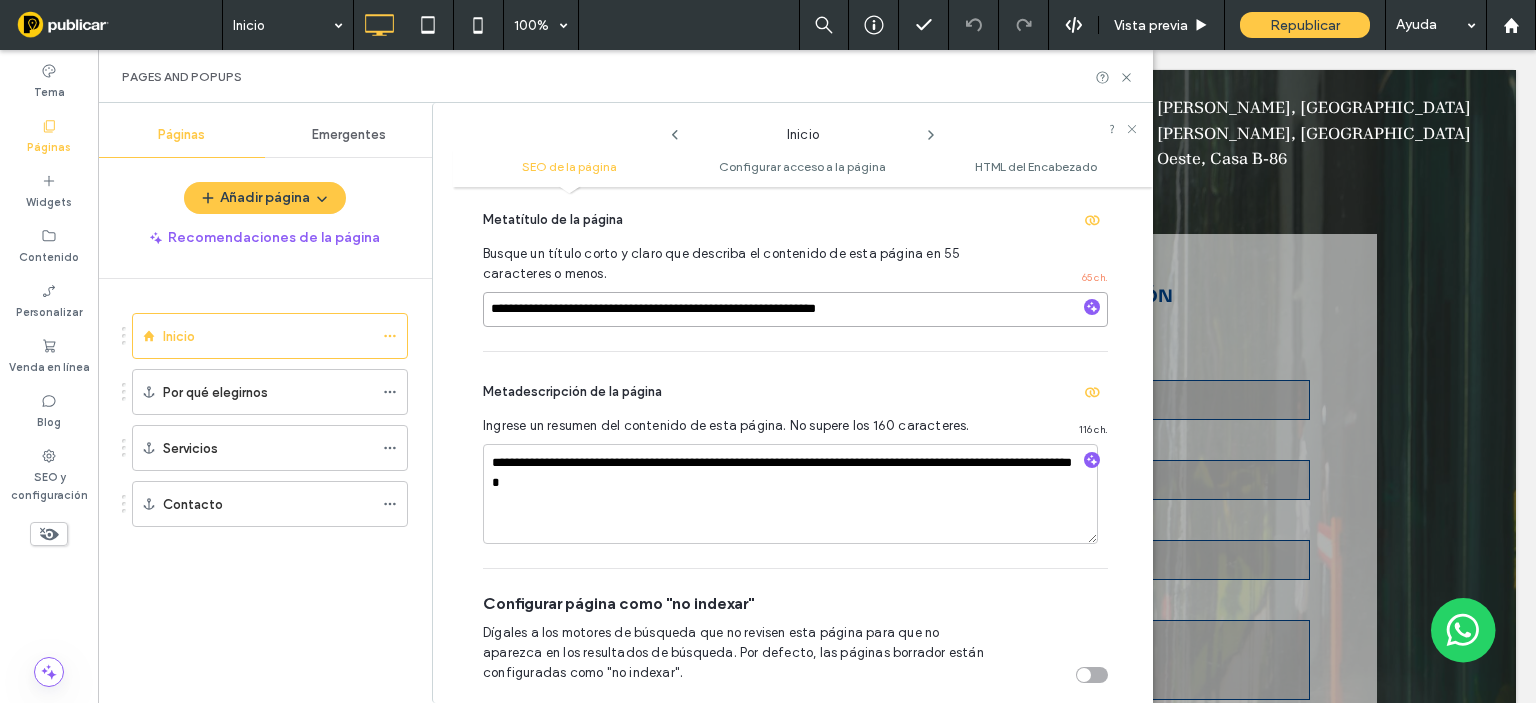click on "**********" at bounding box center (795, 309) 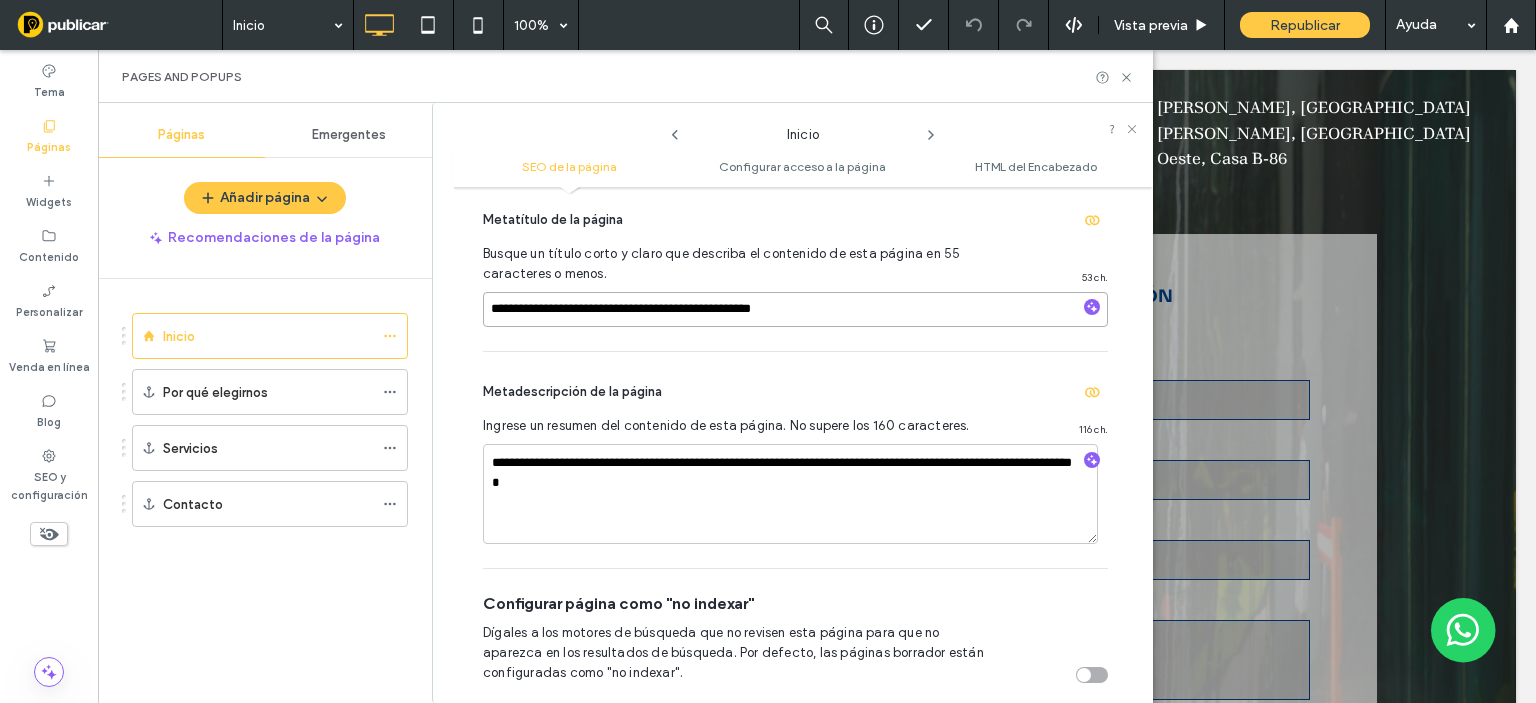 type on "**********" 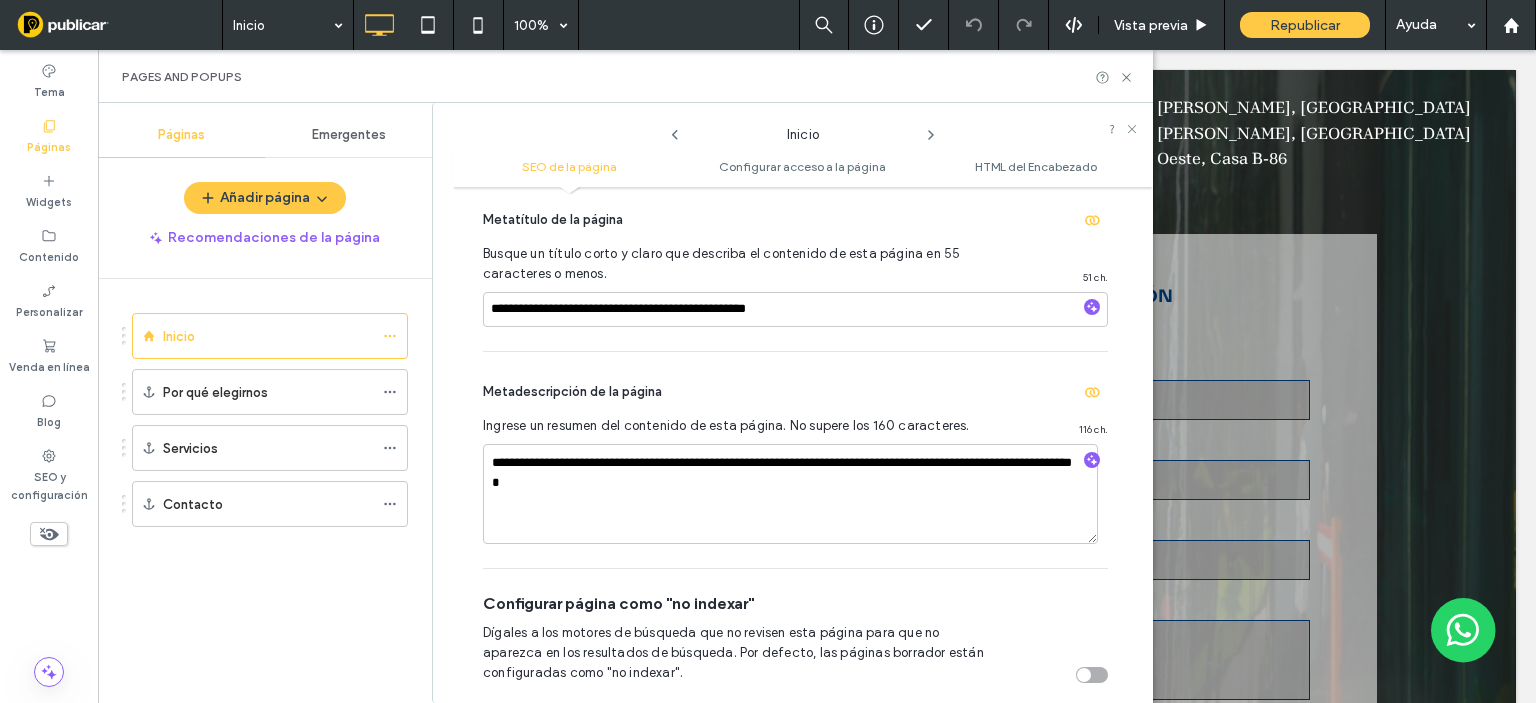 click on "**********" at bounding box center (795, 265) 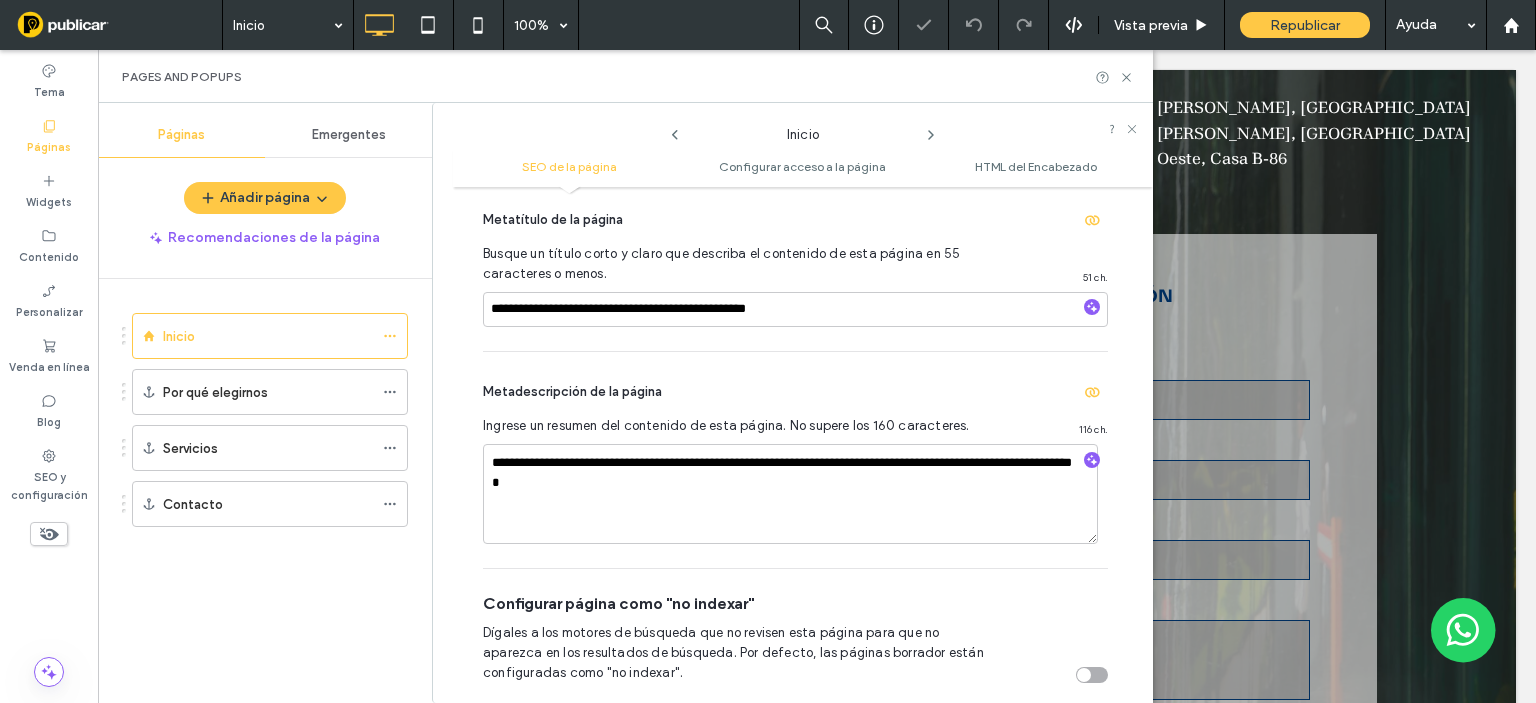 click on "Ingrese un resumen del contenido de esta página. No supere los 160 caracteres." at bounding box center [740, 426] 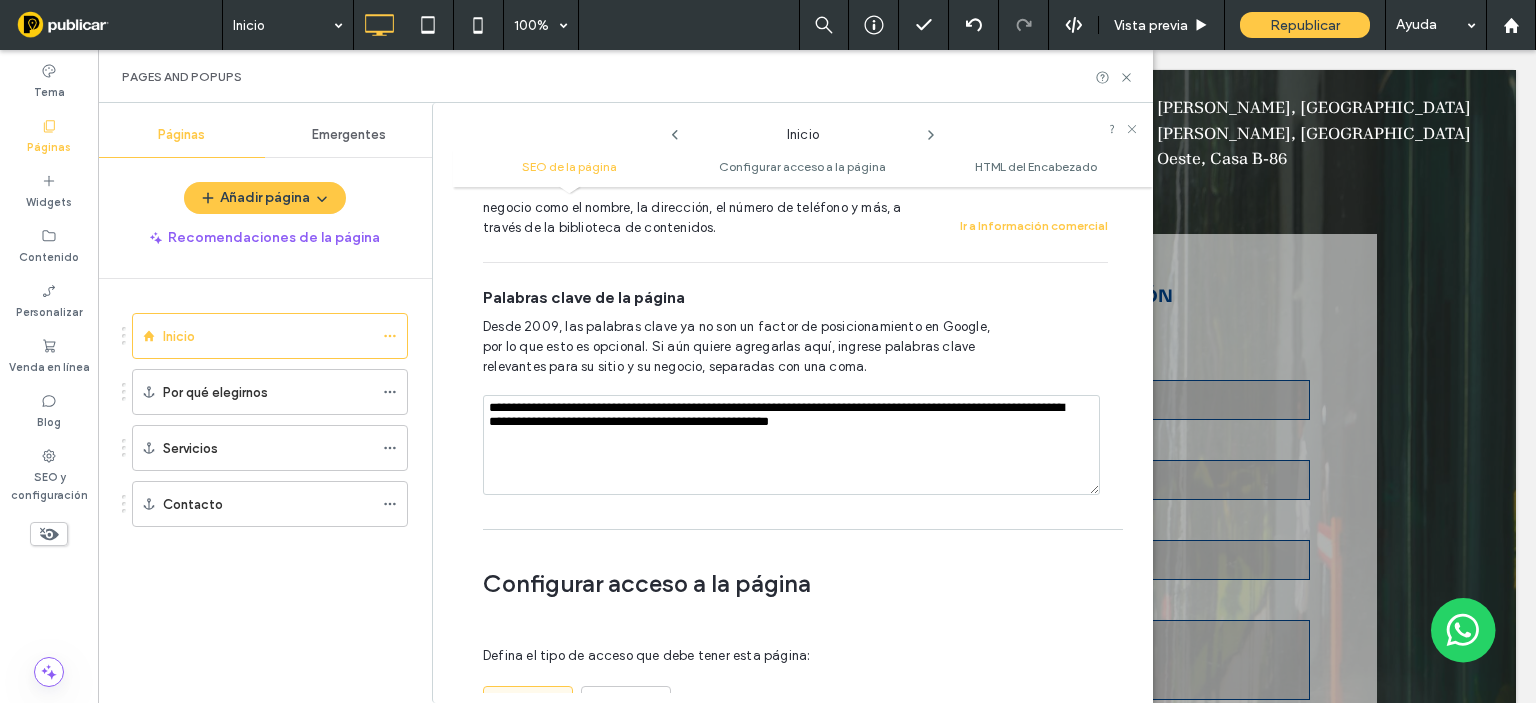 scroll, scrollTop: 1210, scrollLeft: 0, axis: vertical 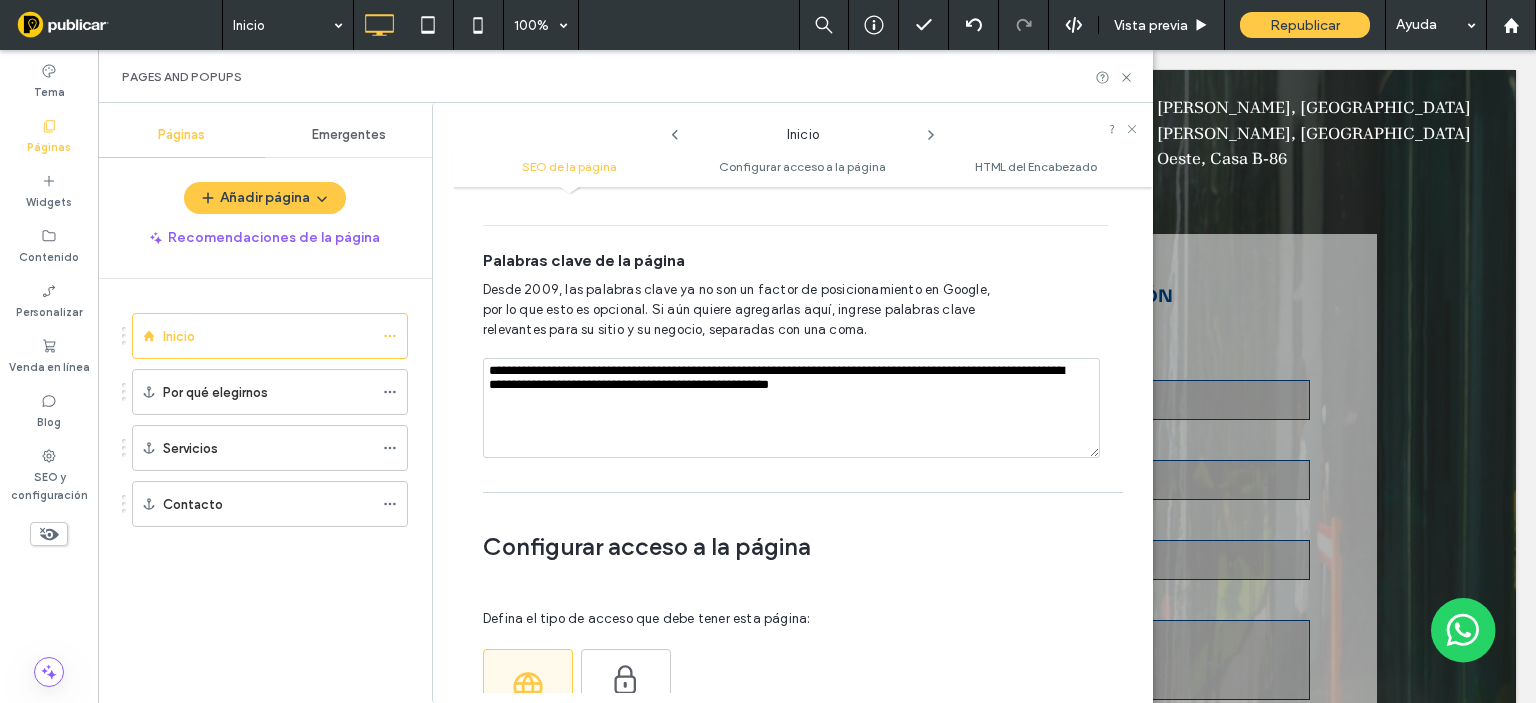 click on "**********" at bounding box center [791, 408] 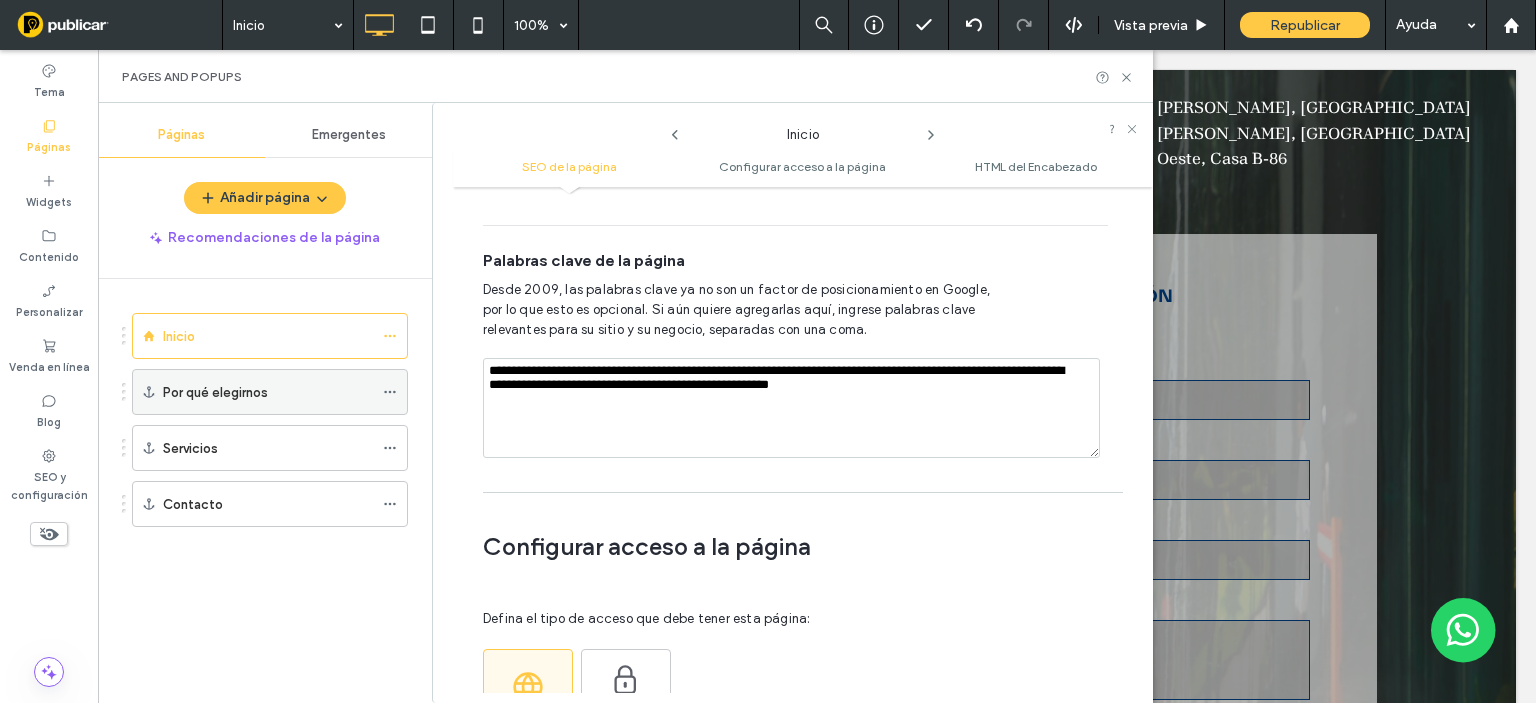 click on "Por qué elegirnos" at bounding box center [270, 392] 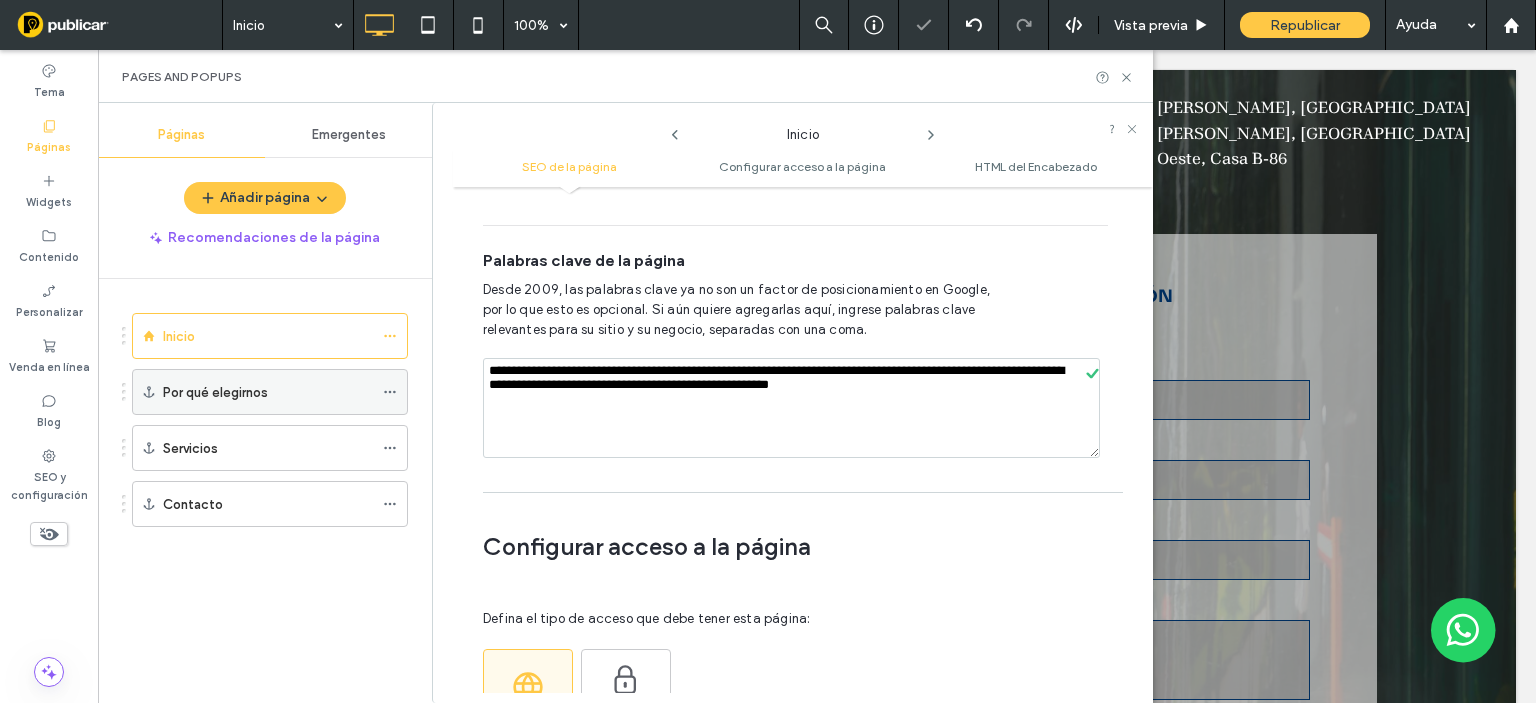 click 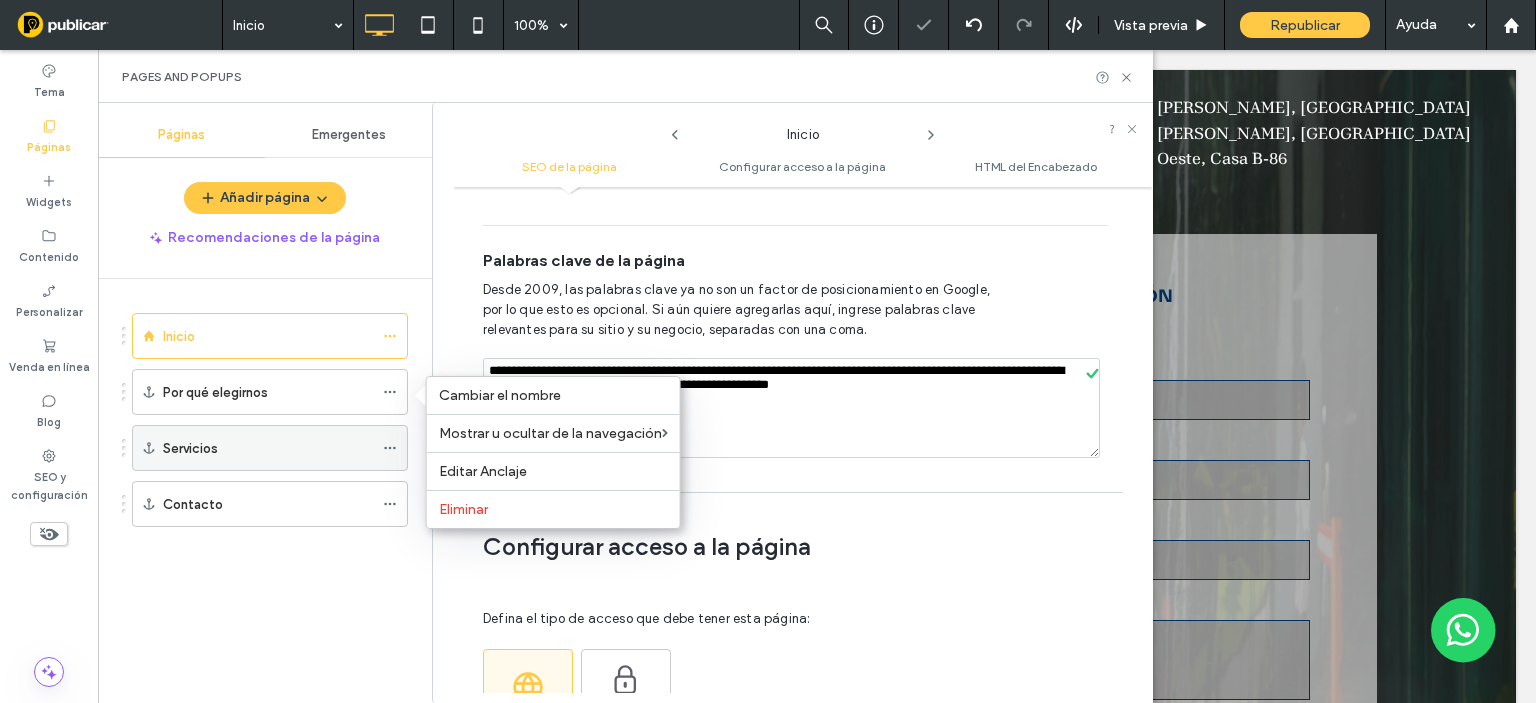 click 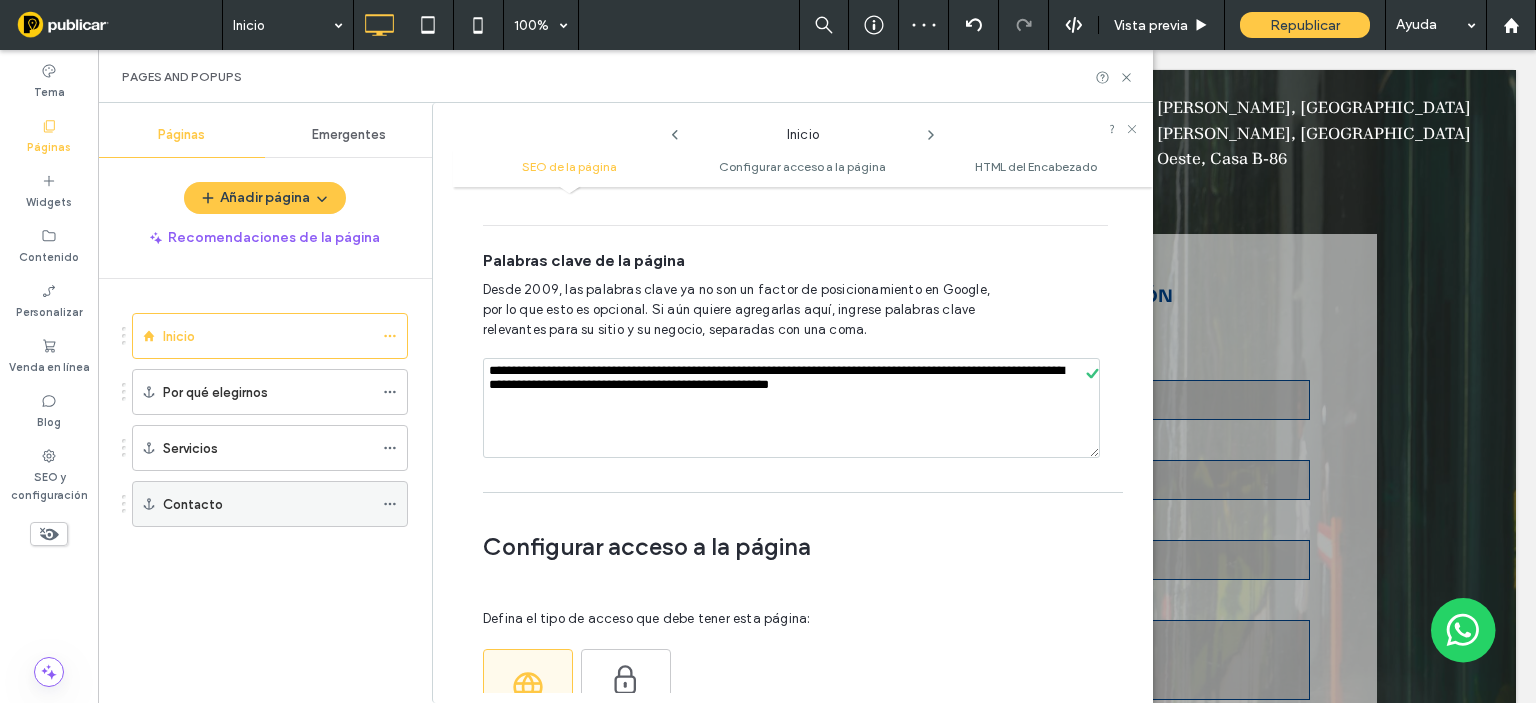 click 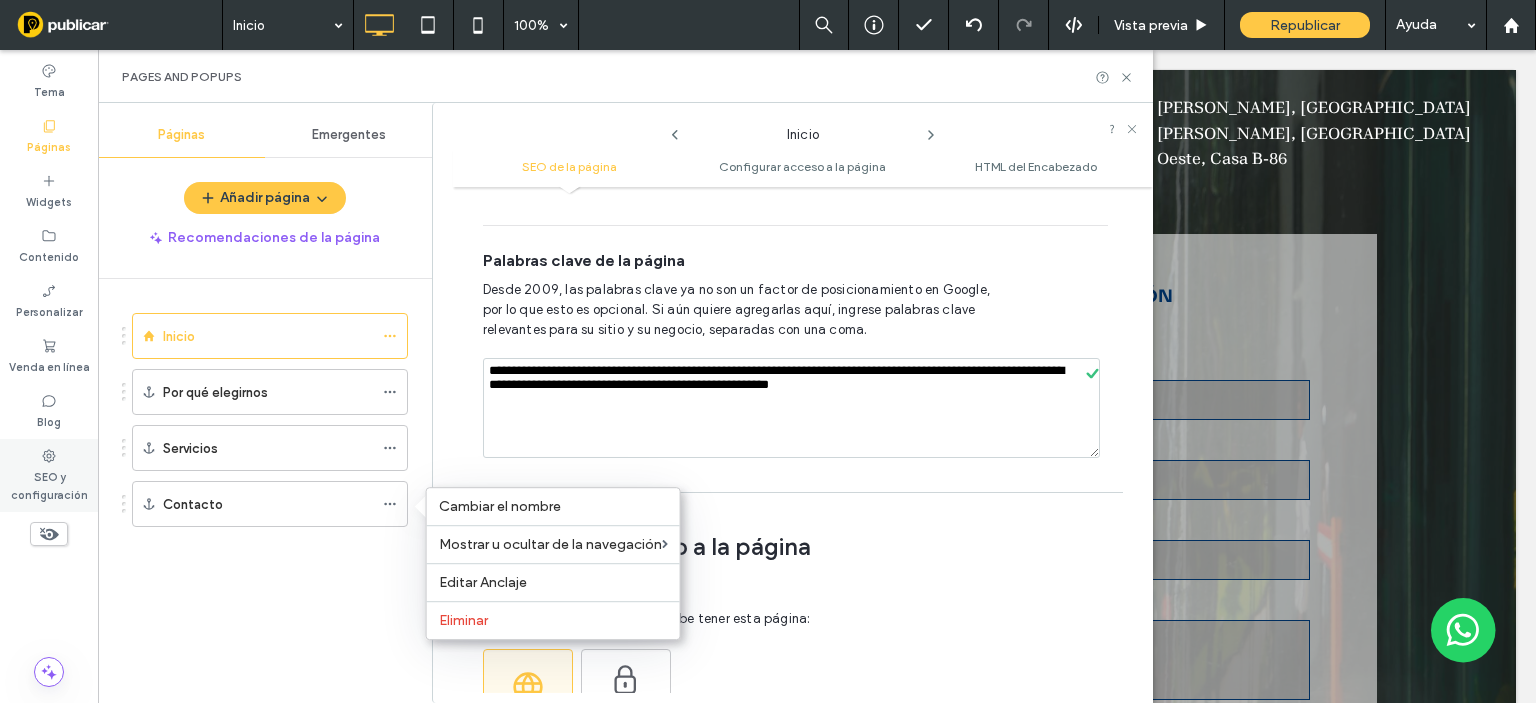 click on "SEO y configuración" at bounding box center [49, 484] 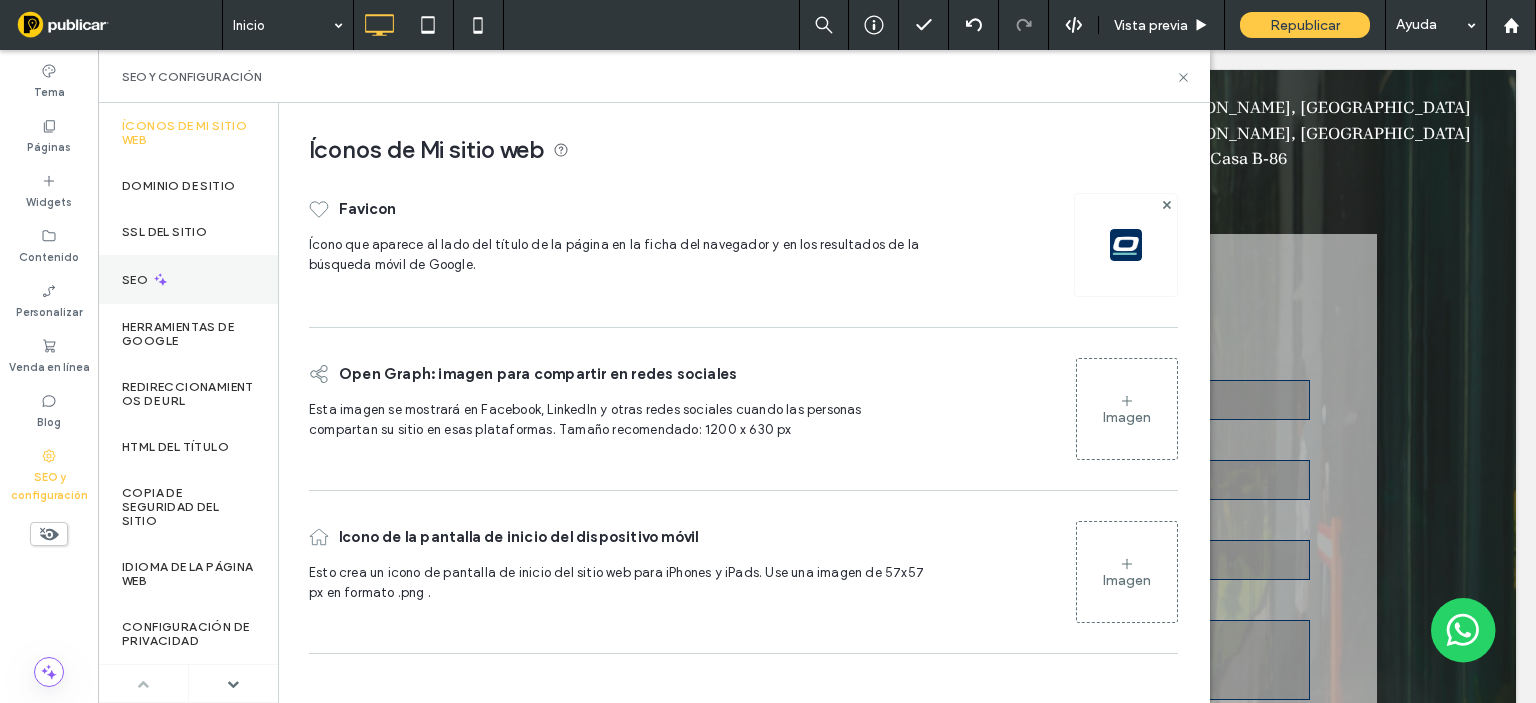 click on "SEO" at bounding box center (137, 280) 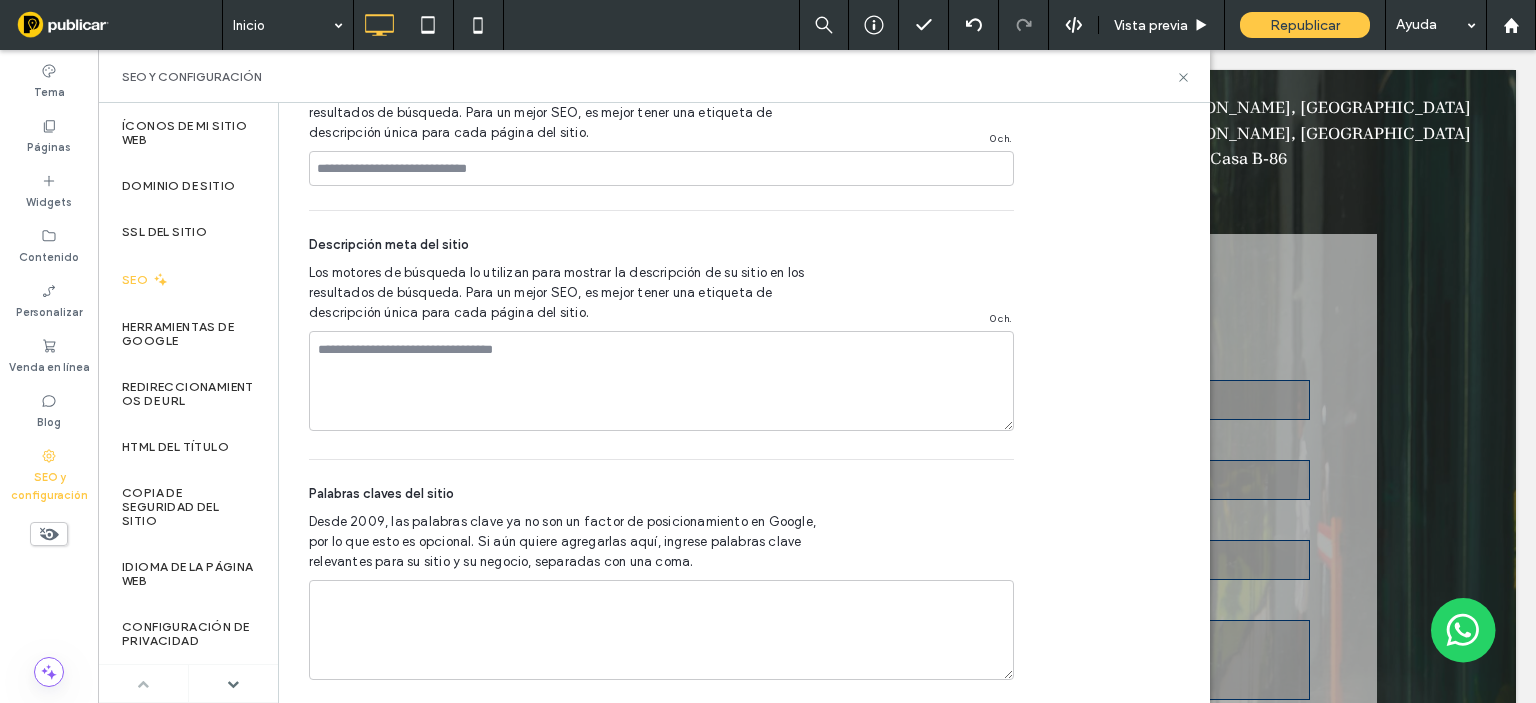 scroll, scrollTop: 1300, scrollLeft: 0, axis: vertical 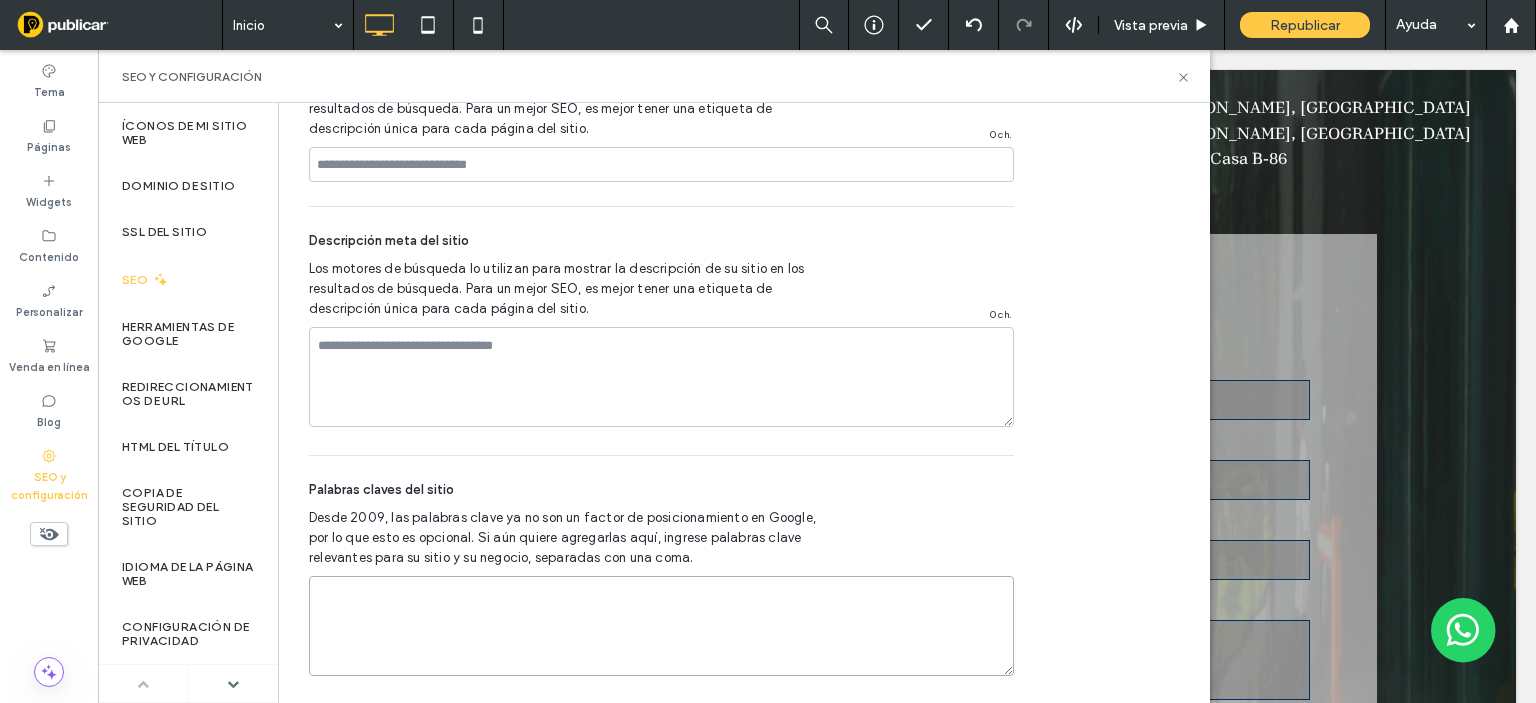 click at bounding box center [661, 626] 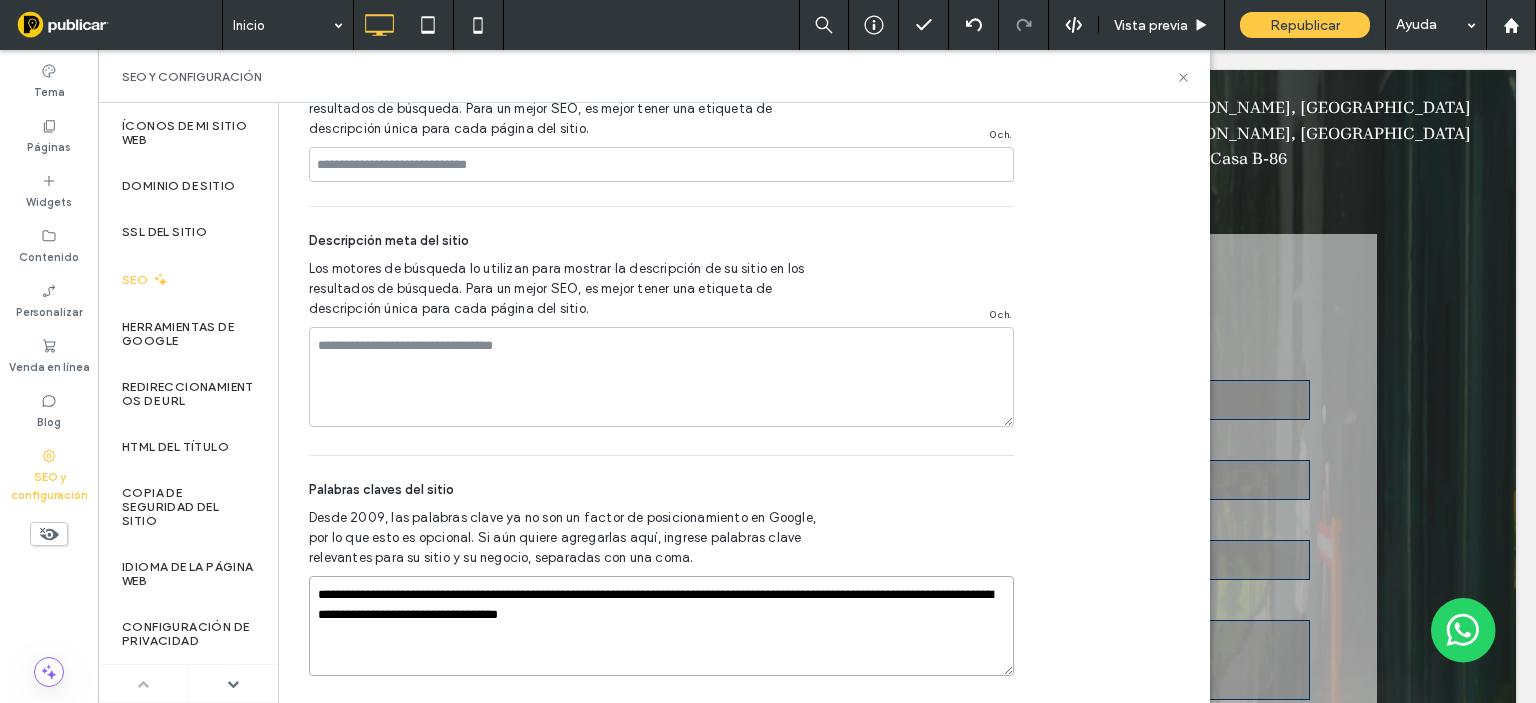 type on "**********" 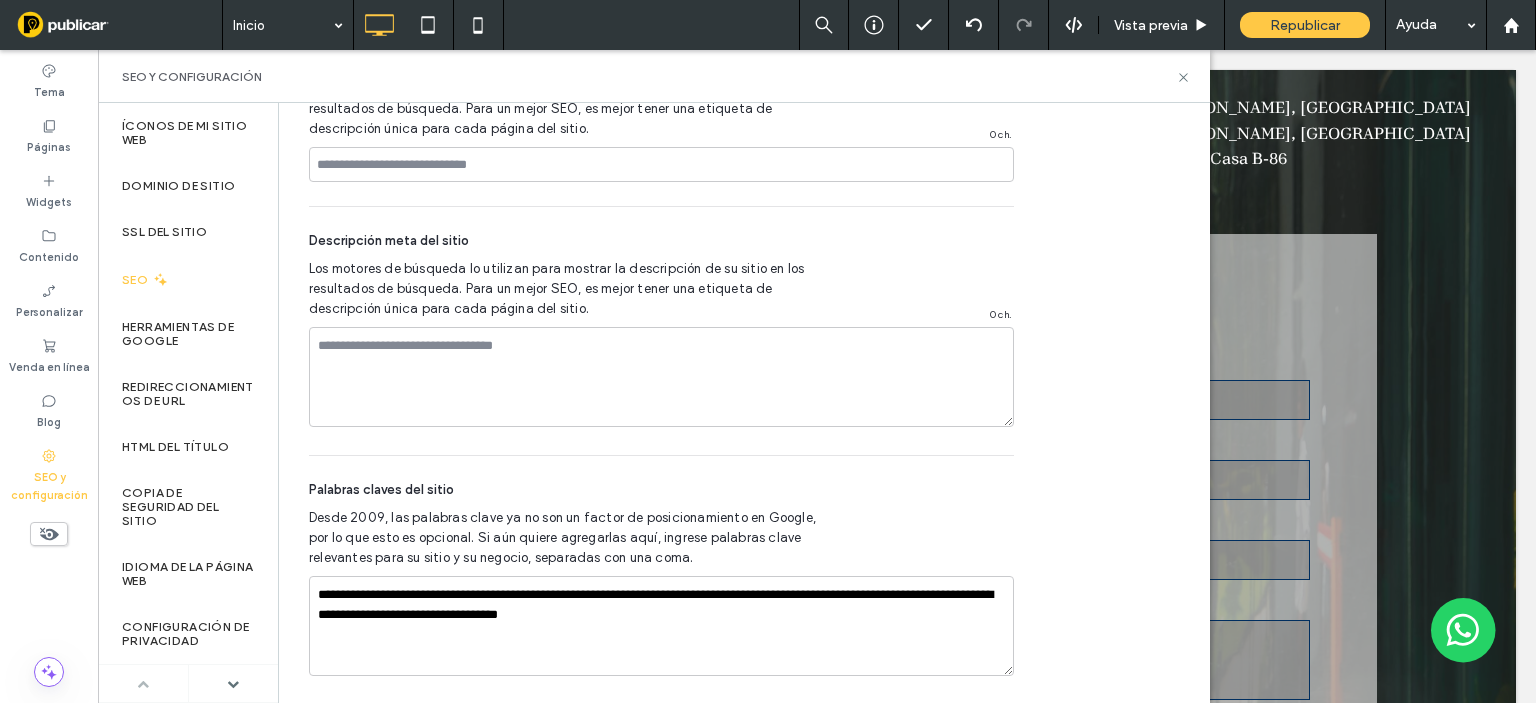 click on "SEO Optimice su sitio para aumentar su visibilidad en los resultados de búsqueda relevantes. ¡Novedad! Perspectiva general de SEO Vea todos los problemas de SEO de su sitio que deben solucionarse en una sola página. Ver cómo hacerlo Instalar la aplicación WooRank Ayude a que sus páginas web funcionen mejor. Ejecute auditorías completas de sitios y páginas, haga un seguimiento de las palabras clave y mucho más.‎  Instale WooRank SEO a nivel de página Establece las etiquetas meta de cada página, la configuración del índice y más. Administrar páginas Generar etiquetas con IA SEO a nivel de página web Habilitar Schema de empresa local Optimice su negocio para SEO local habilitando el esquema de negocio local en la información de su empresa.  Ir a Información comercial Conéctate a Google Search Console Add the free Google Search Console app to make sure that the latest content from your site is indexed by Google. Ir a la aplicación Search Console Sin sitio de índice 0   ch. 0   ch." at bounding box center (654, -249) 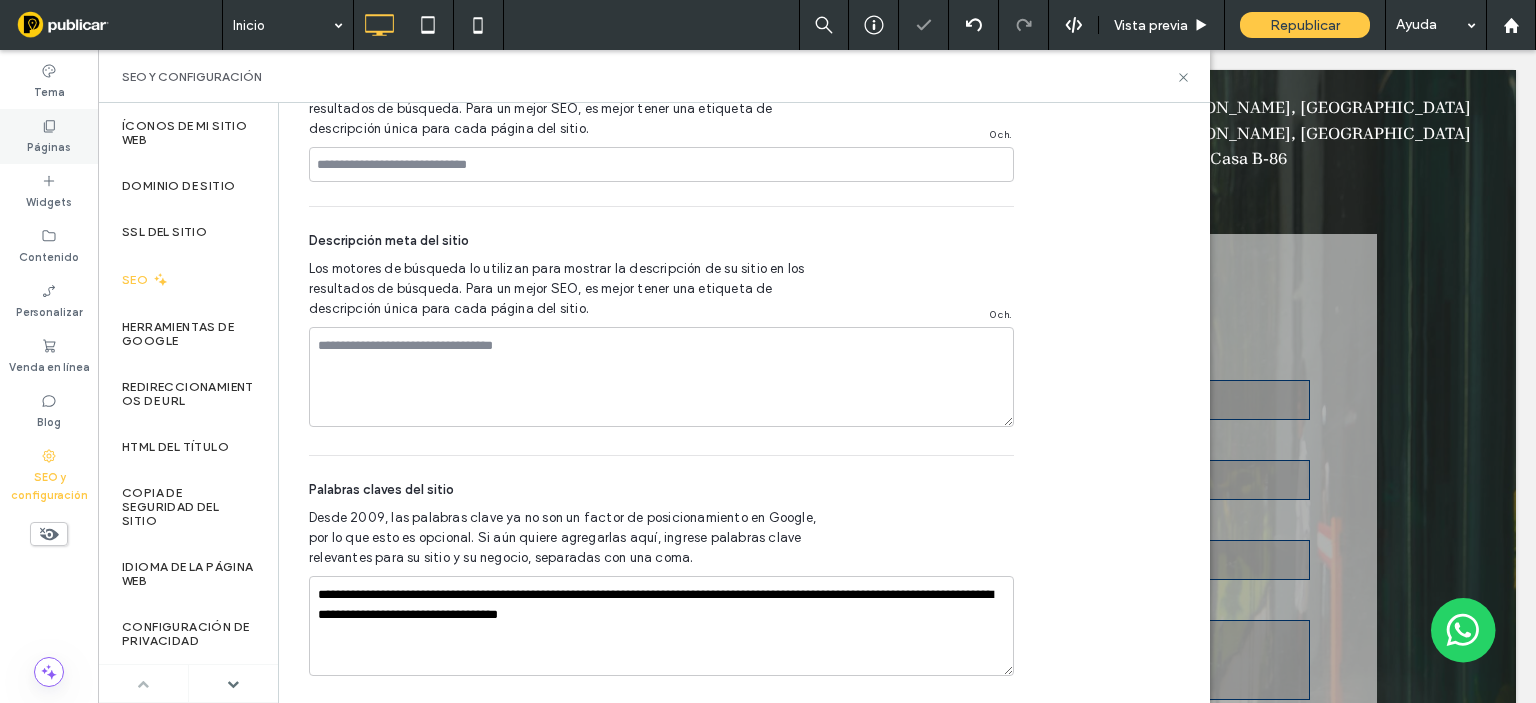 click on "Páginas" at bounding box center [49, 145] 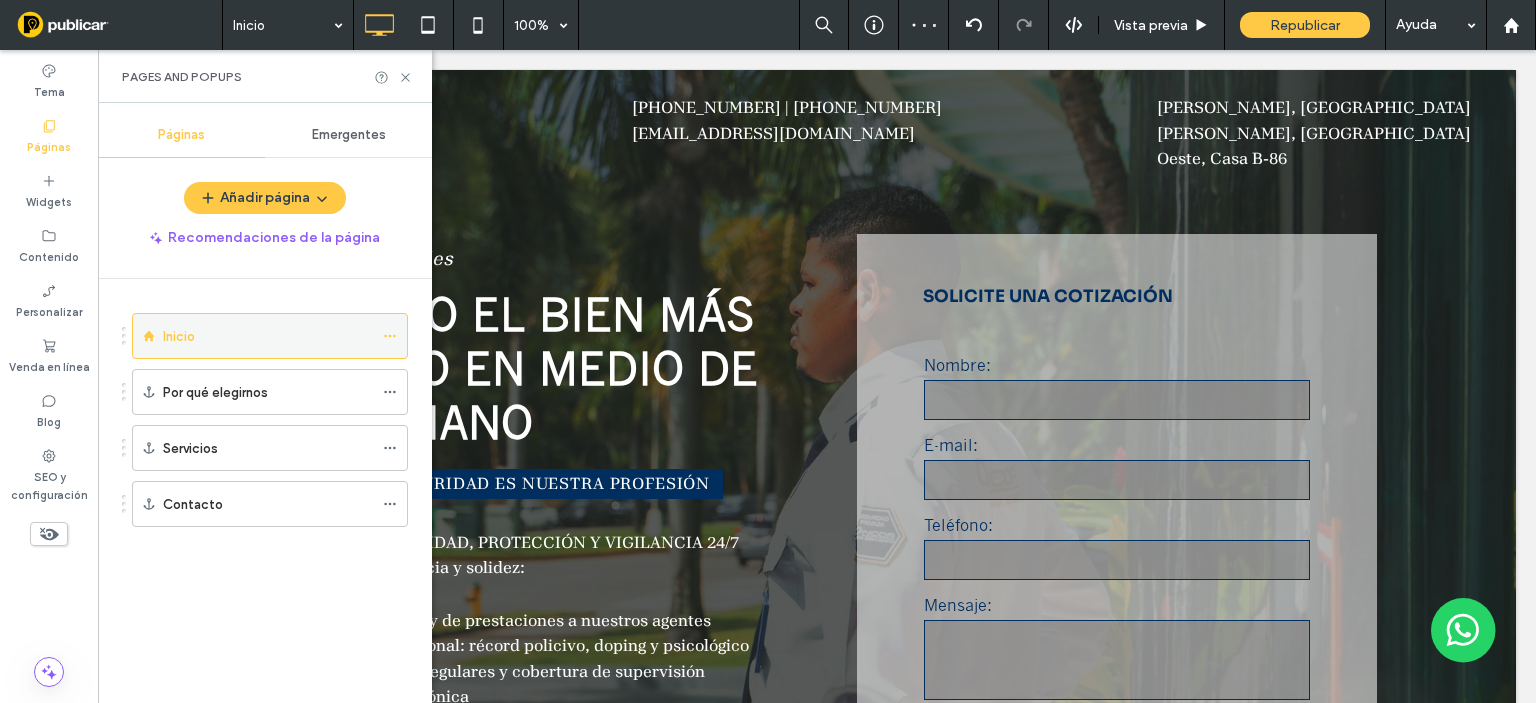 click 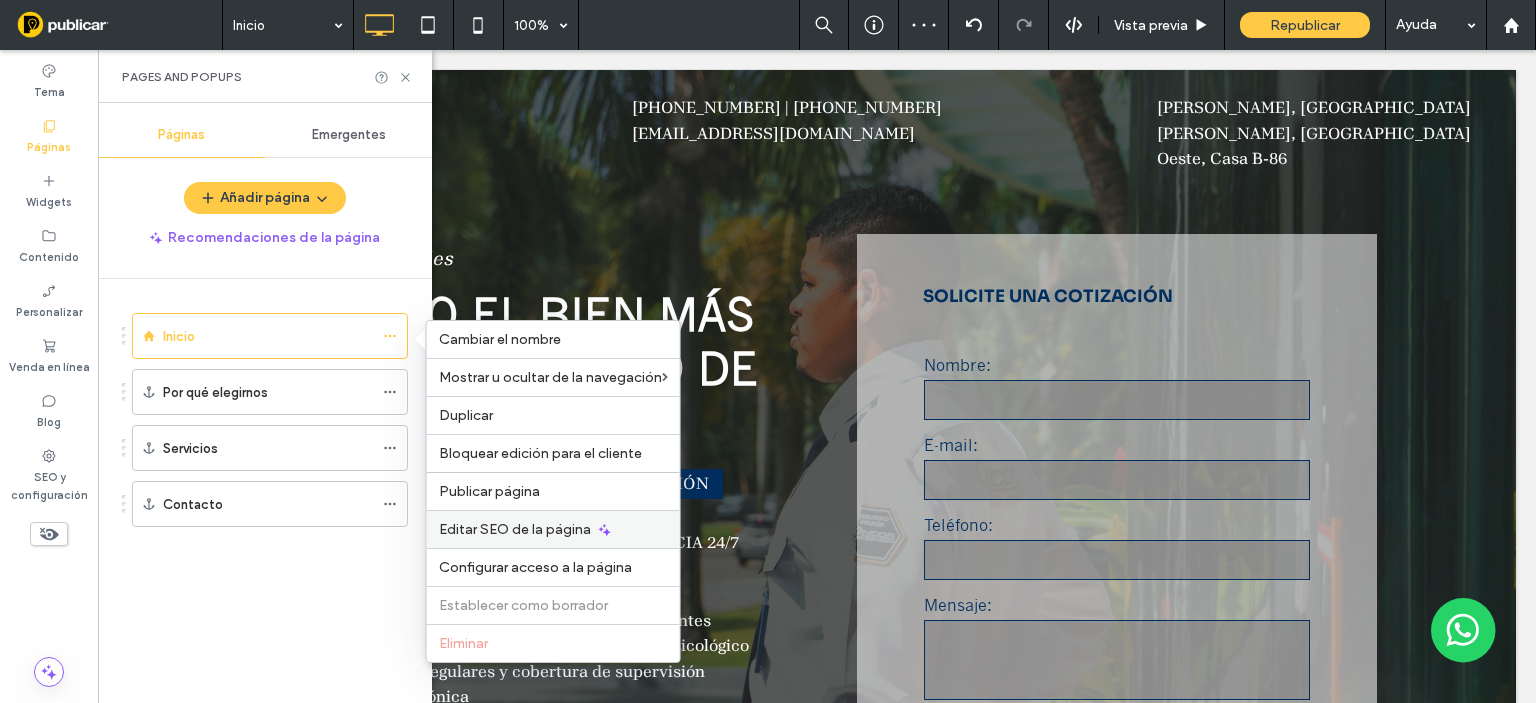 click on "Editar SEO de la página" at bounding box center (515, 529) 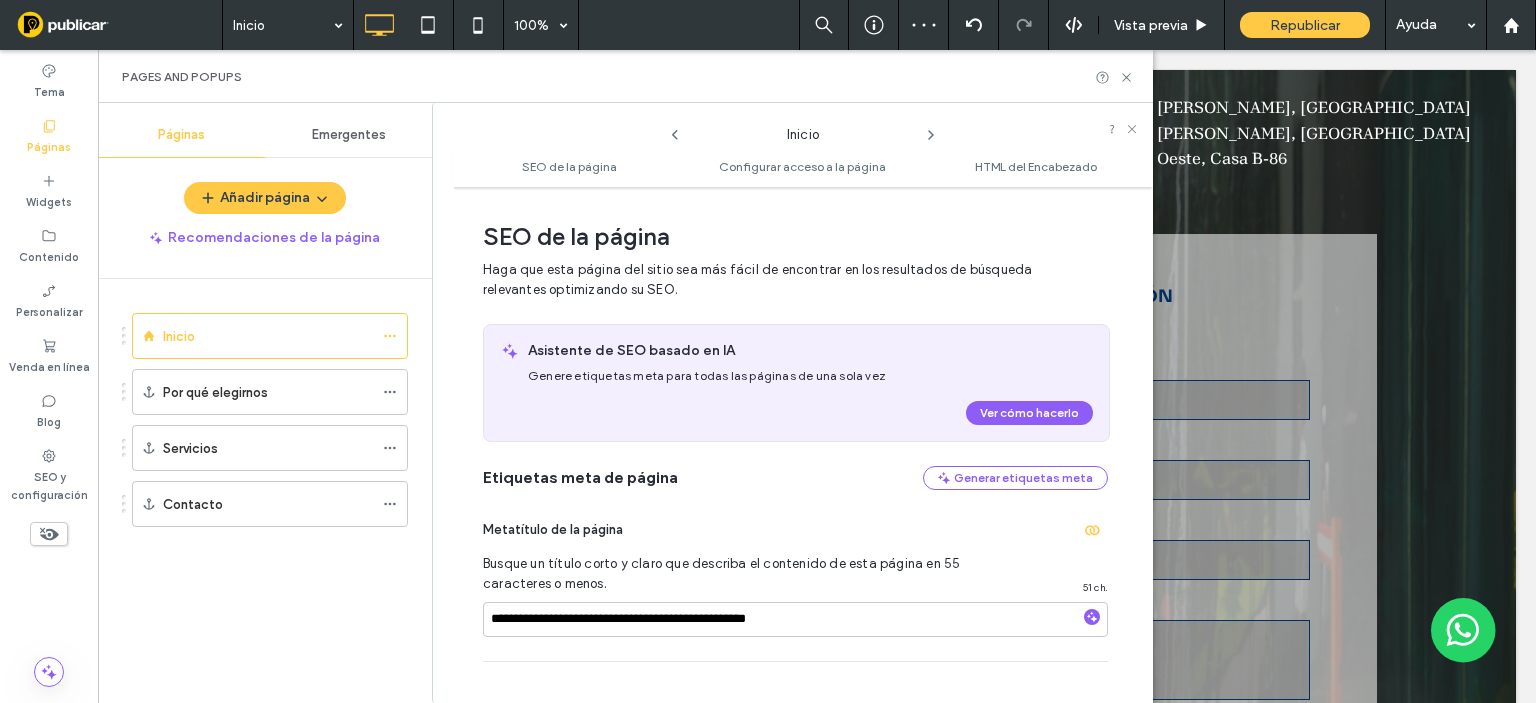 scroll, scrollTop: 10, scrollLeft: 0, axis: vertical 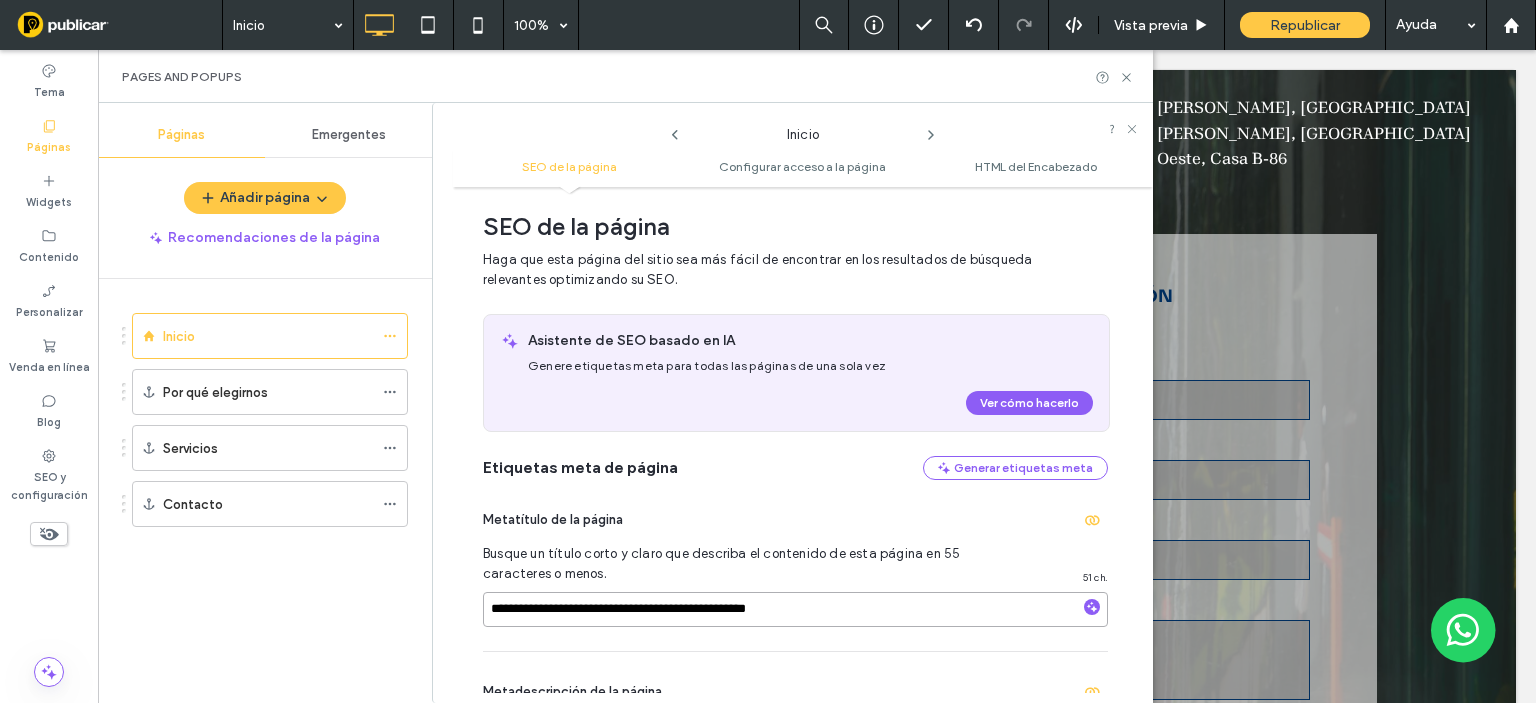 drag, startPoint x: 847, startPoint y: 598, endPoint x: 448, endPoint y: 611, distance: 399.21173 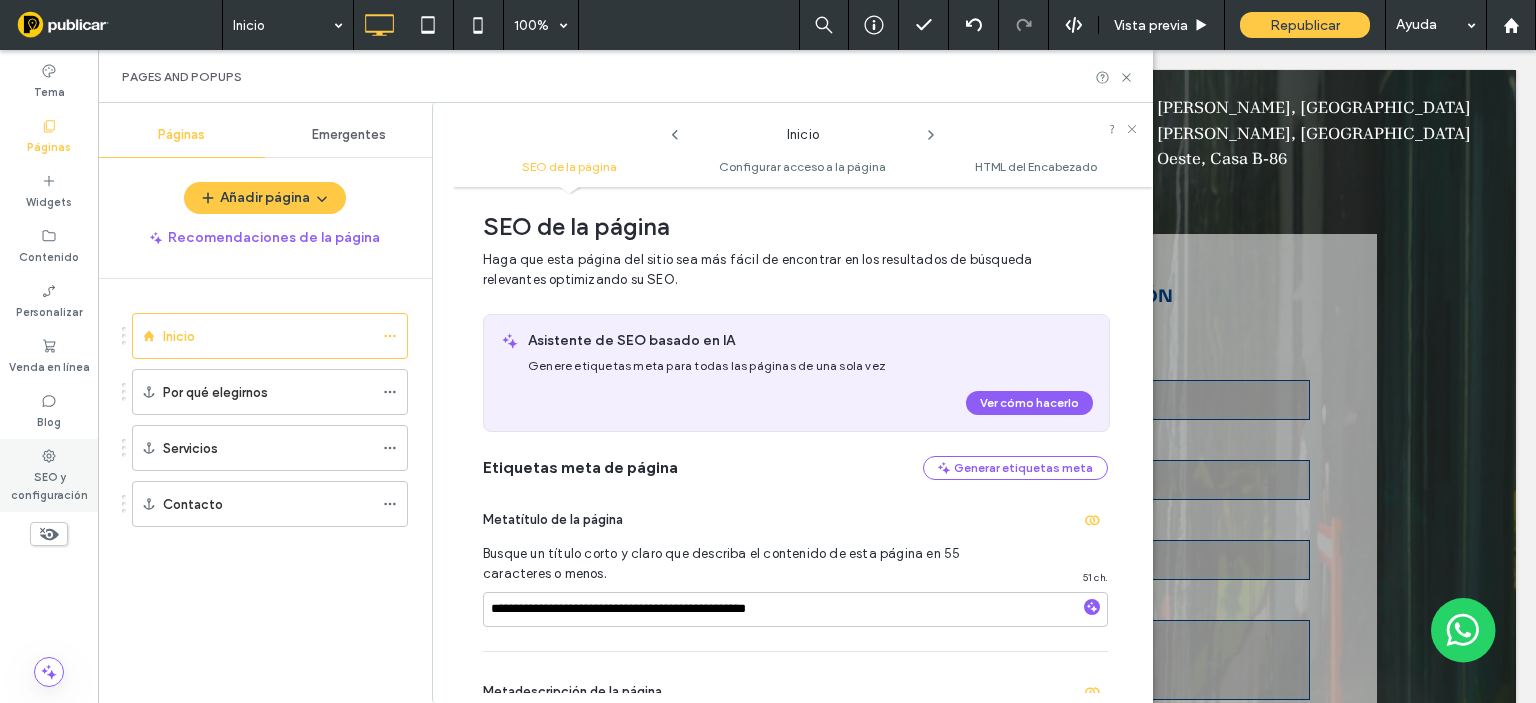 click on "SEO y configuración" at bounding box center [49, 484] 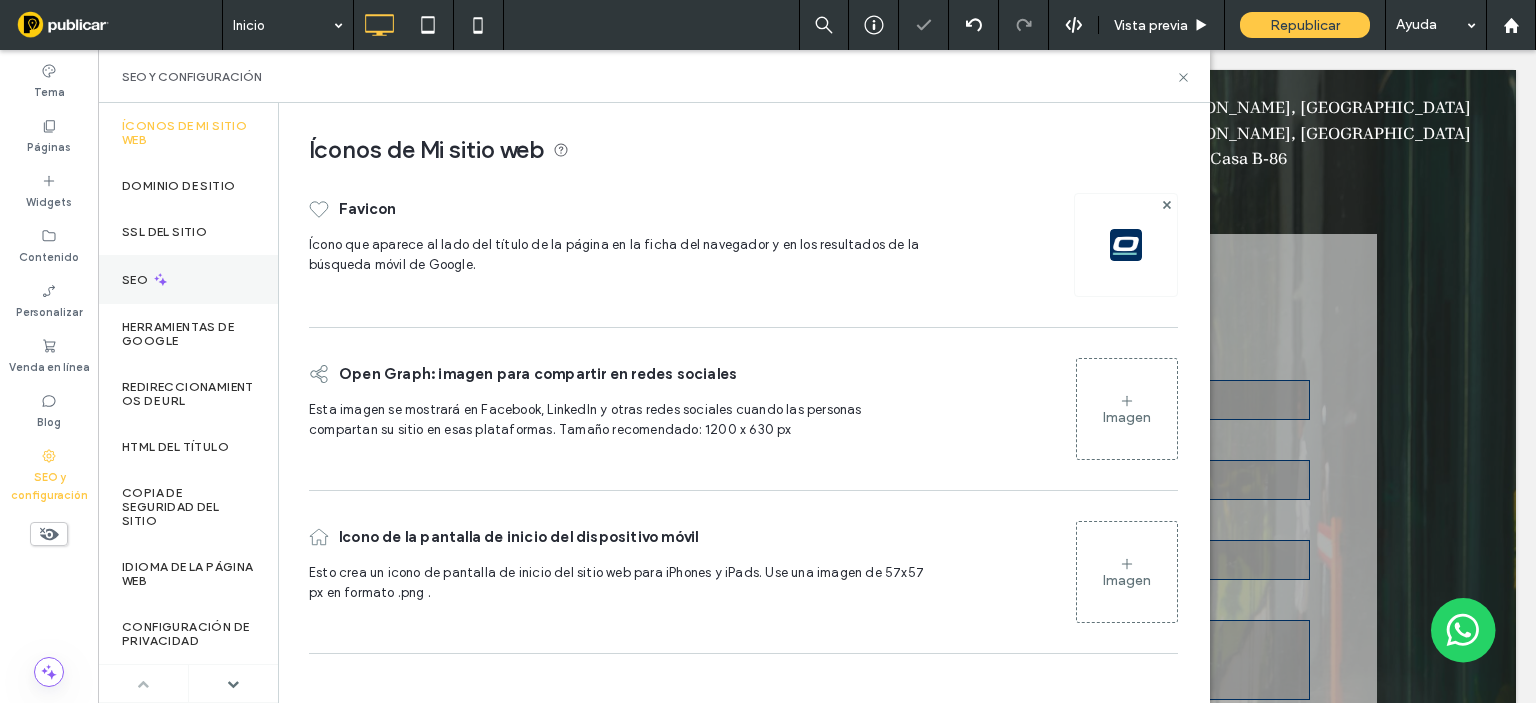 click 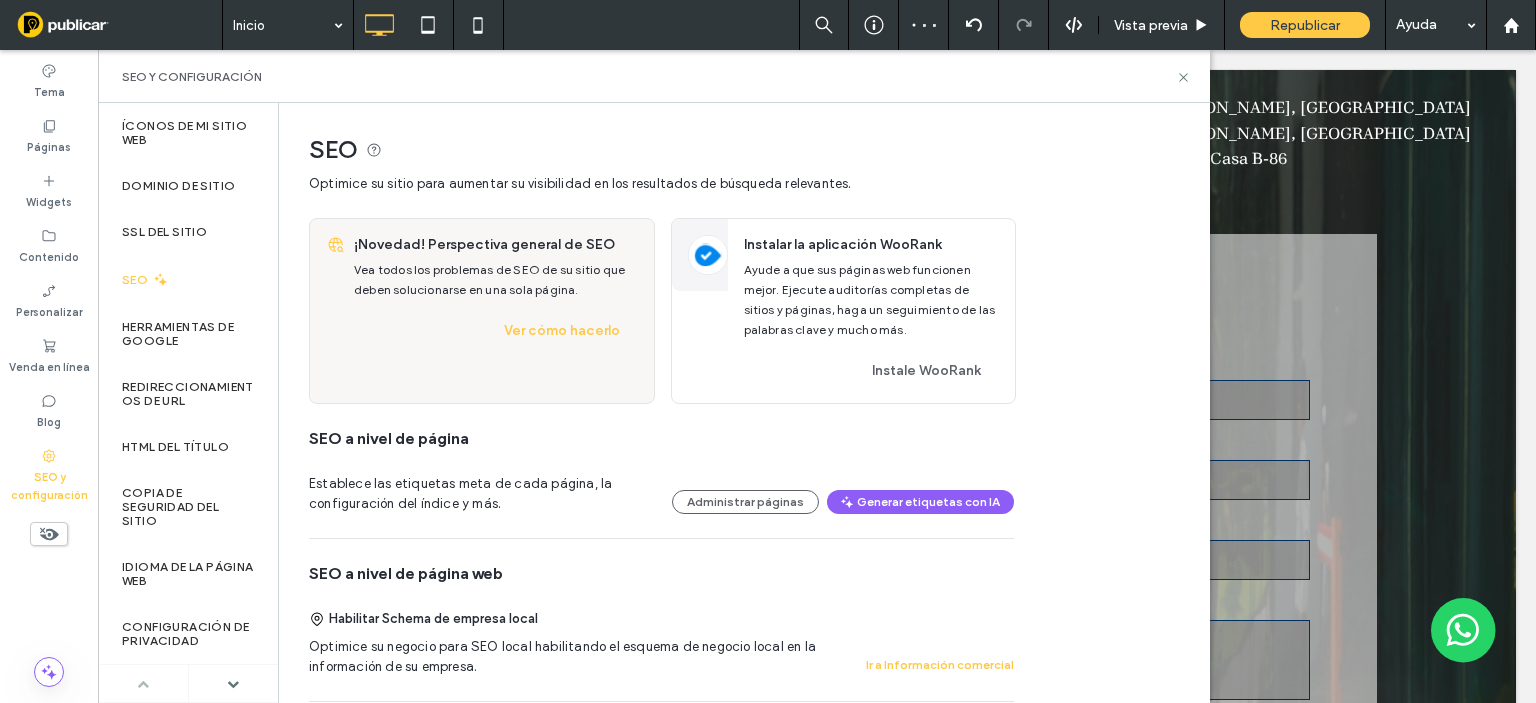 click on "Establece las etiquetas meta de cada página, la configuración del índice y más. Administrar páginas Generar etiquetas con IA" at bounding box center [661, 494] 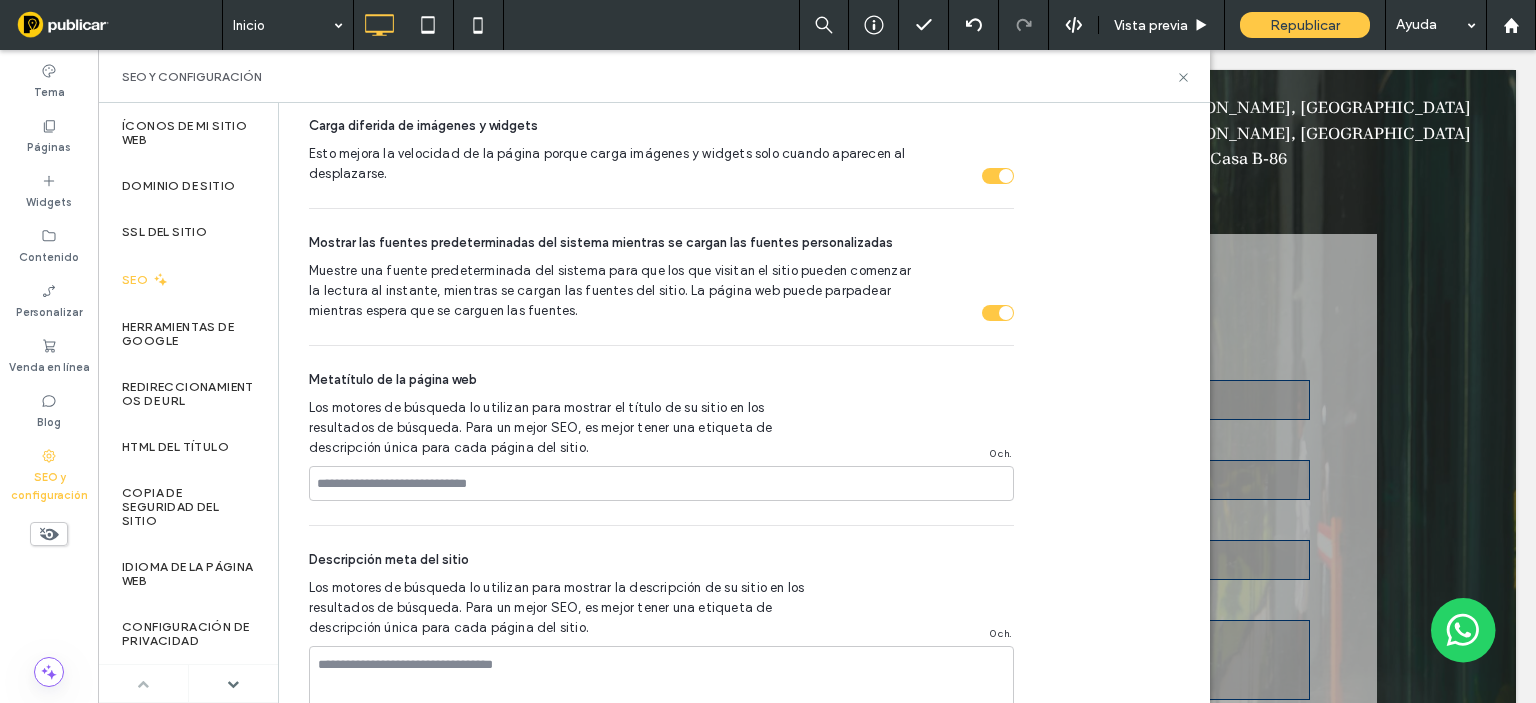 scroll, scrollTop: 1100, scrollLeft: 0, axis: vertical 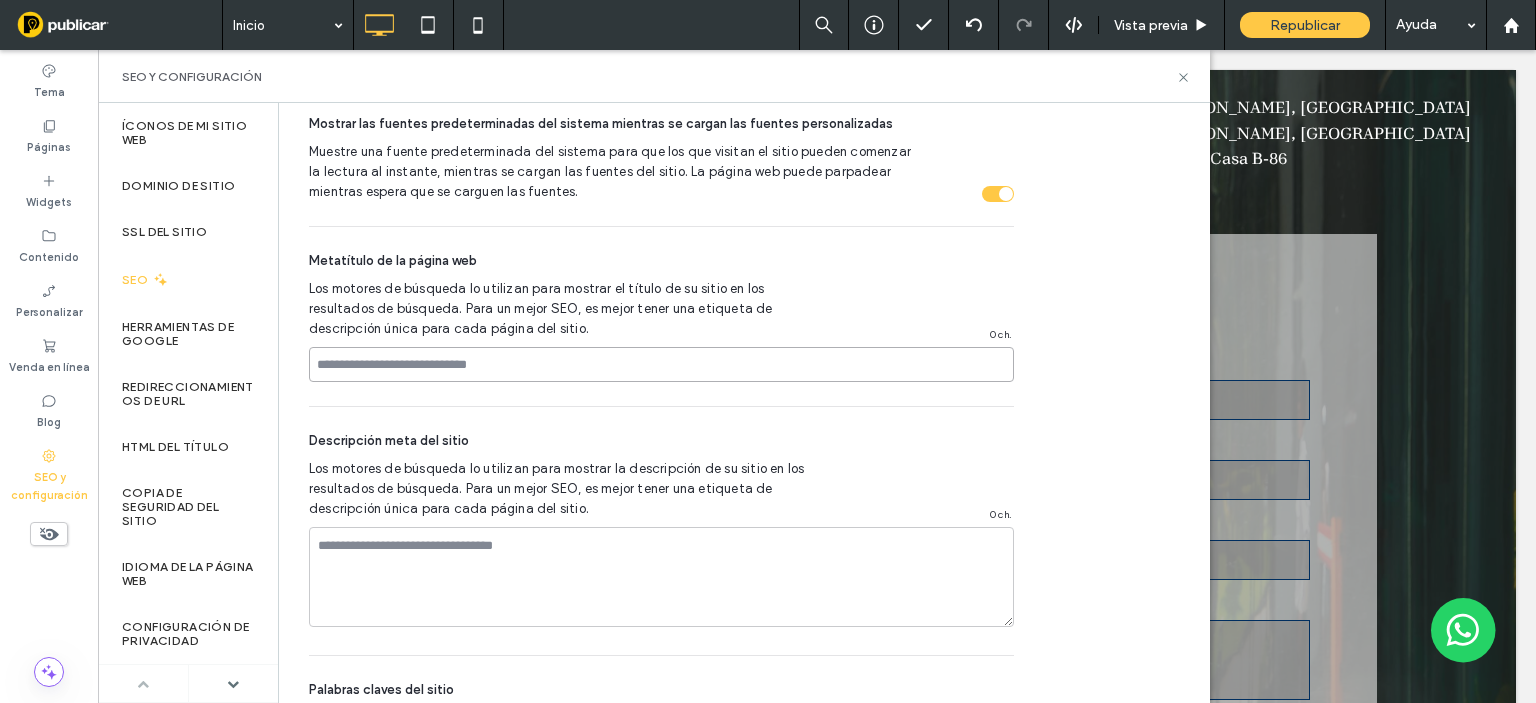 click at bounding box center [661, 364] 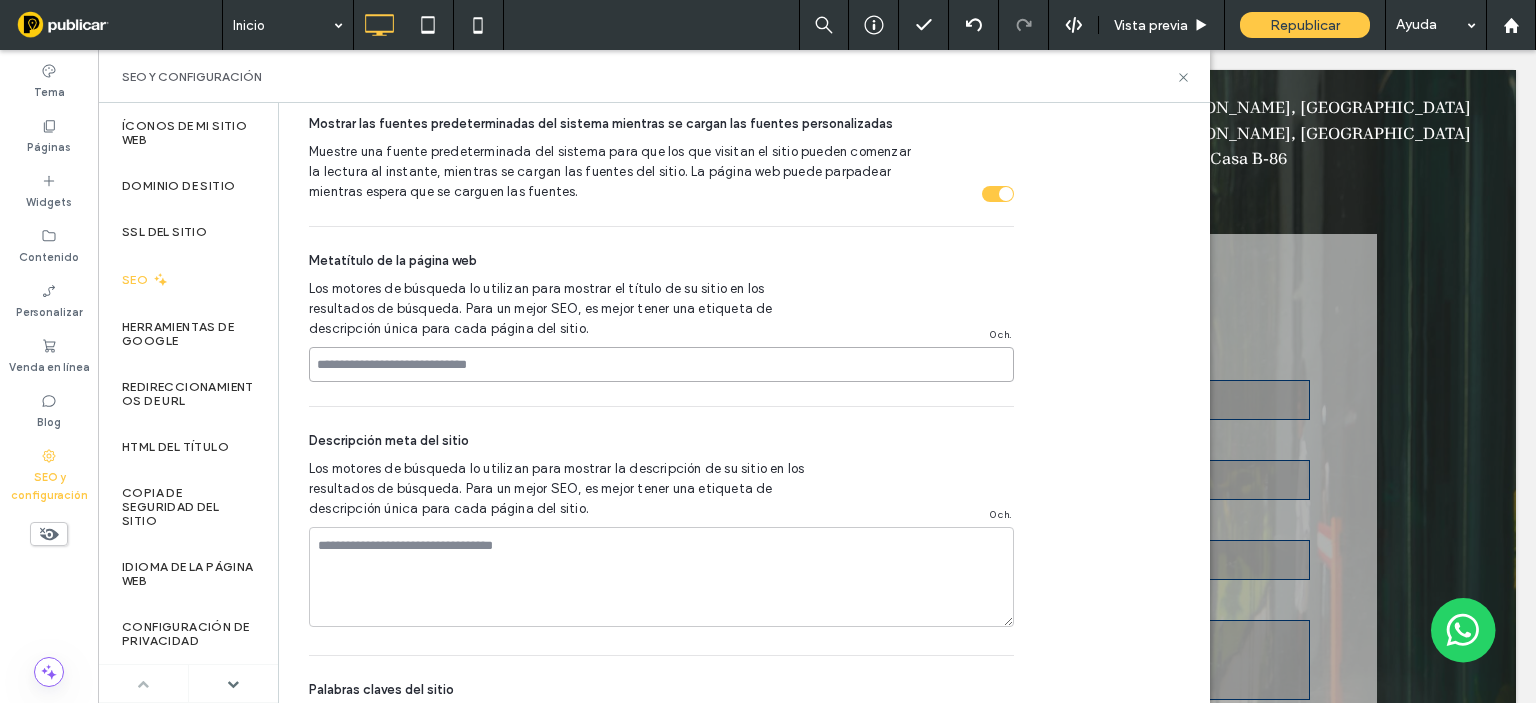 paste on "**********" 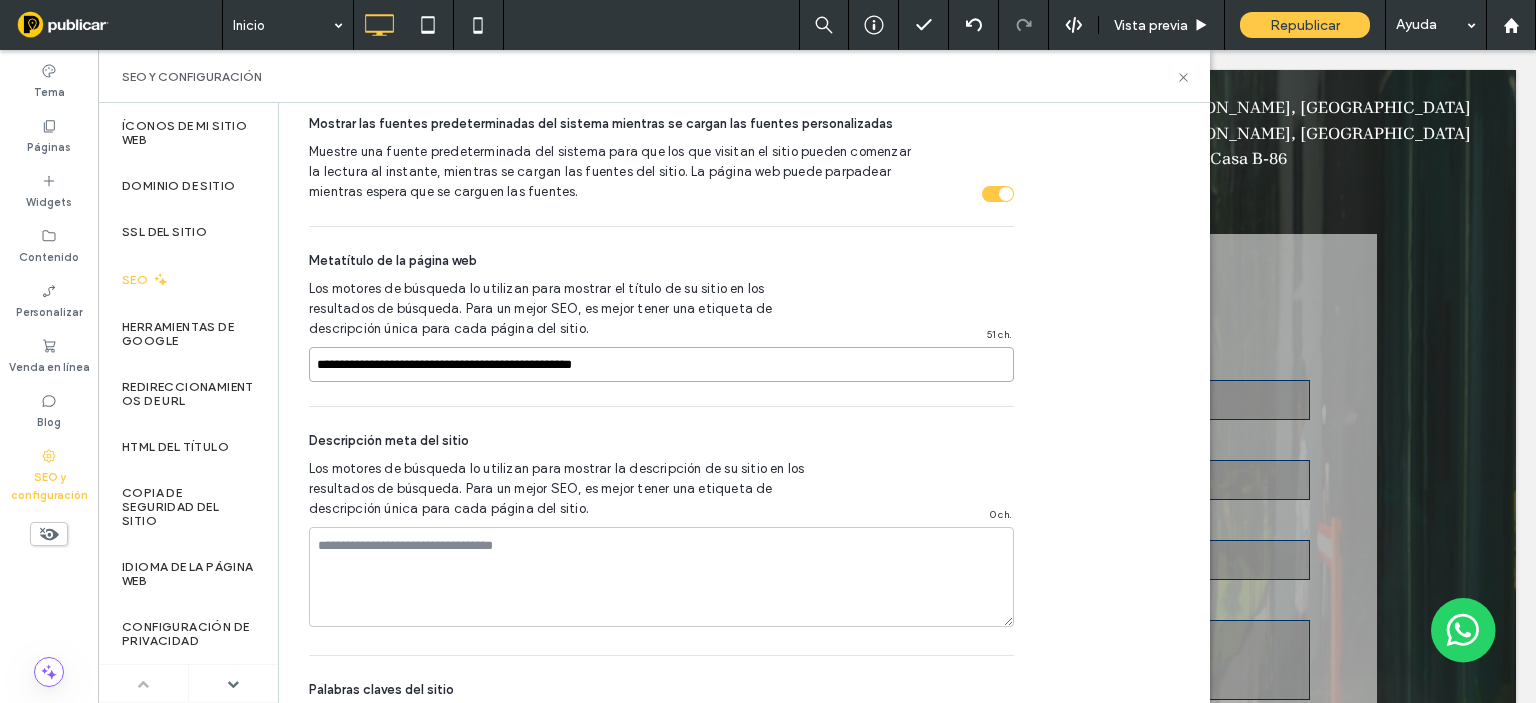 type on "**********" 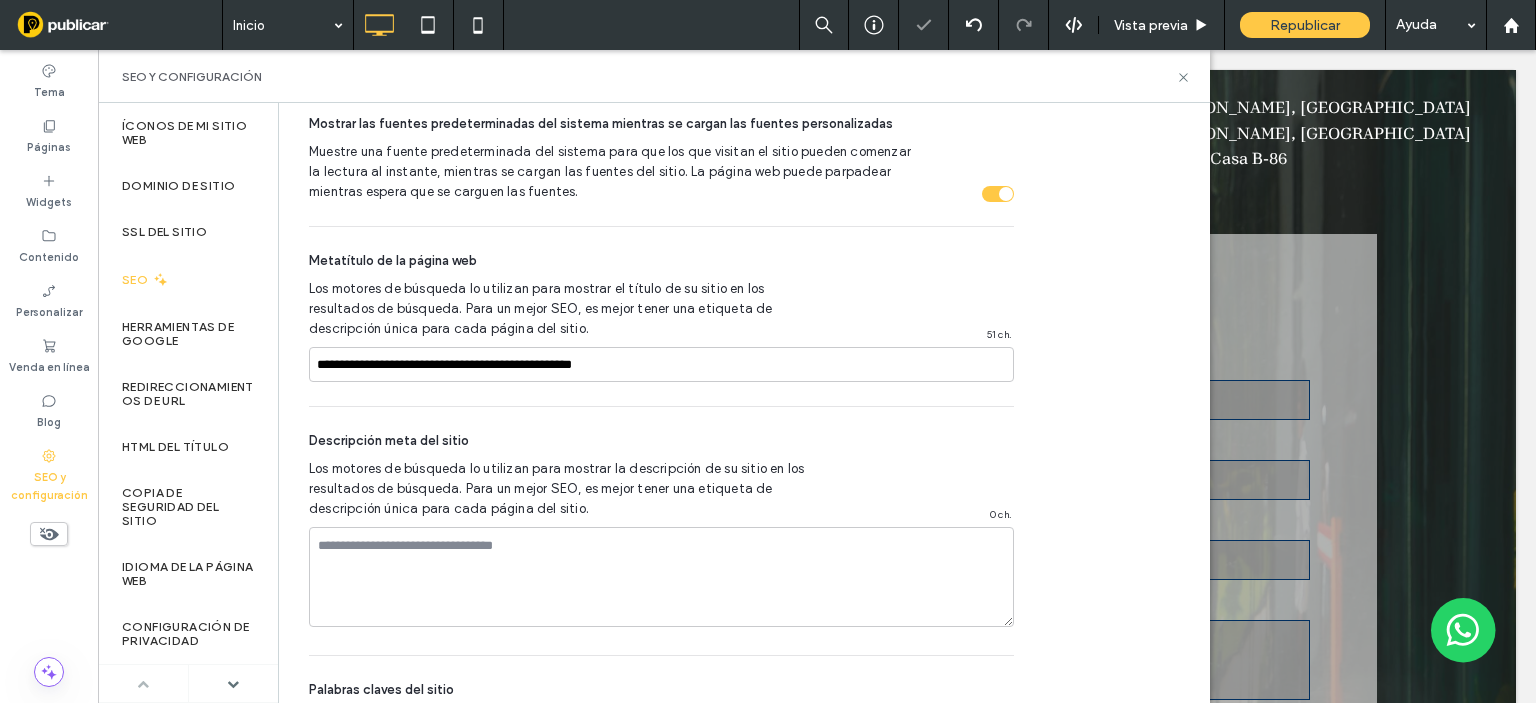 click on "**********" at bounding box center (661, 316) 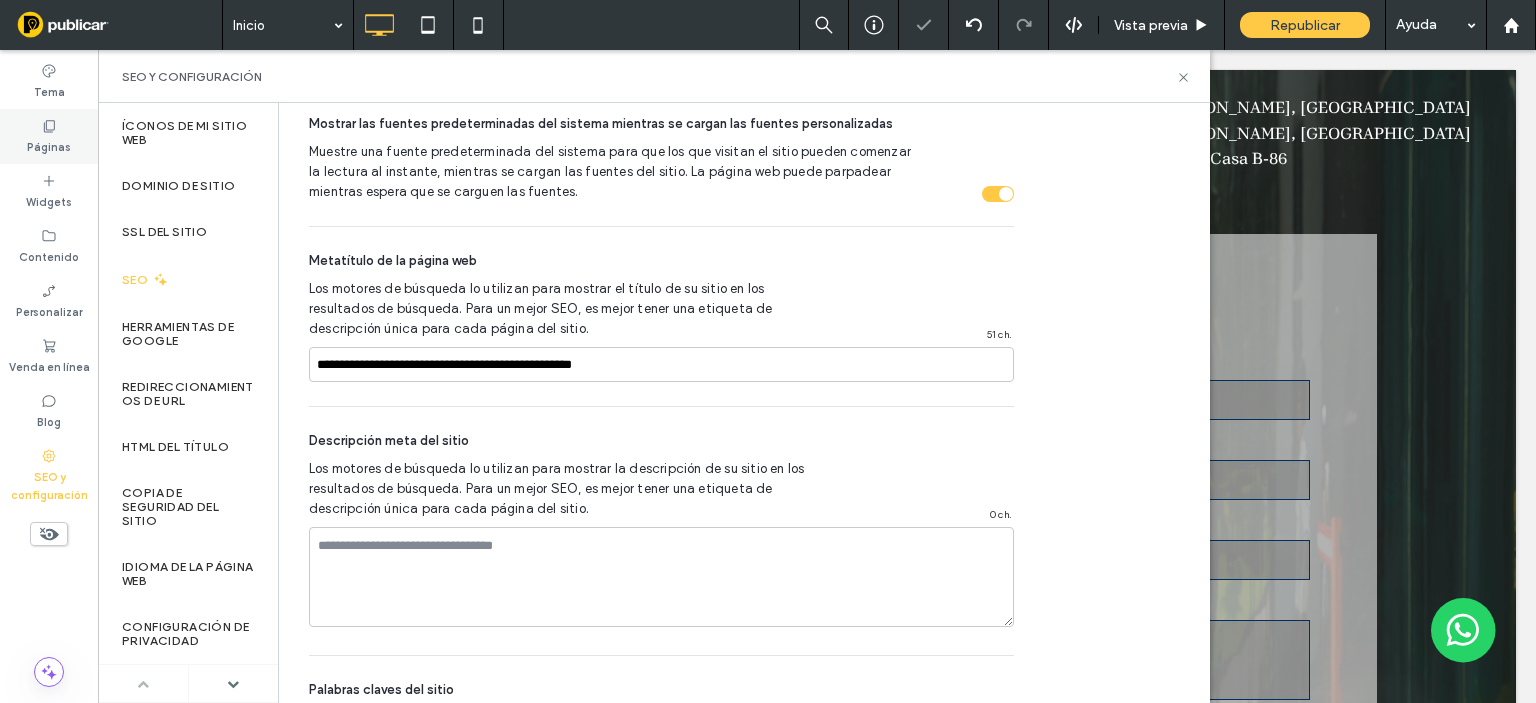 click on "Páginas" at bounding box center (49, 136) 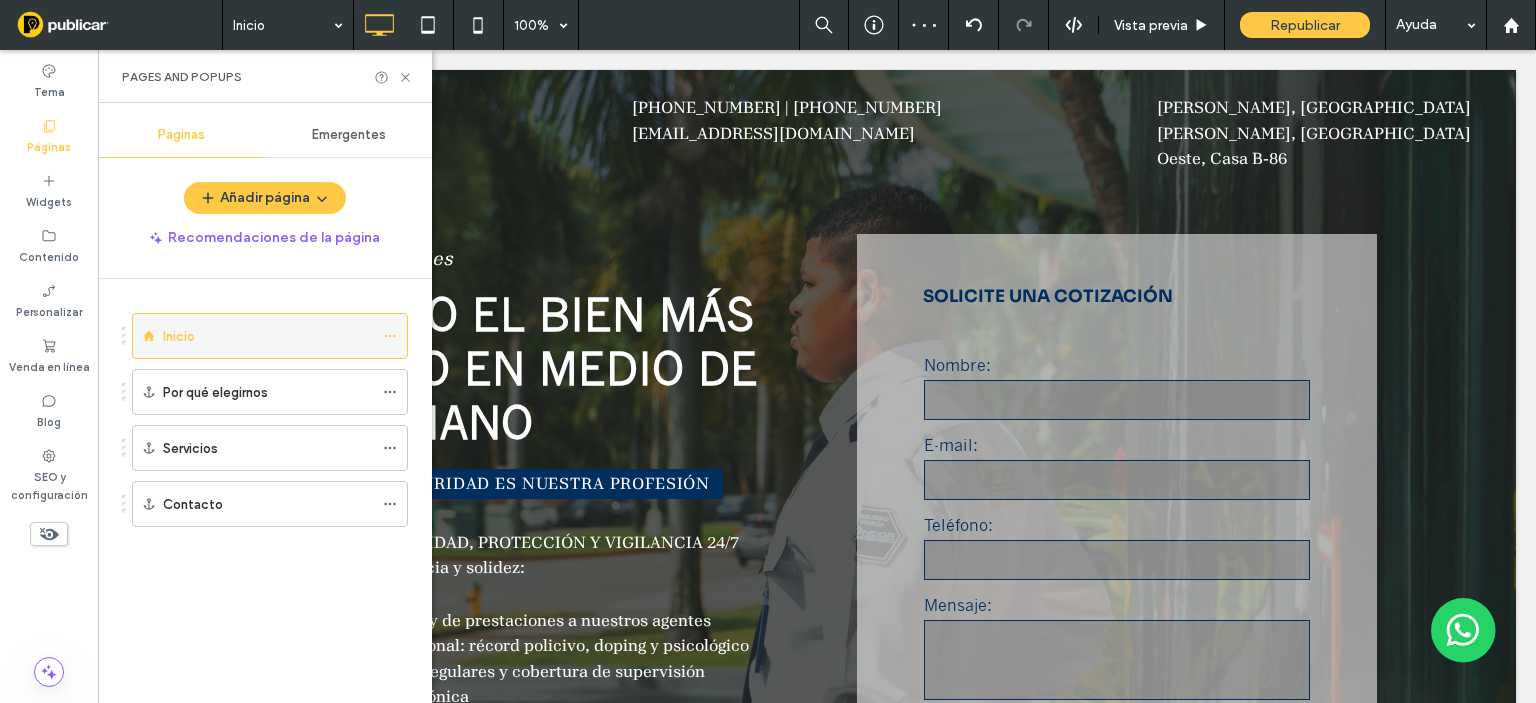 click 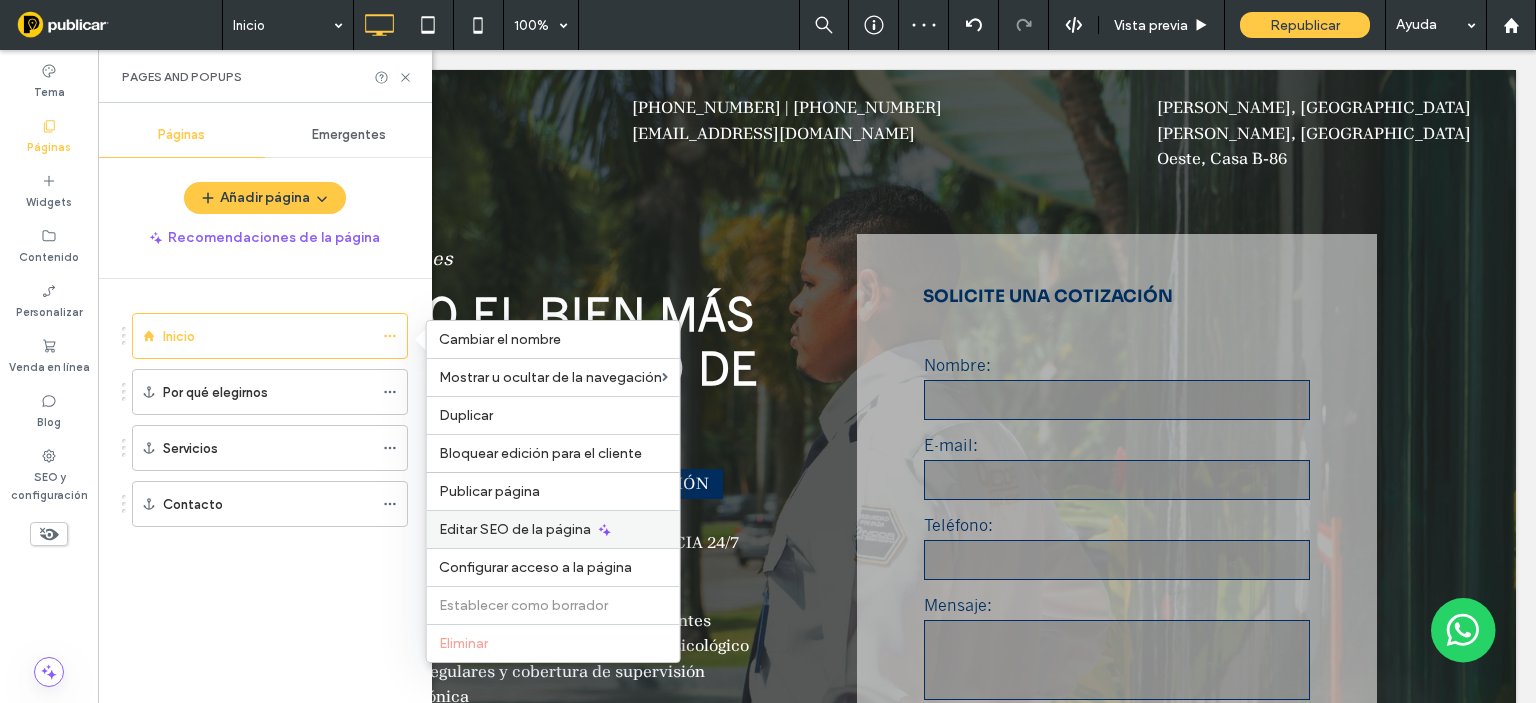 click on "Editar SEO de la página" at bounding box center (515, 529) 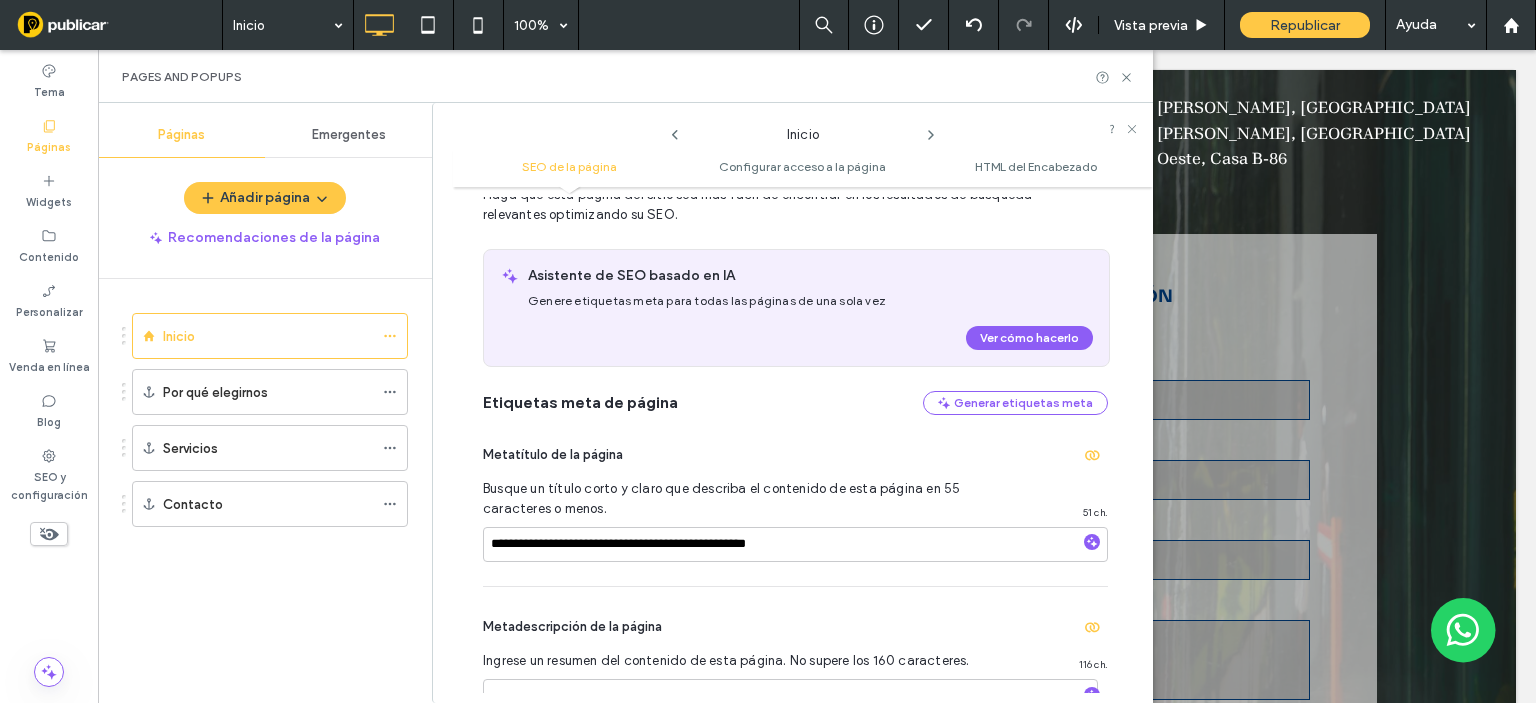 scroll, scrollTop: 310, scrollLeft: 0, axis: vertical 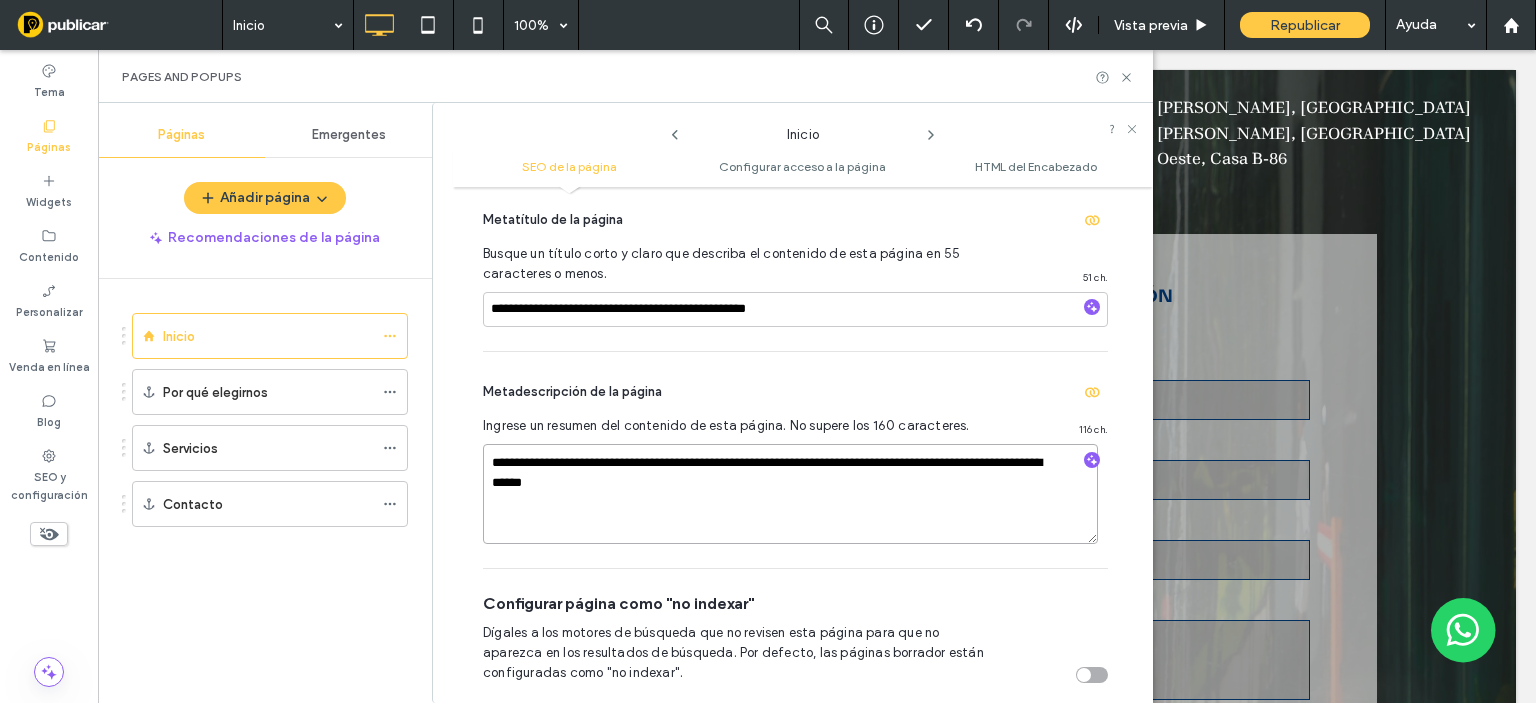 drag, startPoint x: 648, startPoint y: 488, endPoint x: 516, endPoint y: 468, distance: 133.50656 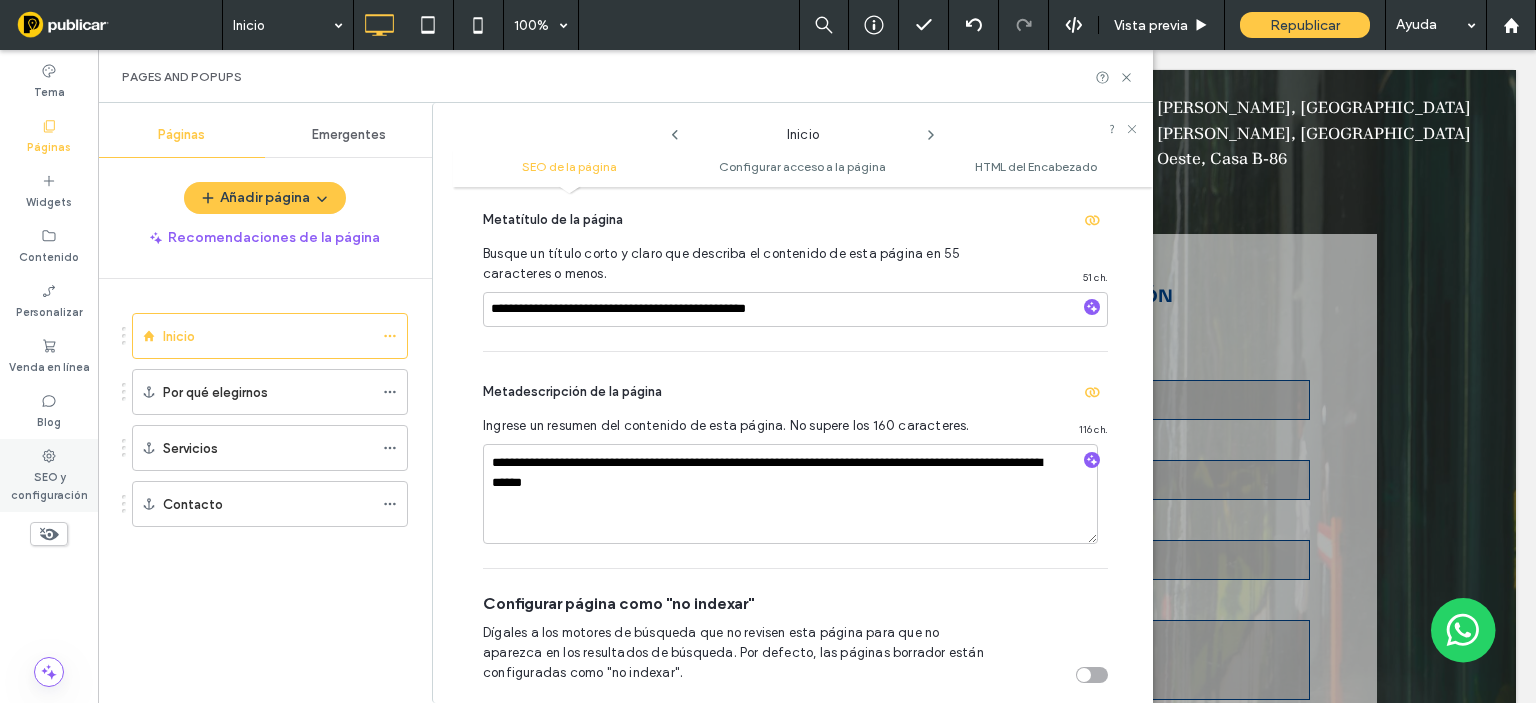click 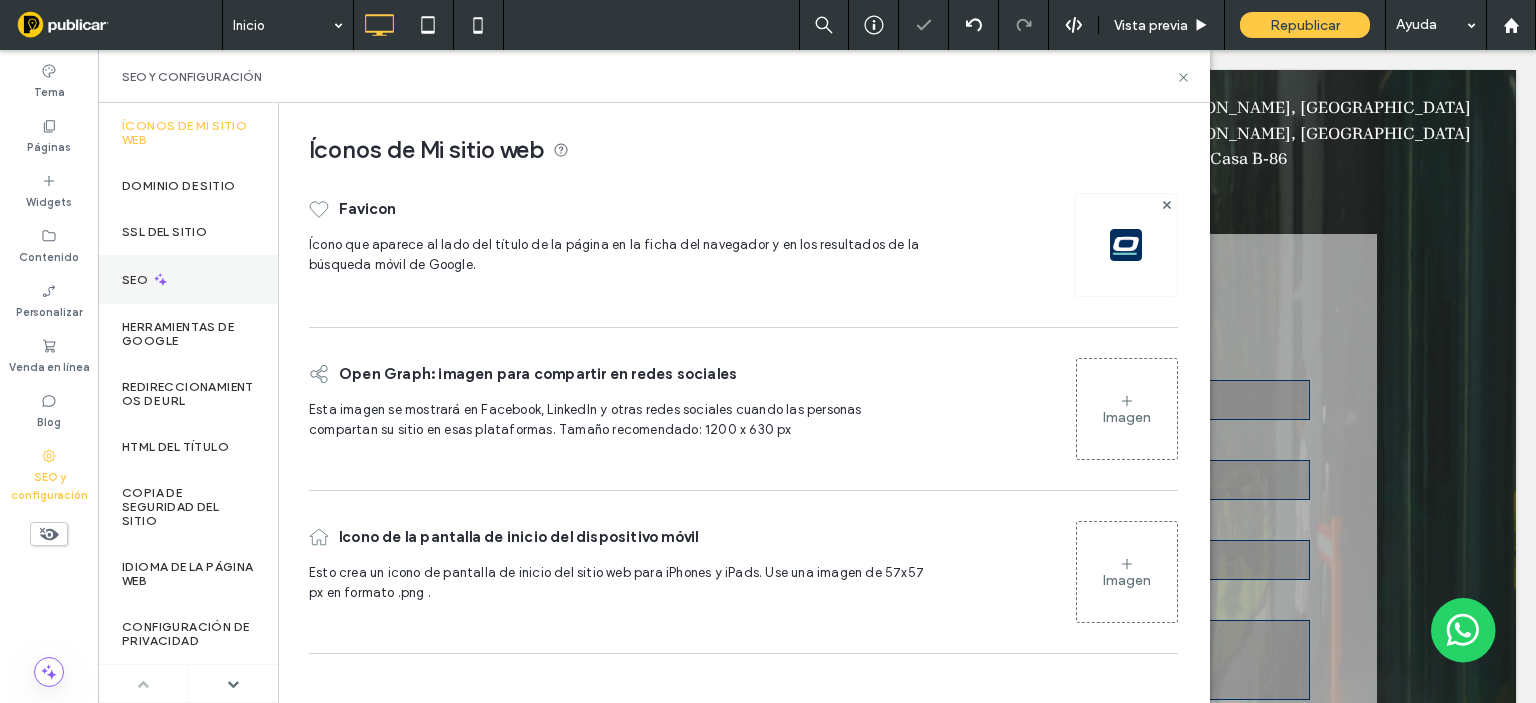 click on "SEO" at bounding box center [137, 280] 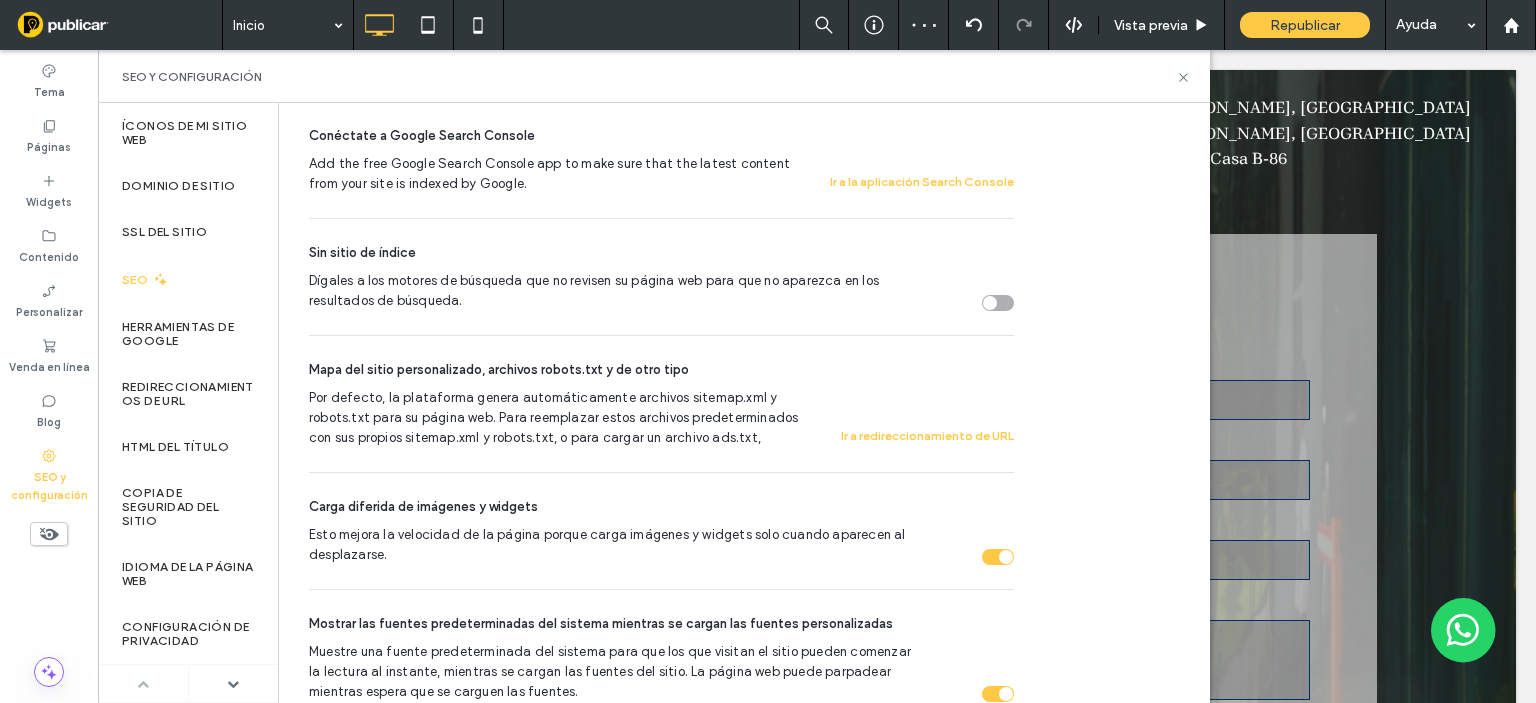 click on "SEO Optimice su sitio para aumentar su visibilidad en los resultados de búsqueda relevantes. ¡Novedad! Perspectiva general de SEO Vea todos los problemas de SEO de su sitio que deben solucionarse en una sola página. Ver cómo hacerlo Instalar la aplicación WooRank Ayude a que sus páginas web funcionen mejor. Ejecute auditorías completas de sitios y páginas, haga un seguimiento de las palabras clave y mucho más.‎  Instale WooRank SEO a nivel de página Establece las etiquetas meta de cada página, la configuración del índice y más. Administrar páginas Generar etiquetas con IA SEO a nivel de página web Habilitar Schema de empresa local Optimice su negocio para SEO local habilitando el esquema de negocio local en la información de su empresa.  Ir a Información comercial Conéctate a Google Search Console Add the free Google Search Console app to make sure that the latest content from your site is indexed by Google. Ir a la aplicación Search Console Sin sitio de índice 51   ch. 0   ch." at bounding box center [743, 459] 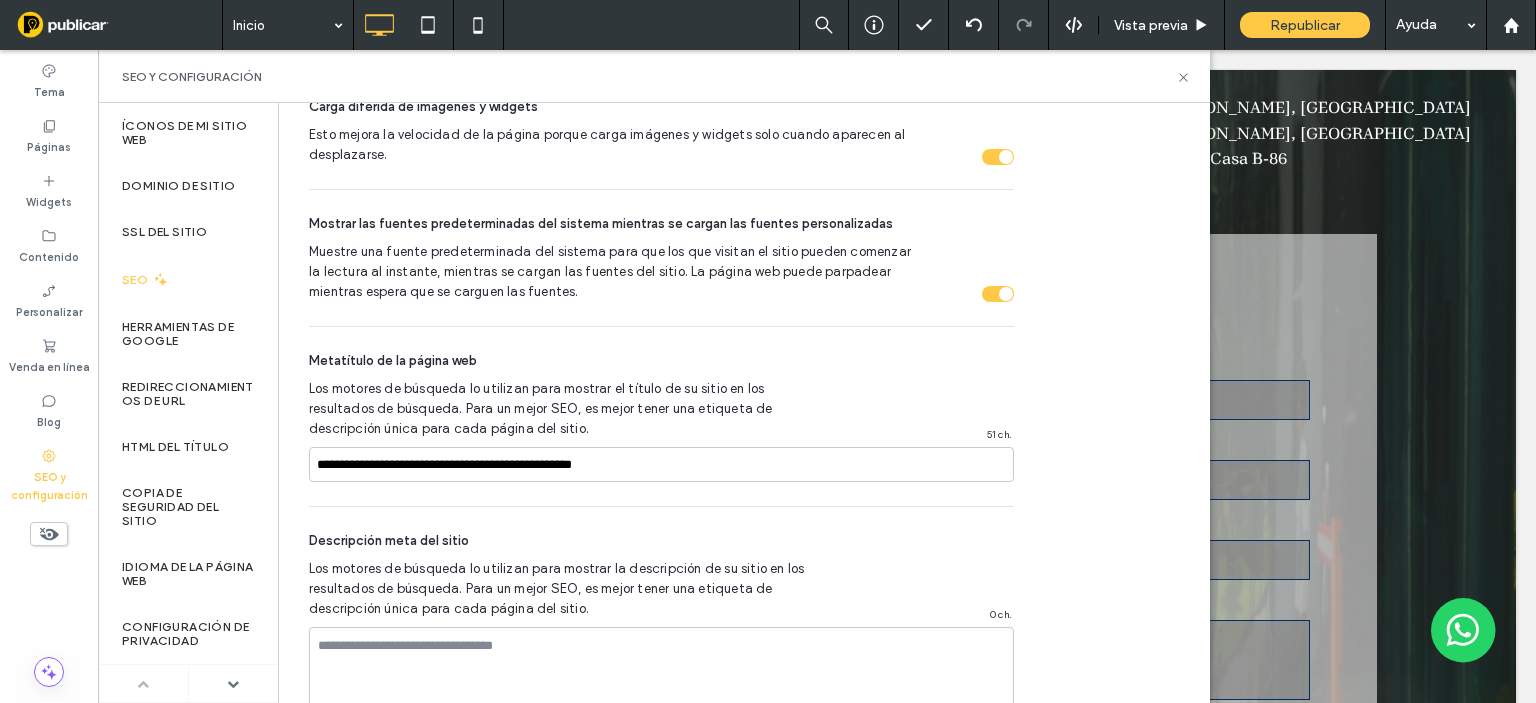 scroll, scrollTop: 1200, scrollLeft: 0, axis: vertical 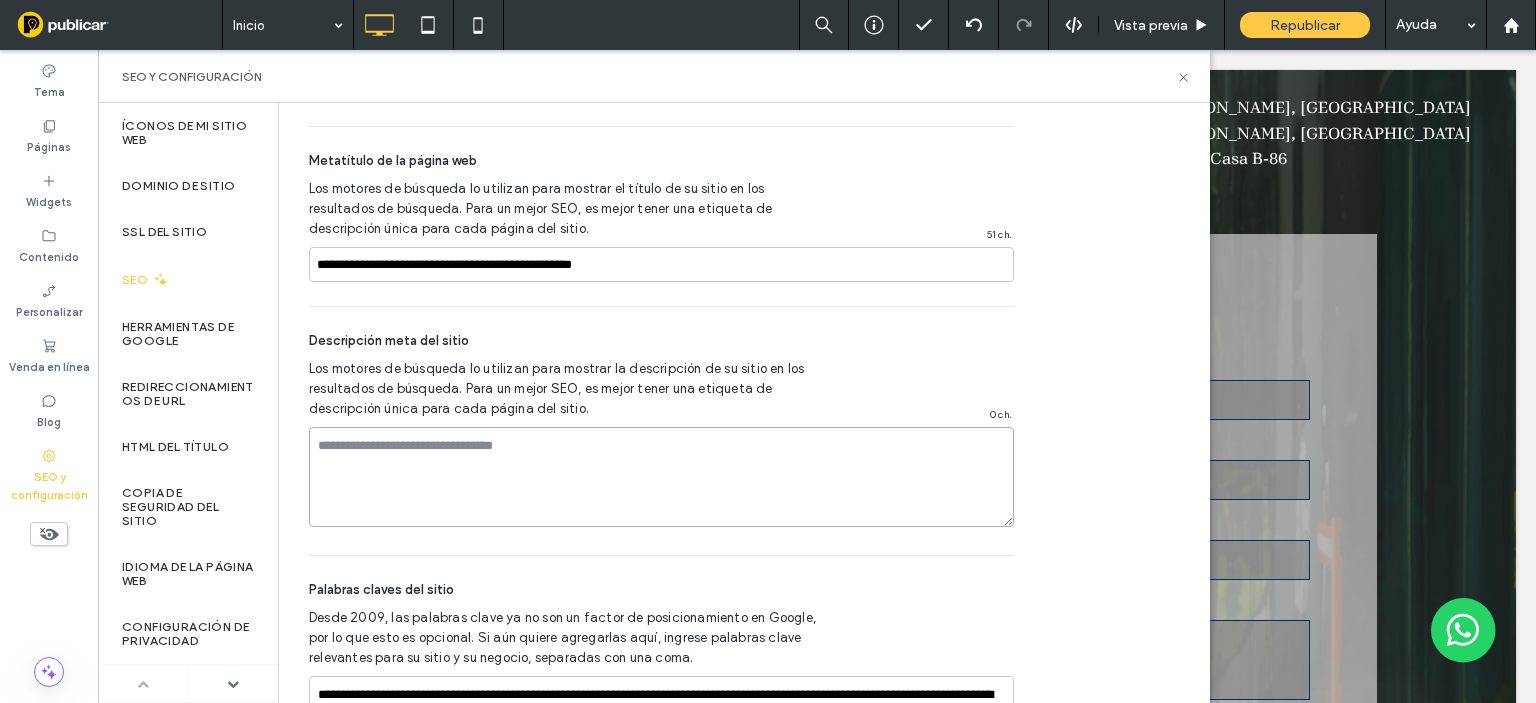 click at bounding box center [661, 477] 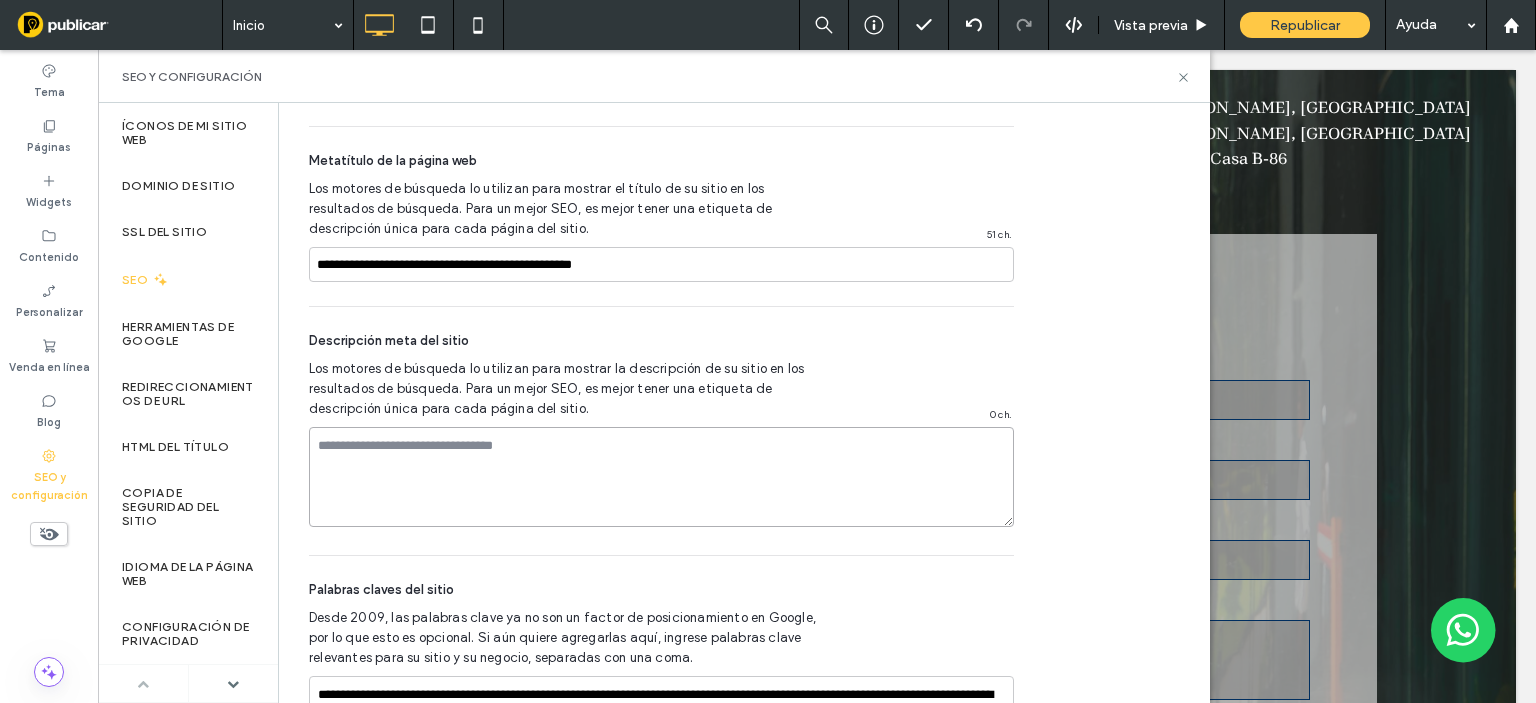 paste on "**********" 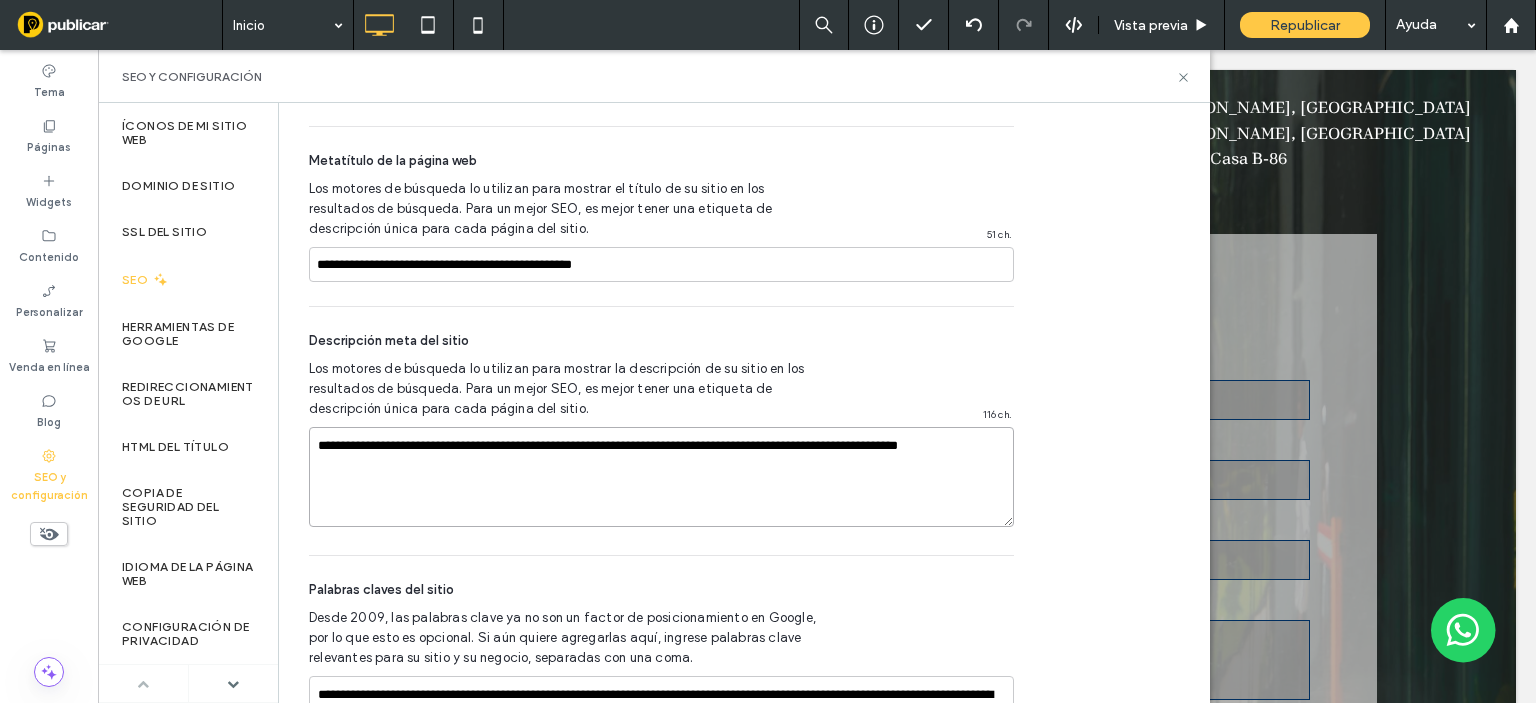type on "**********" 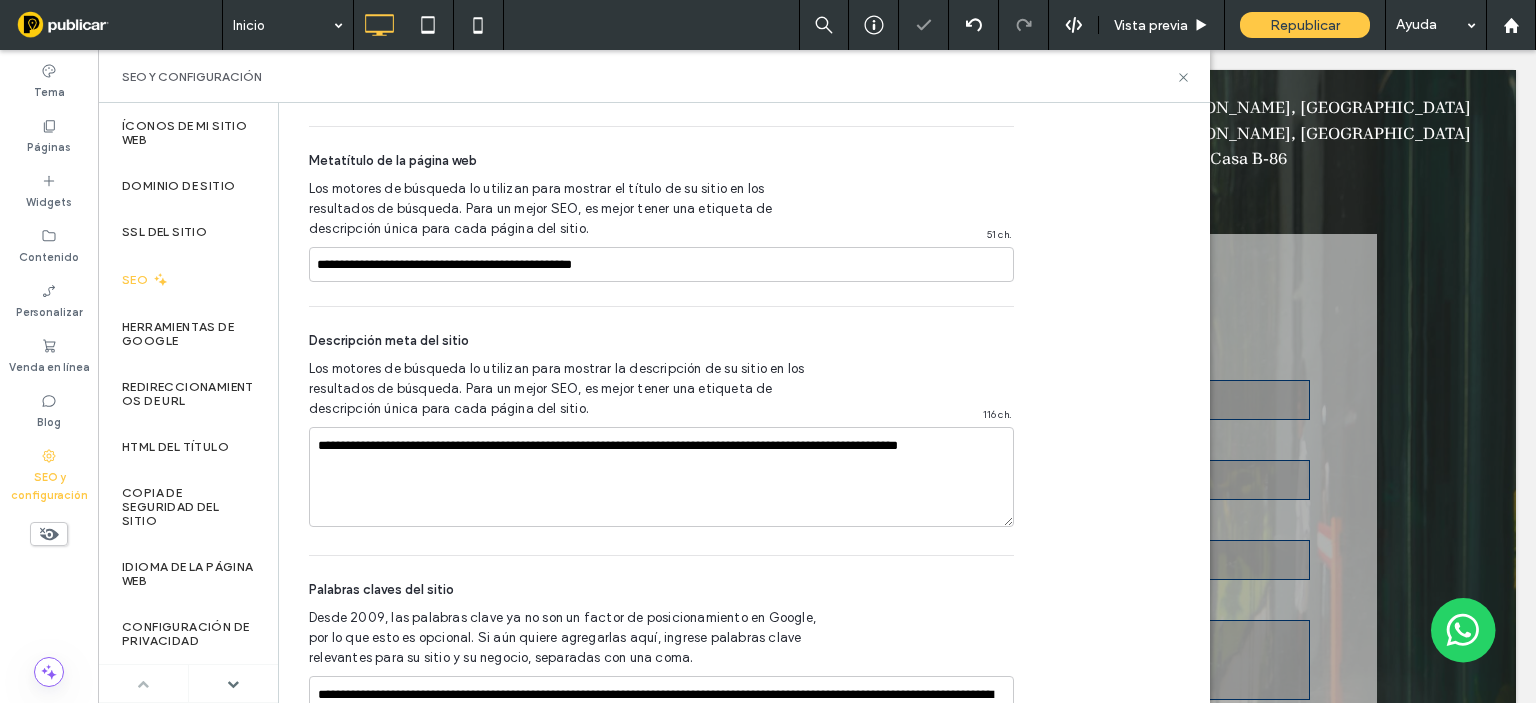 click on "SEO Optimice su sitio para aumentar su visibilidad en los resultados de búsqueda relevantes. ¡Novedad! Perspectiva general de SEO Vea todos los problemas de SEO de su sitio que deben solucionarse en una sola página. Ver cómo hacerlo Instalar la aplicación WooRank Ayude a que sus páginas web funcionen mejor. Ejecute auditorías completas de sitios y páginas, haga un seguimiento de las palabras clave y mucho más.‎  Instale WooRank SEO a nivel de página Establece las etiquetas meta de cada página, la configuración del índice y más. Administrar páginas Generar etiquetas con IA SEO a nivel de página web Habilitar Schema de empresa local Optimice su negocio para SEO local habilitando el esquema de negocio local en la información de su empresa.  Ir a Información comercial Conéctate a Google Search Console Add the free Google Search Console app to make sure that the latest content from your site is indexed by Google. Ir a la aplicación Search Console Sin sitio de índice 51   ch. 116   ch." at bounding box center (743, -141) 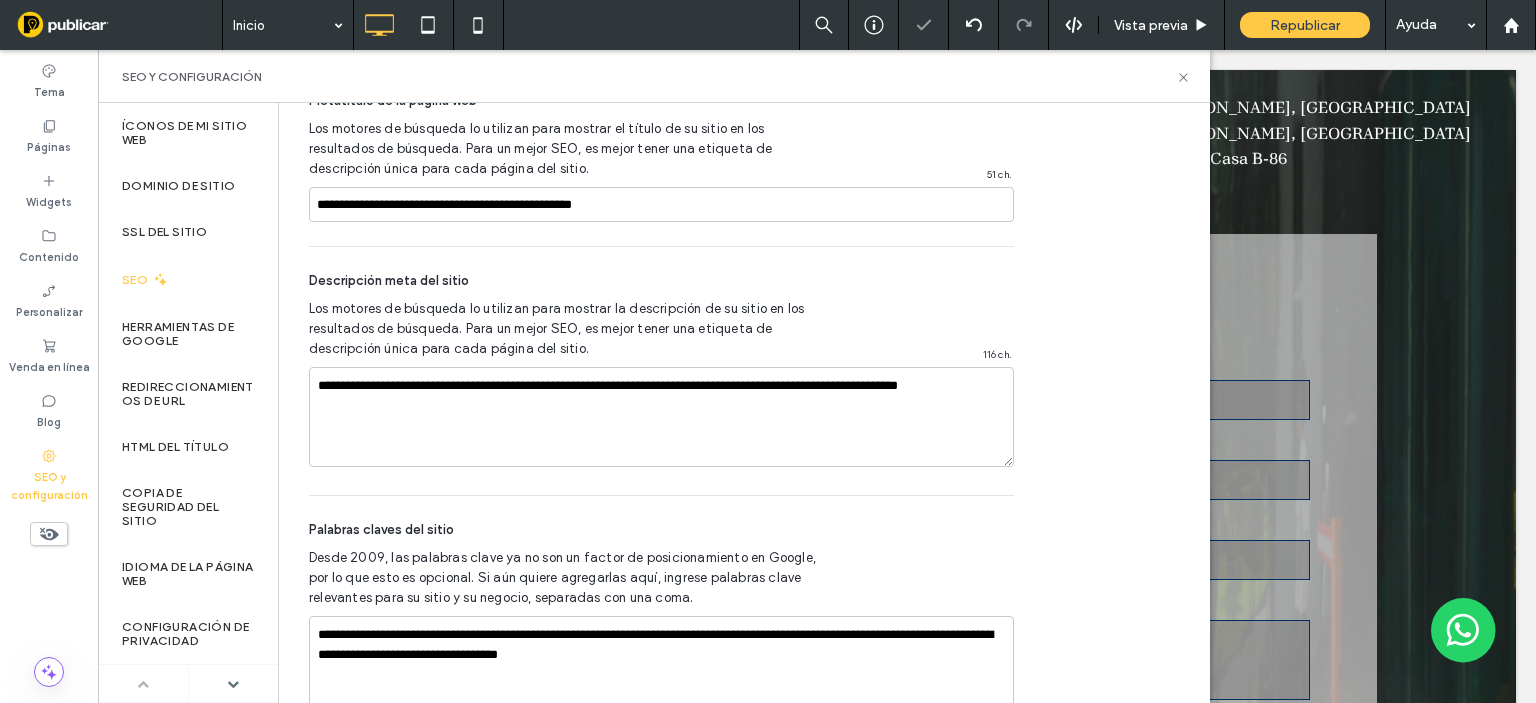 scroll, scrollTop: 1313, scrollLeft: 0, axis: vertical 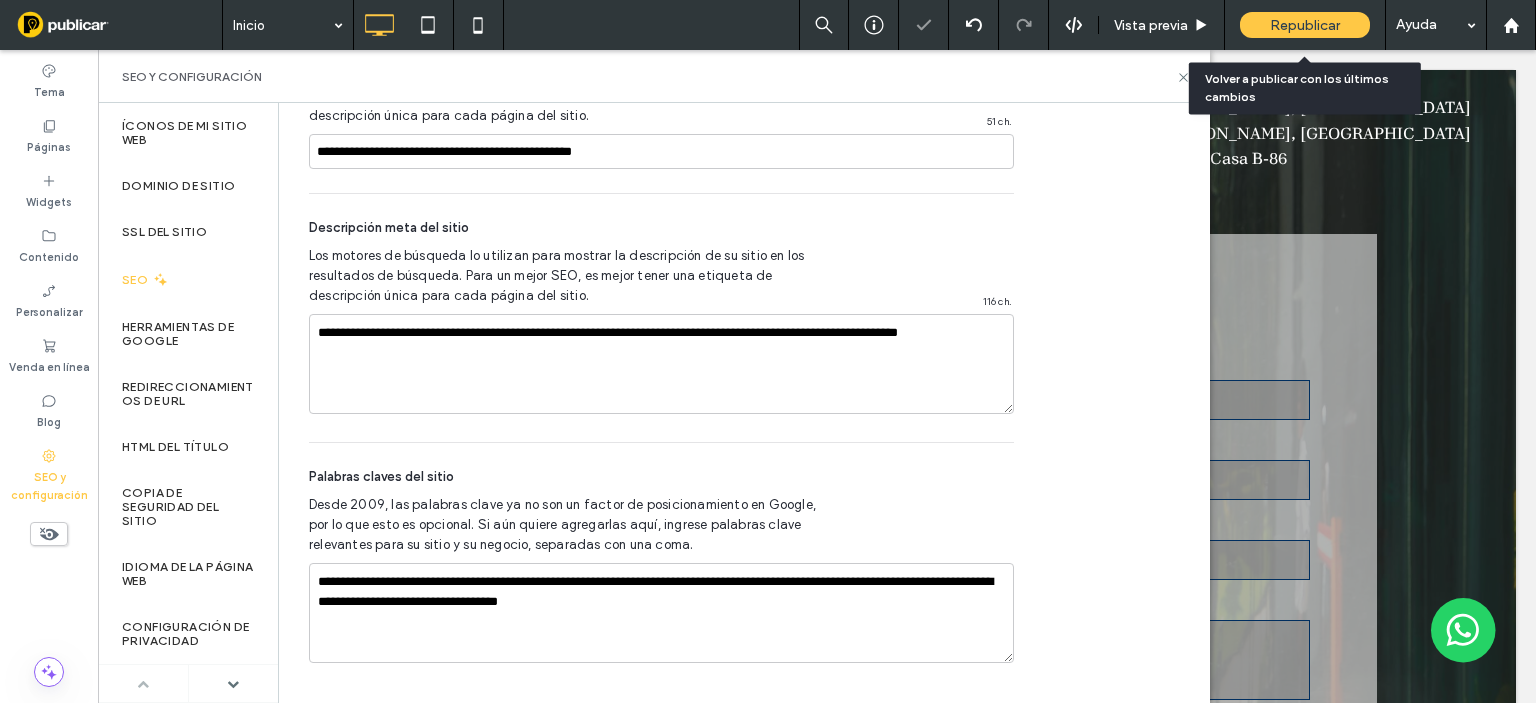 click on "Republicar" at bounding box center (1305, 25) 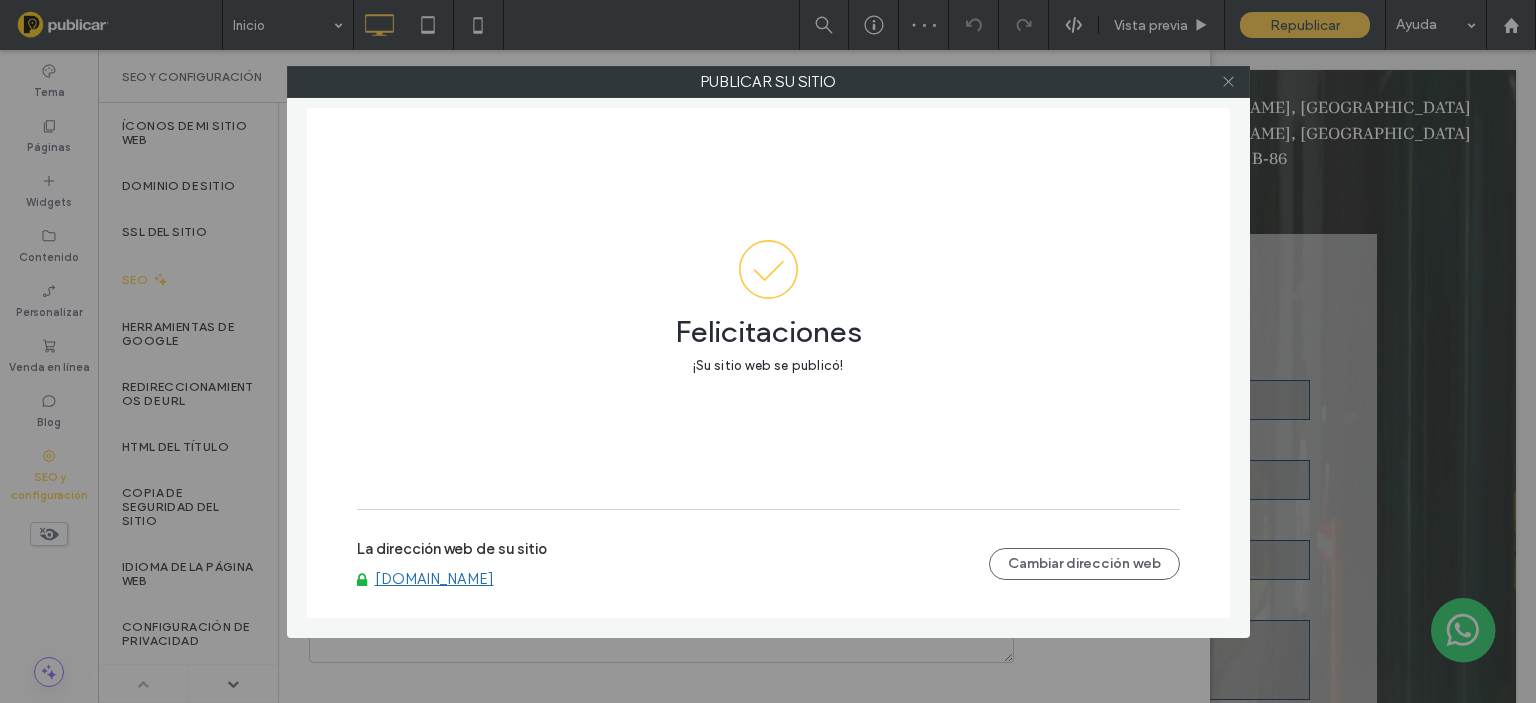 click 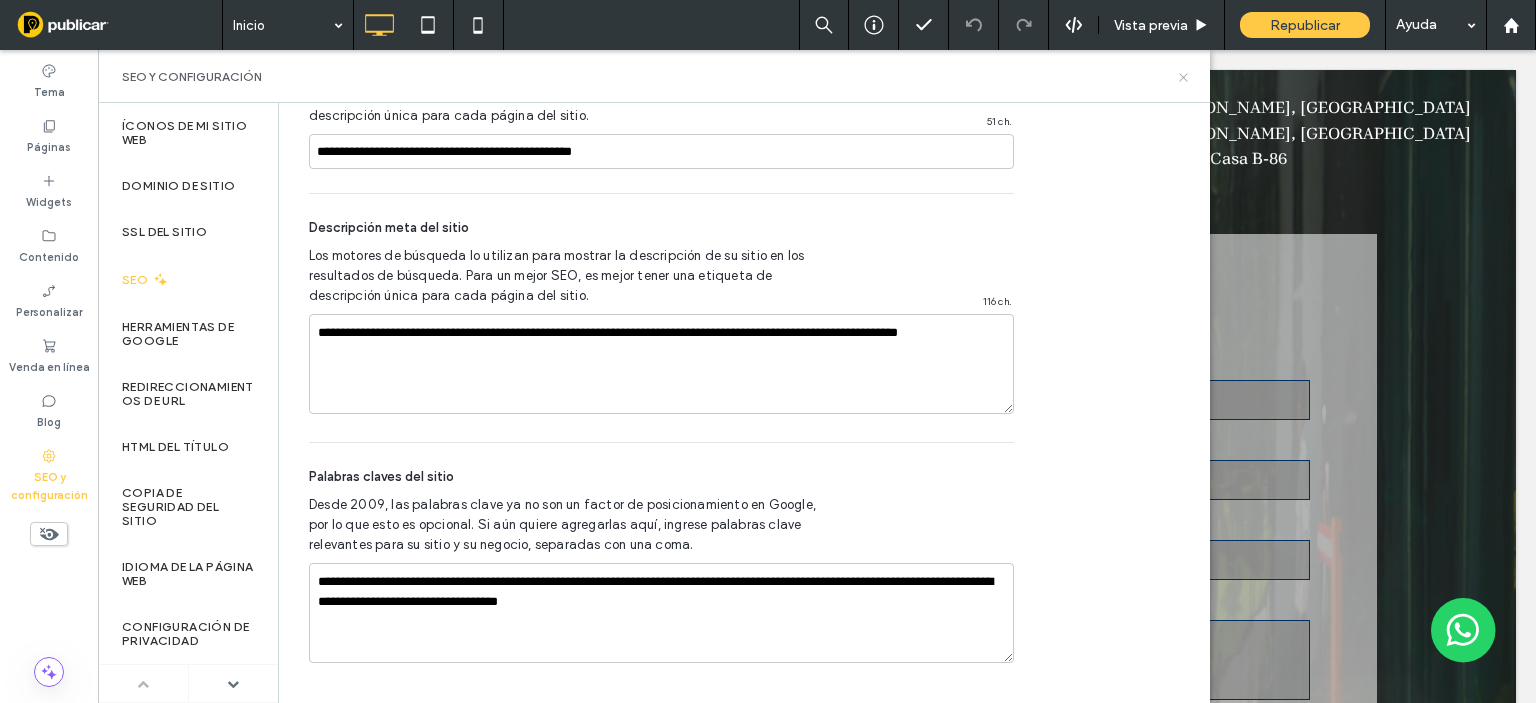 click 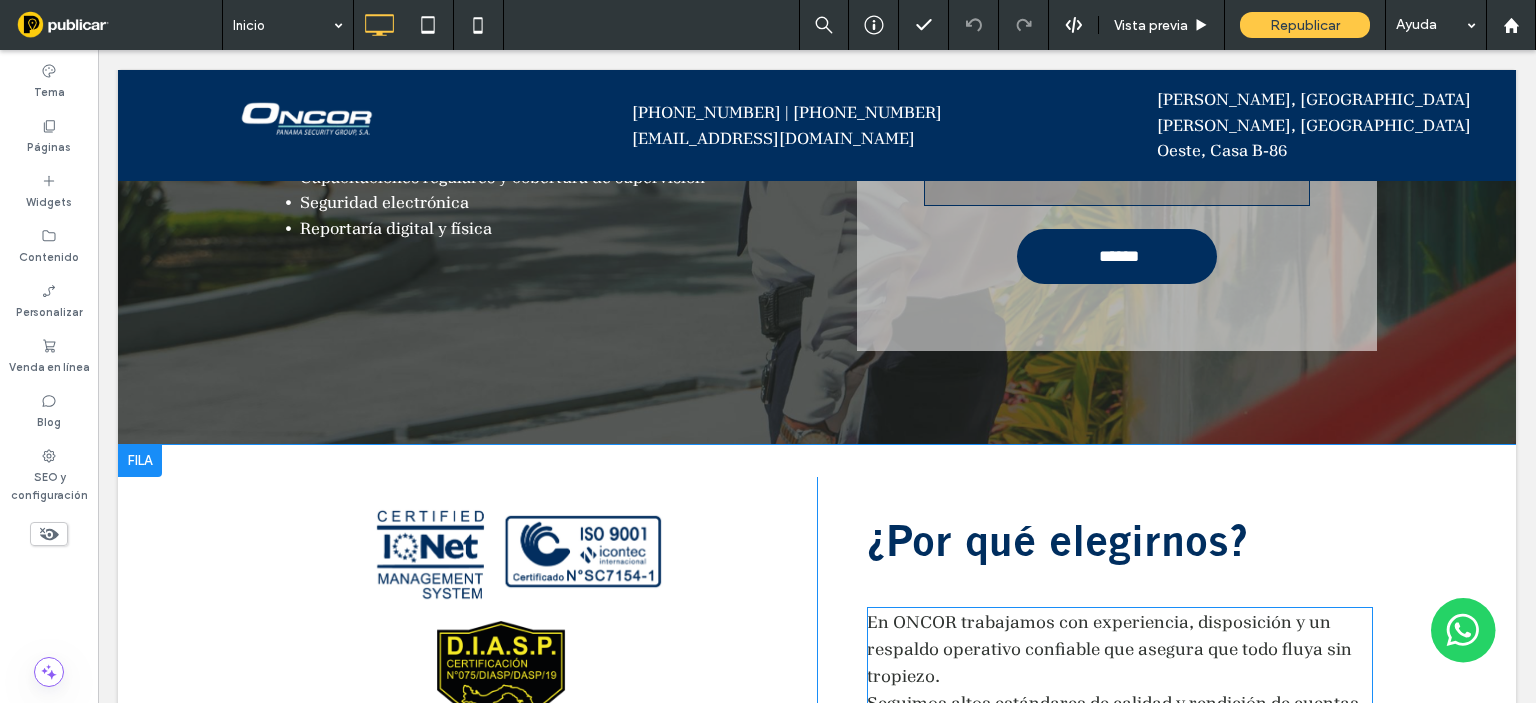 click on "Seguimos altos estándares de calidad y rendición de cuentas." at bounding box center [1120, 703] 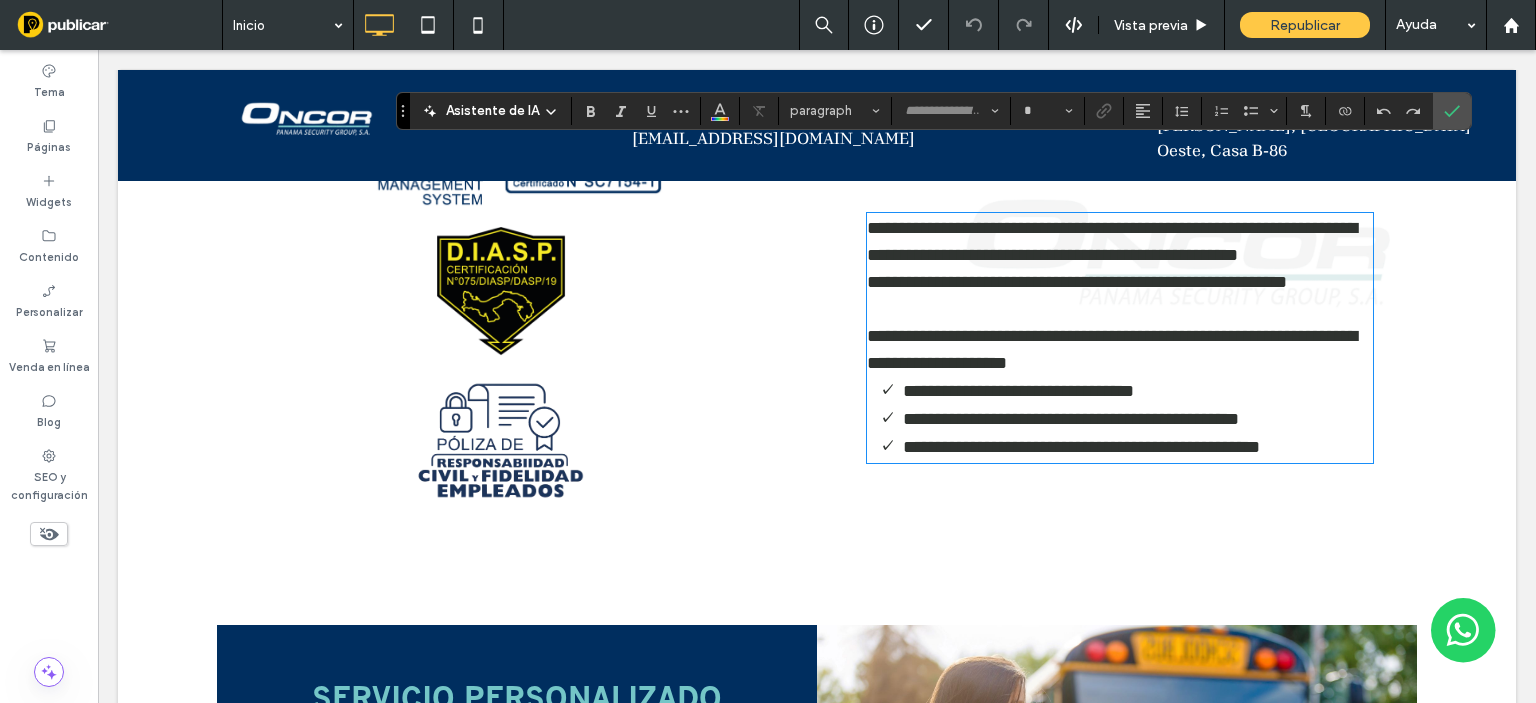 type on "**********" 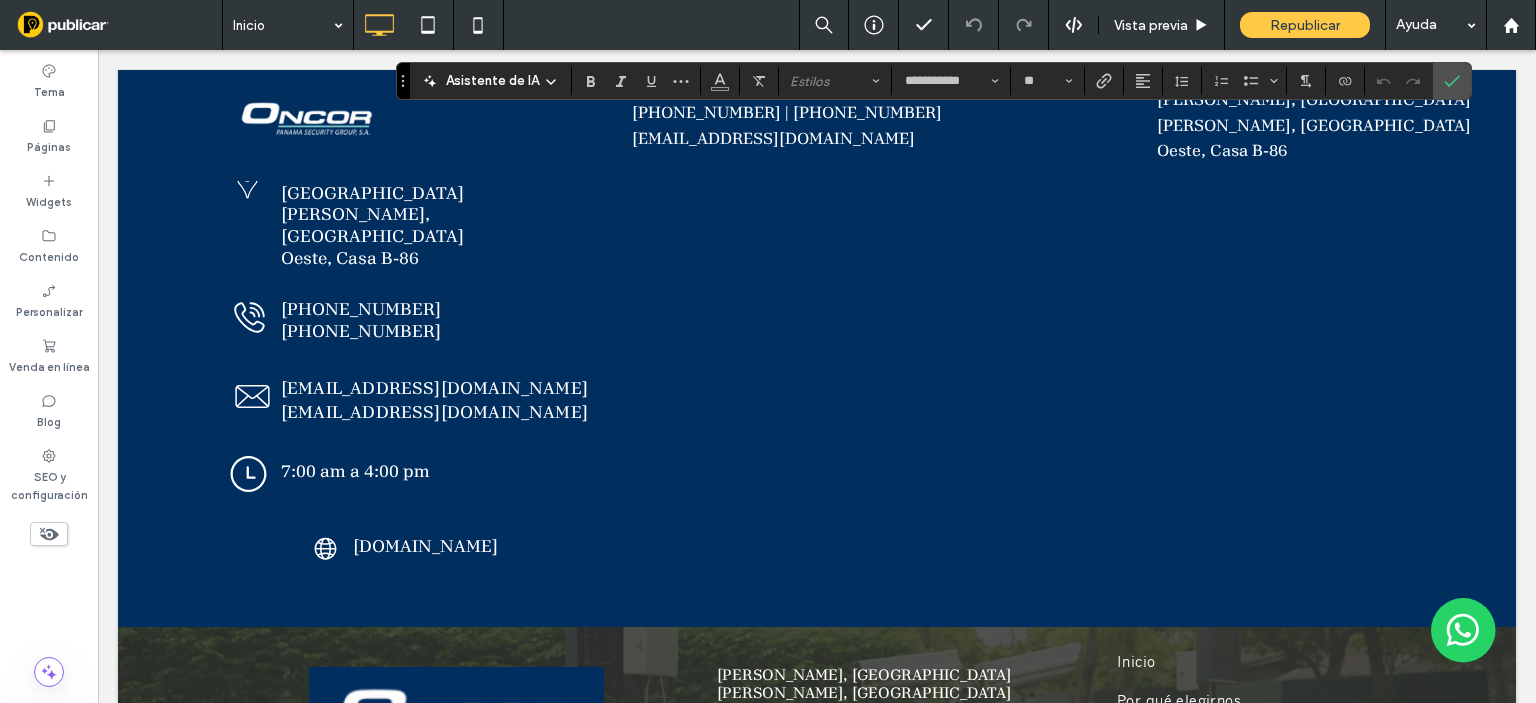 scroll, scrollTop: 2788, scrollLeft: 0, axis: vertical 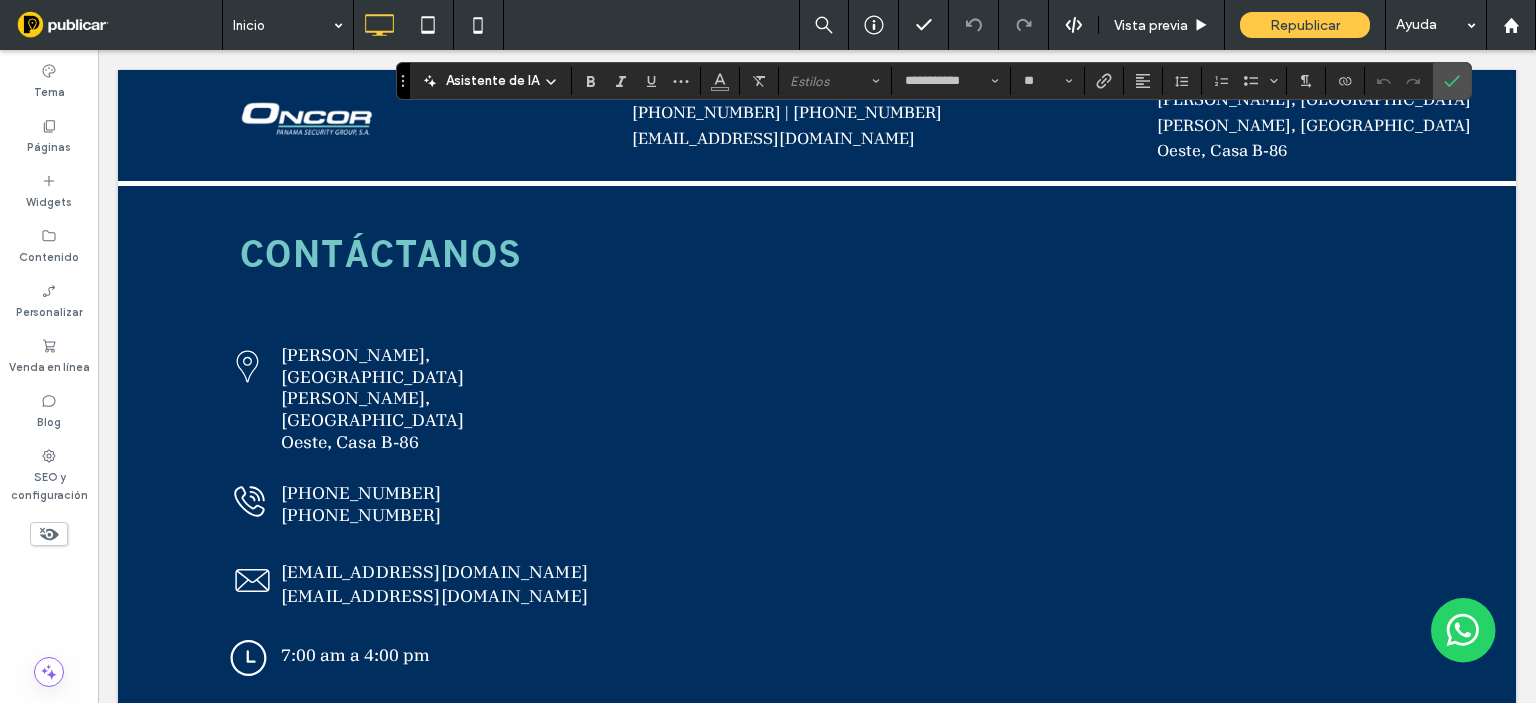 click at bounding box center [1463, 630] 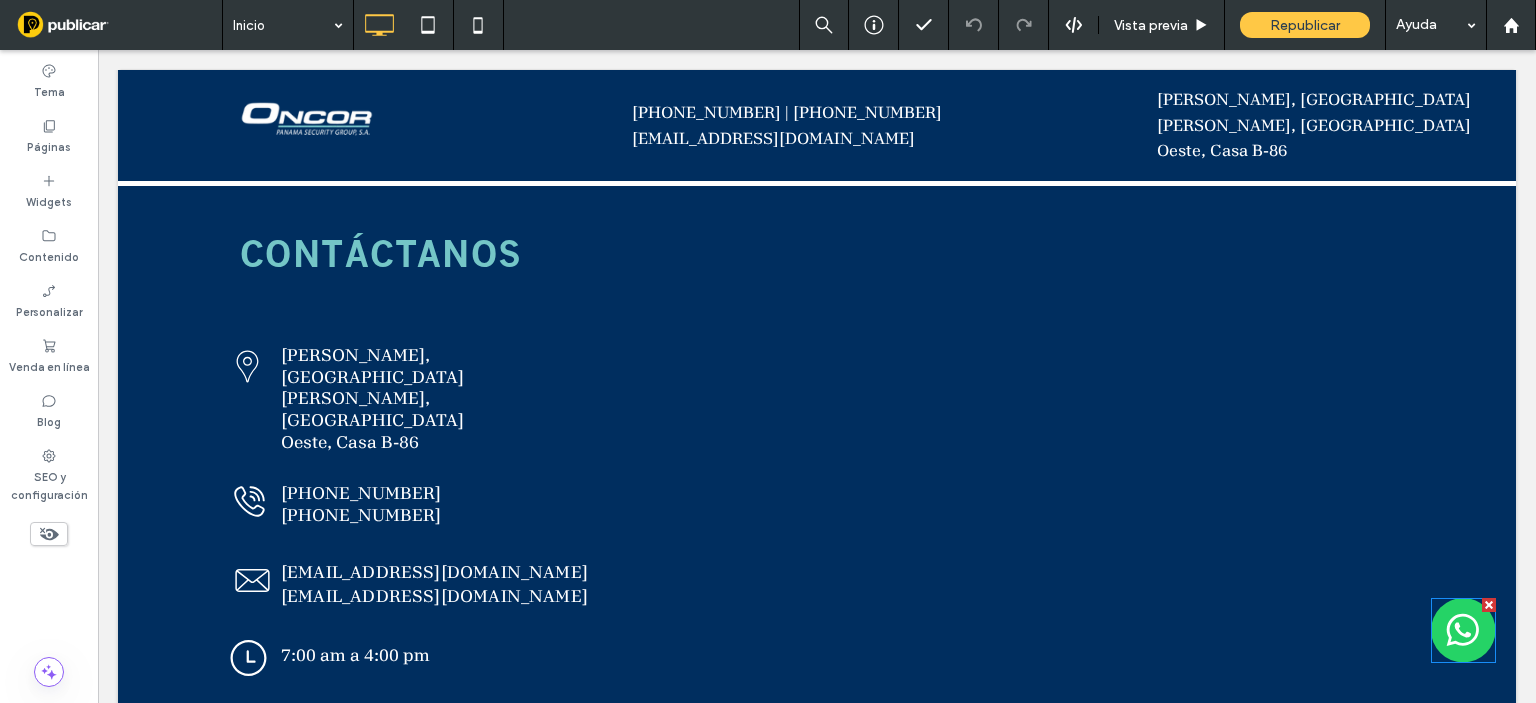 click at bounding box center (1463, 630) 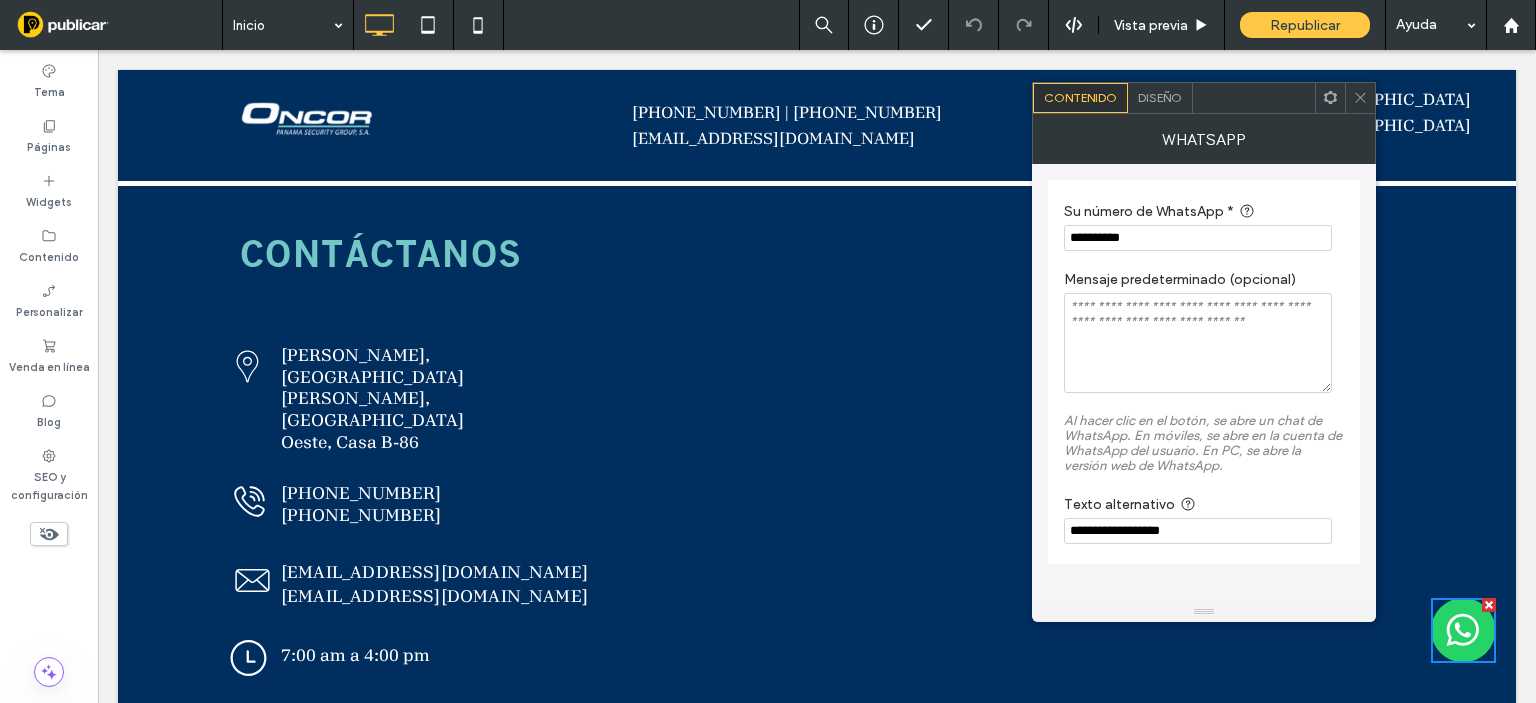 click at bounding box center [1360, 98] 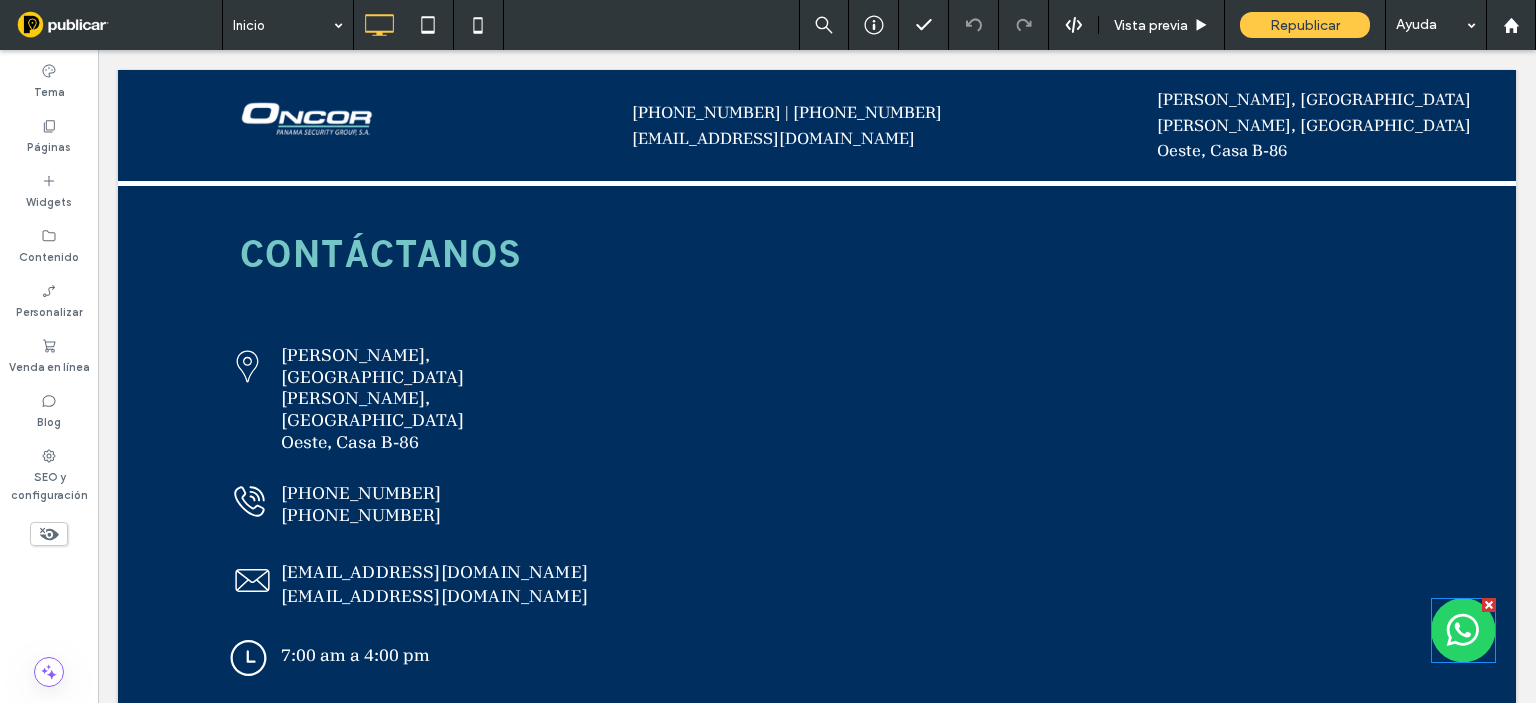 click at bounding box center (1463, 630) 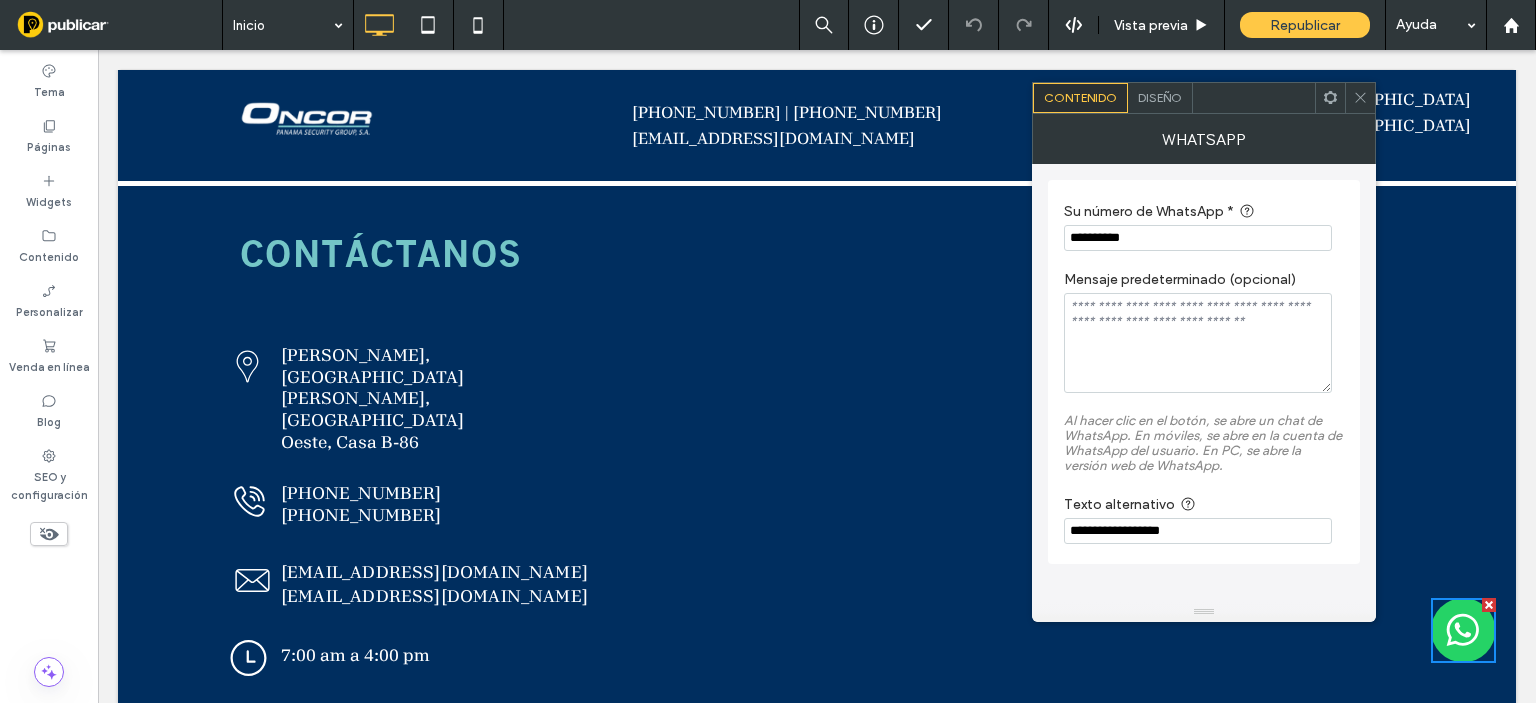 drag, startPoint x: 1095, startPoint y: 236, endPoint x: 1157, endPoint y: 239, distance: 62.072536 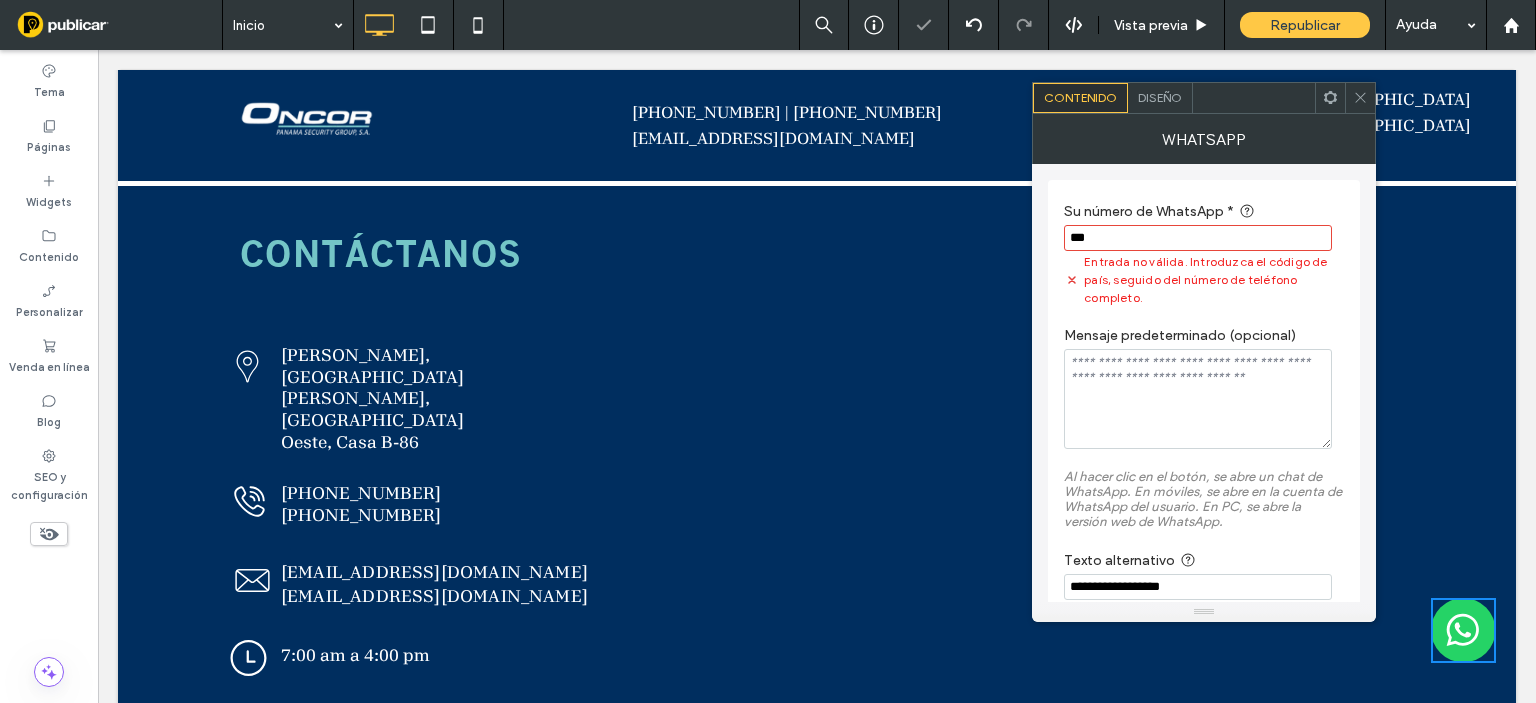 paste on "********" 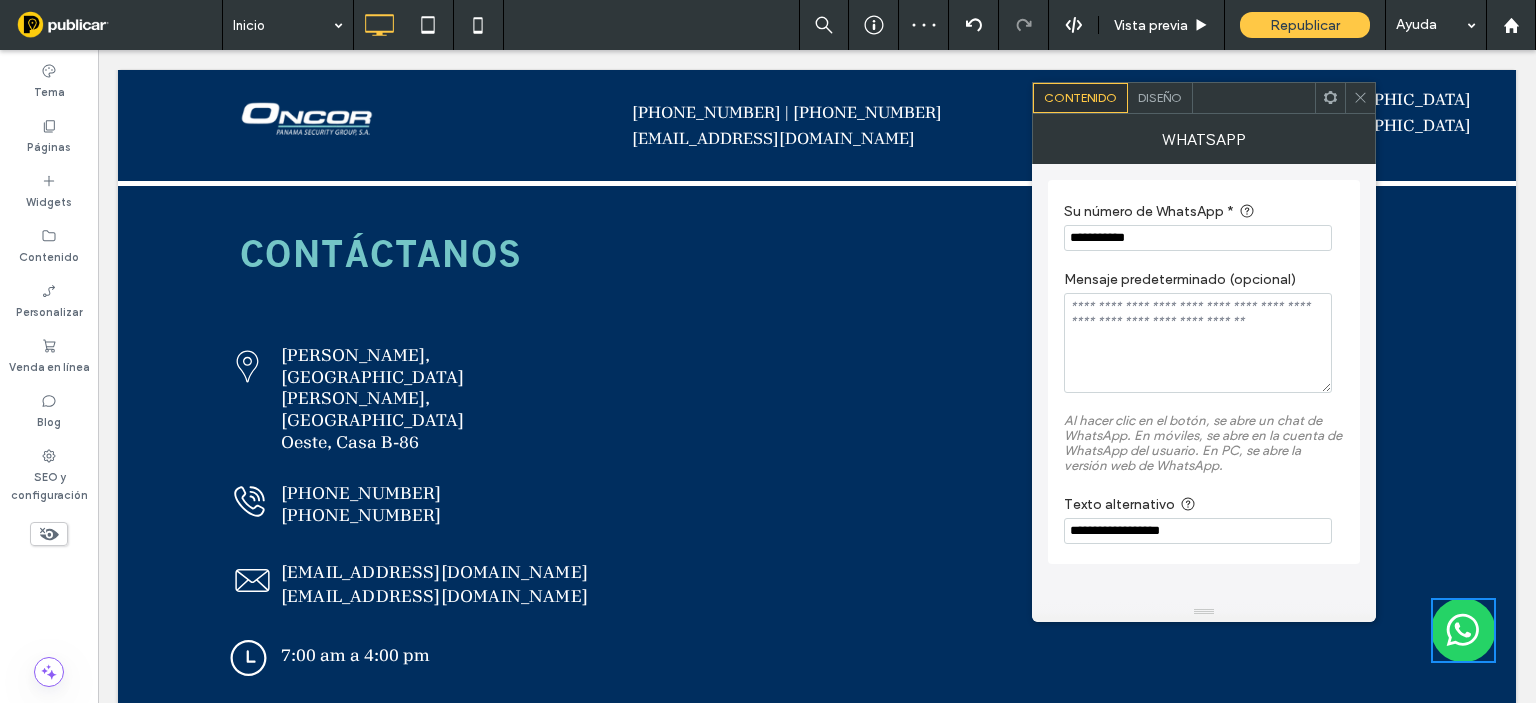 click on "CONTÁCTANOS
Un dibujo en blanco y negro de un alfiler [PERSON_NAME] sobre un fondo blanco.
Click To Paste
[GEOGRAPHIC_DATA], [GEOGRAPHIC_DATA][PERSON_NAME], [GEOGRAPHIC_DATA], [GEOGRAPHIC_DATA]-86 Click To Paste
Un dibujo en blanco y negro de un teléfono sobre un fondo blanco.
Click To Paste
[PHONE_NUMBER] [PHONE_NUMBER] Click To Paste
Un icono de sobre en blanco y negro sobre un fondo blanco.
Click To Paste
[EMAIL_ADDRESS][DOMAIN_NAME] [EMAIL_ADDRESS][DOMAIN_NAME] Click To Paste
Un icono de reloj en blanco y negro con la letra l en un círculo.
Click To Paste
7:00 am a 4:00 pm Click To Paste
Un icono de globo en blanco y negro sobre un fondo blanco.
Click To Paste
[DOMAIN_NAME] Click To Paste
Click To Paste
Click To Paste
Fila + Añadir sección" at bounding box center [817, 498] 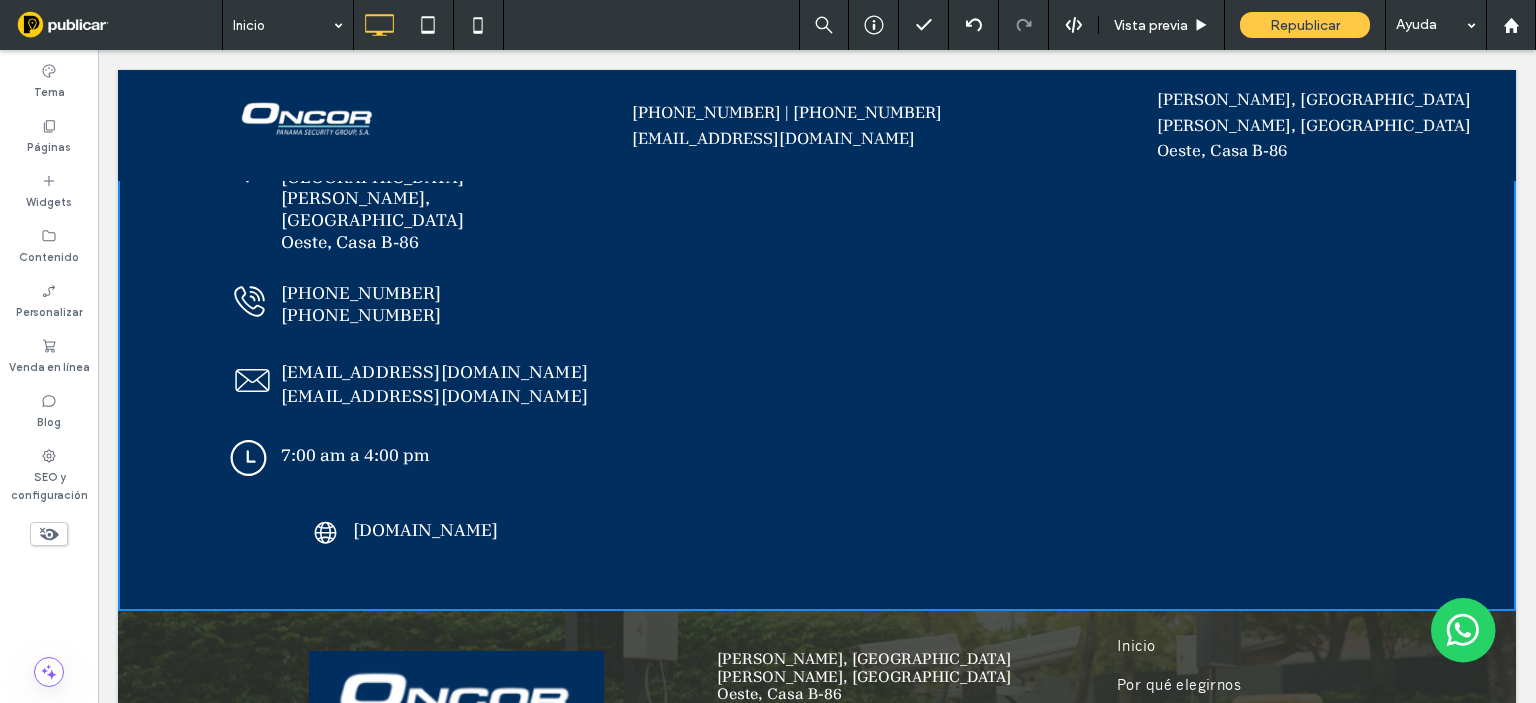 click on "CONTÁCTANOS
Un dibujo en blanco y negro de un alfiler [PERSON_NAME] sobre un fondo blanco.
Click To Paste
[GEOGRAPHIC_DATA], [GEOGRAPHIC_DATA][PERSON_NAME], [GEOGRAPHIC_DATA], [GEOGRAPHIC_DATA]-86 Click To Paste
Un dibujo en blanco y negro de un teléfono sobre un fondo blanco.
Click To Paste
[PHONE_NUMBER] [PHONE_NUMBER] Click To Paste
Un icono de sobre en blanco y negro sobre un fondo blanco.
Click To Paste
[EMAIL_ADDRESS][DOMAIN_NAME] [EMAIL_ADDRESS][DOMAIN_NAME] Click To Paste
Un icono de reloj en blanco y negro con la letra l en un círculo.
Click To Paste
7:00 am a 4:00 pm Click To Paste
Un icono de globo en blanco y negro sobre un fondo blanco.
Click To Paste
[DOMAIN_NAME] Click To Paste
Click To Paste
Click To Paste
Fila + Añadir sección" at bounding box center [817, 298] 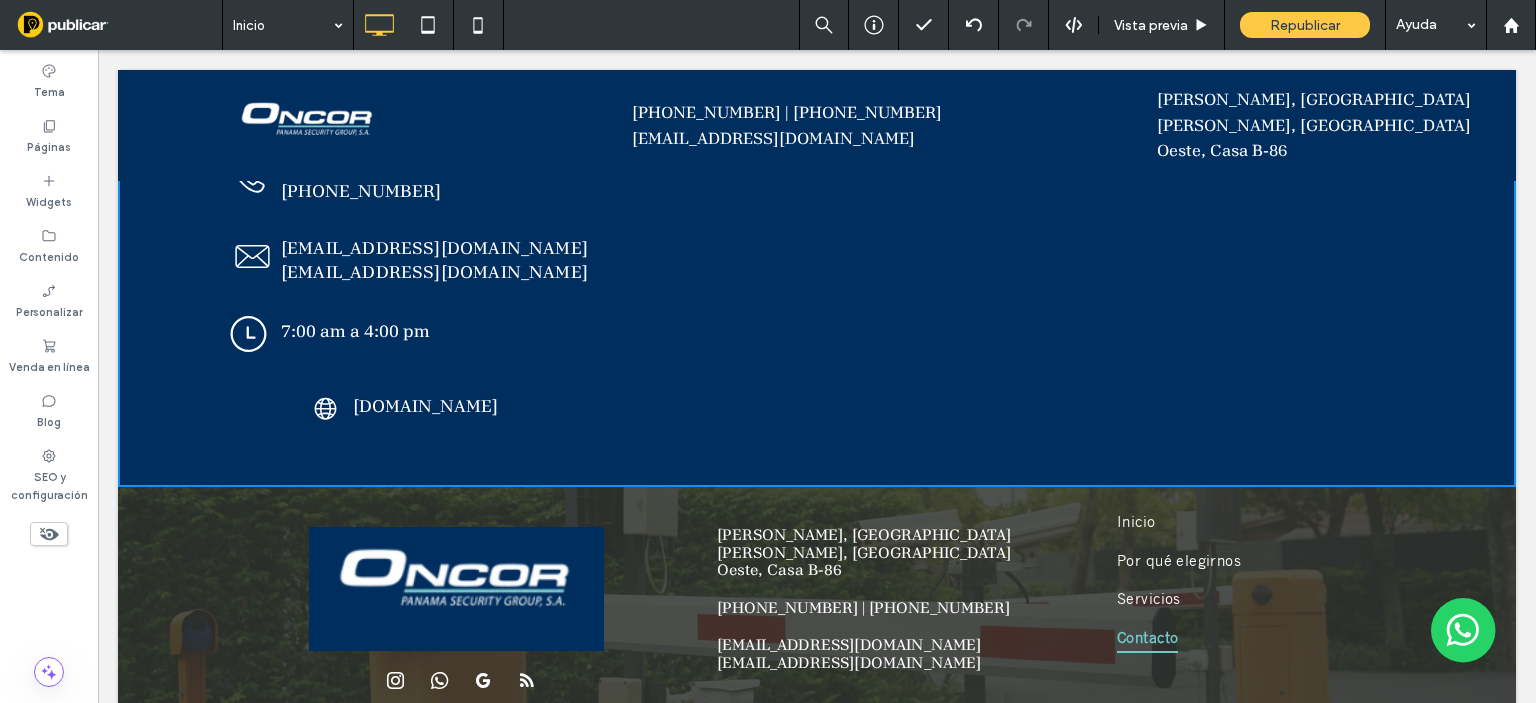 scroll, scrollTop: 3231, scrollLeft: 0, axis: vertical 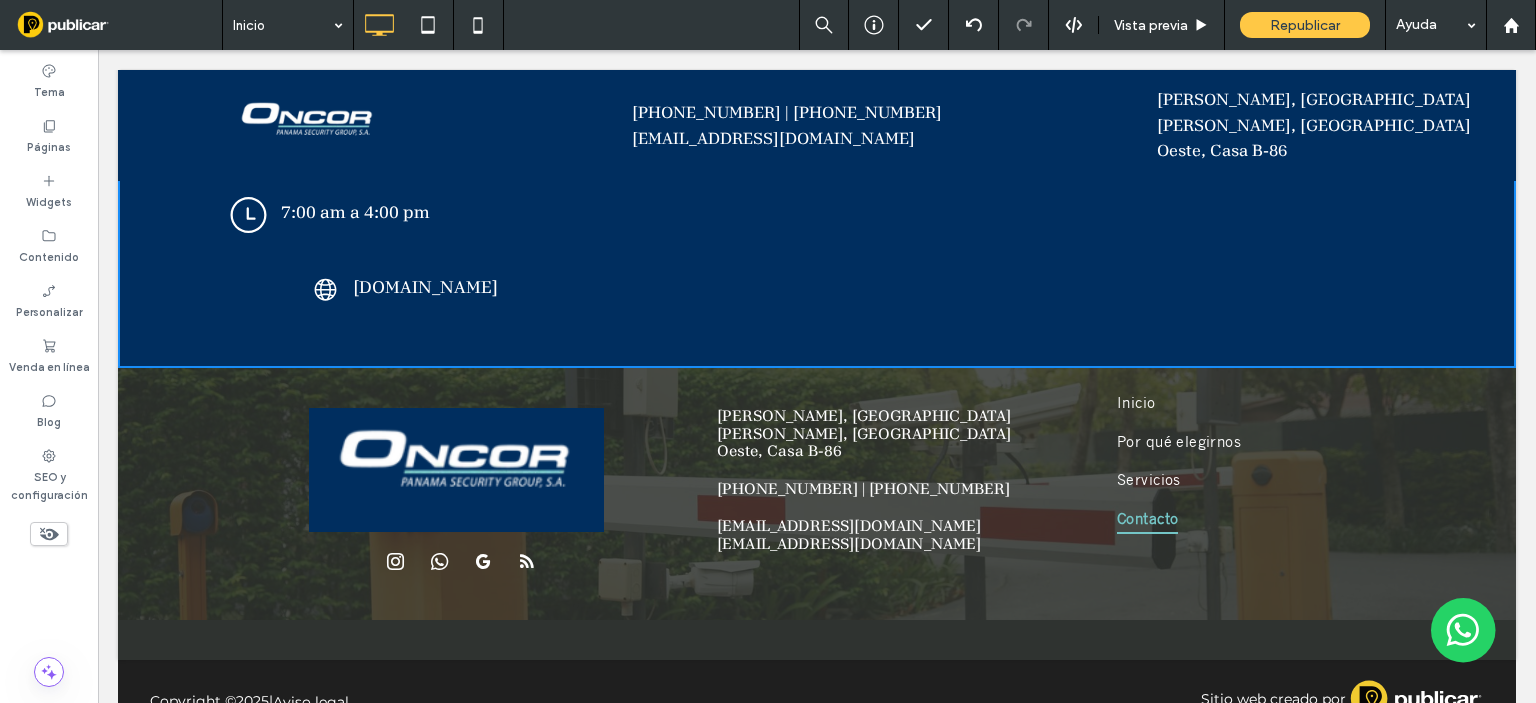 click on "Click To Paste
[PERSON_NAME], [GEOGRAPHIC_DATA][PERSON_NAME], [GEOGRAPHIC_DATA]-86 [PHONE_NUMBER]   |
[PHONE_NUMBER] [EMAIL_ADDRESS][DOMAIN_NAME] [EMAIL_ADDRESS][DOMAIN_NAME]
Click To Paste
Inicio
Por qué elegirnos
Servicios
Contacto
Click To Paste
+ Añadir sección" at bounding box center [817, 493] 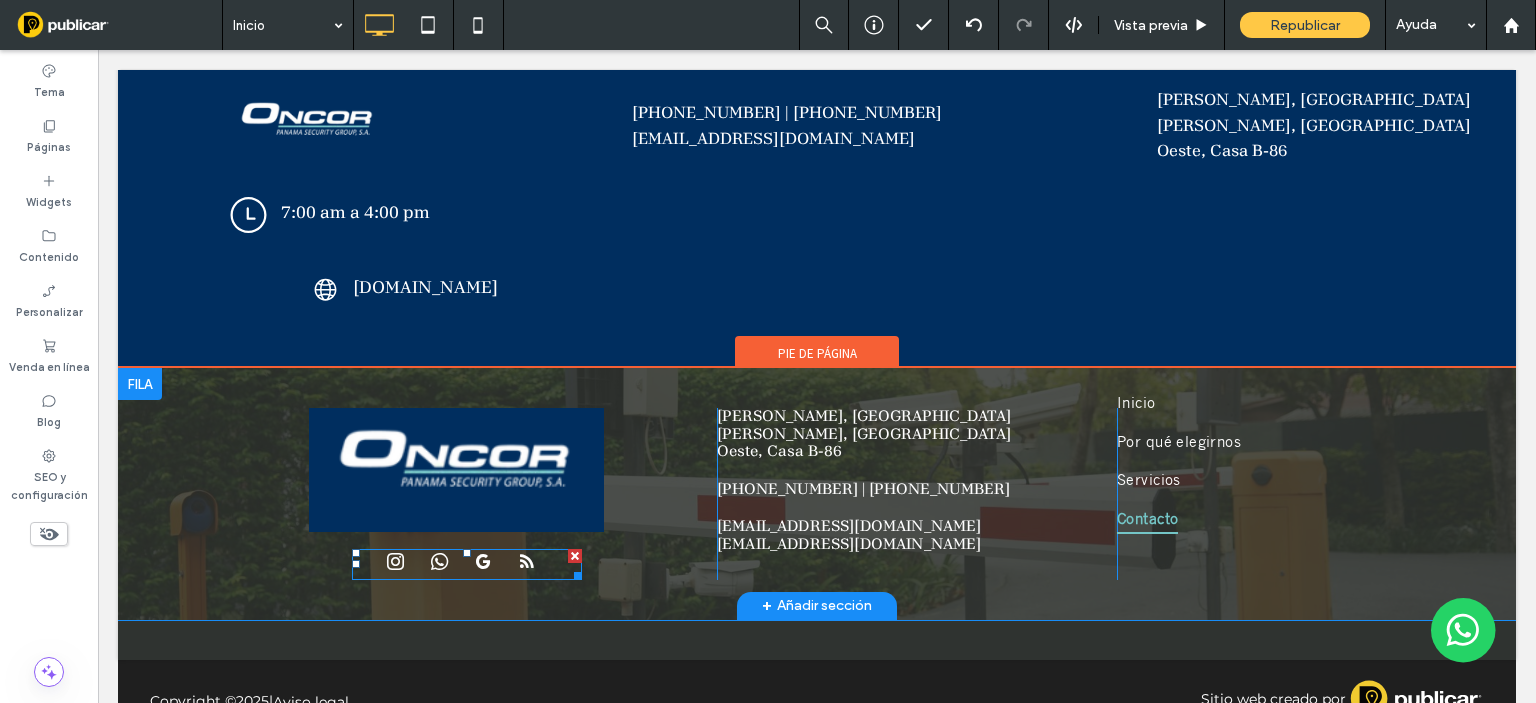 click at bounding box center [439, 562] 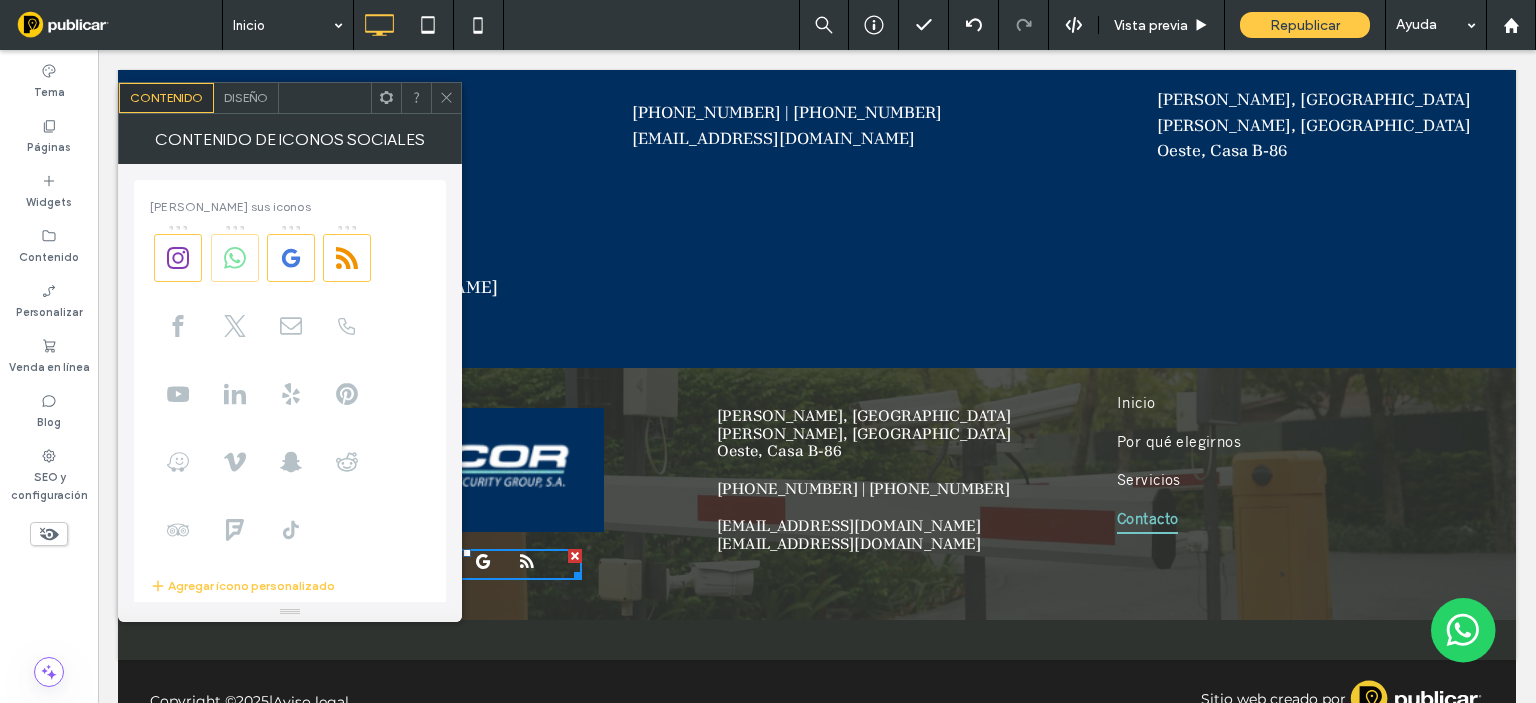 click 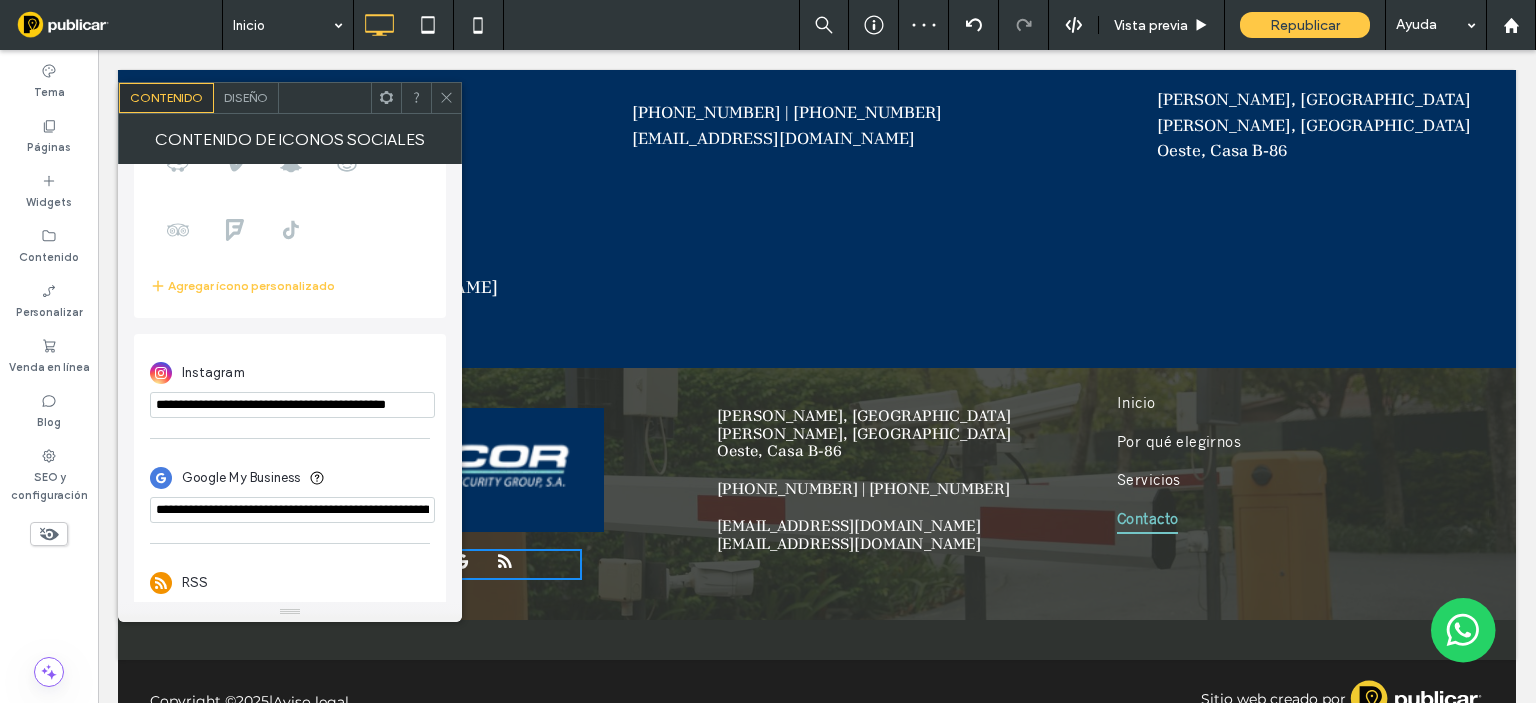click on "**********" at bounding box center (292, 510) 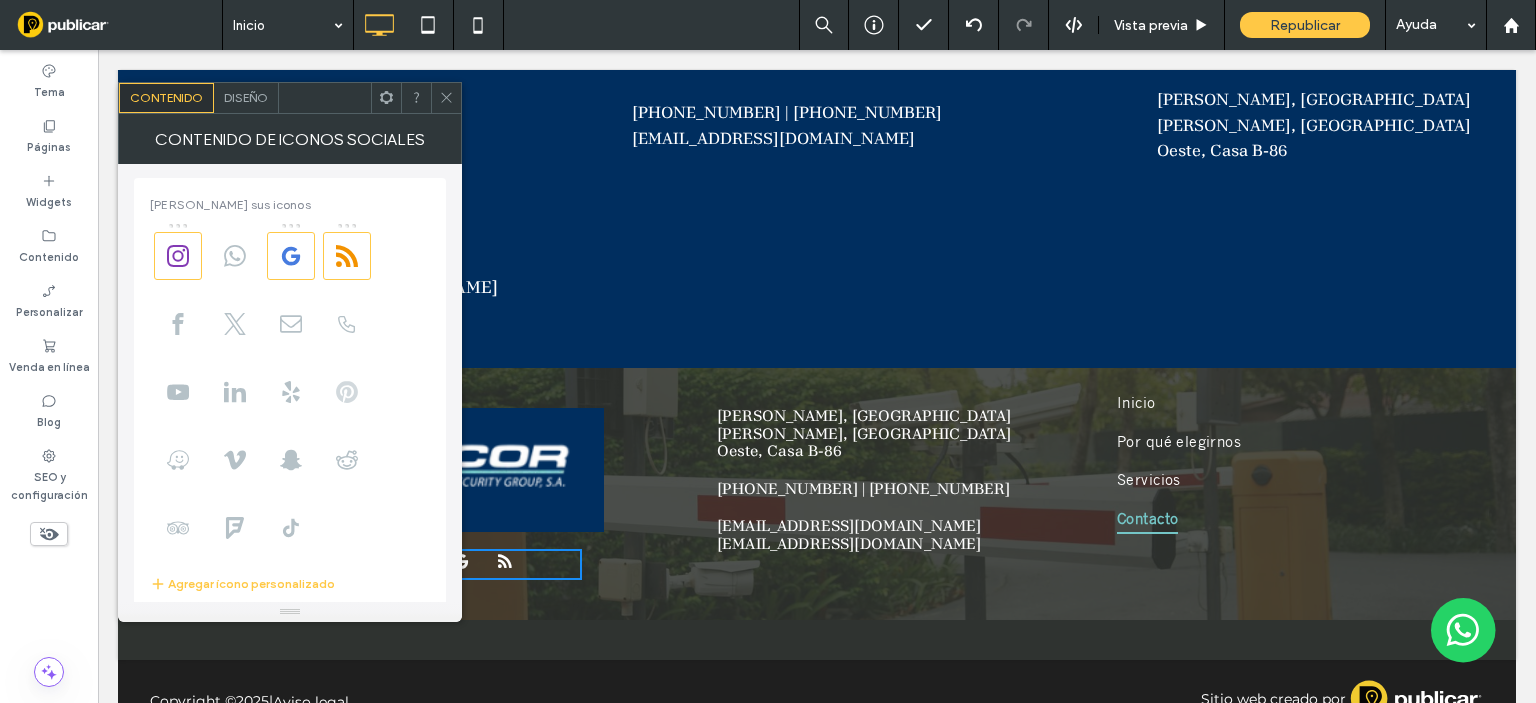 scroll, scrollTop: 0, scrollLeft: 0, axis: both 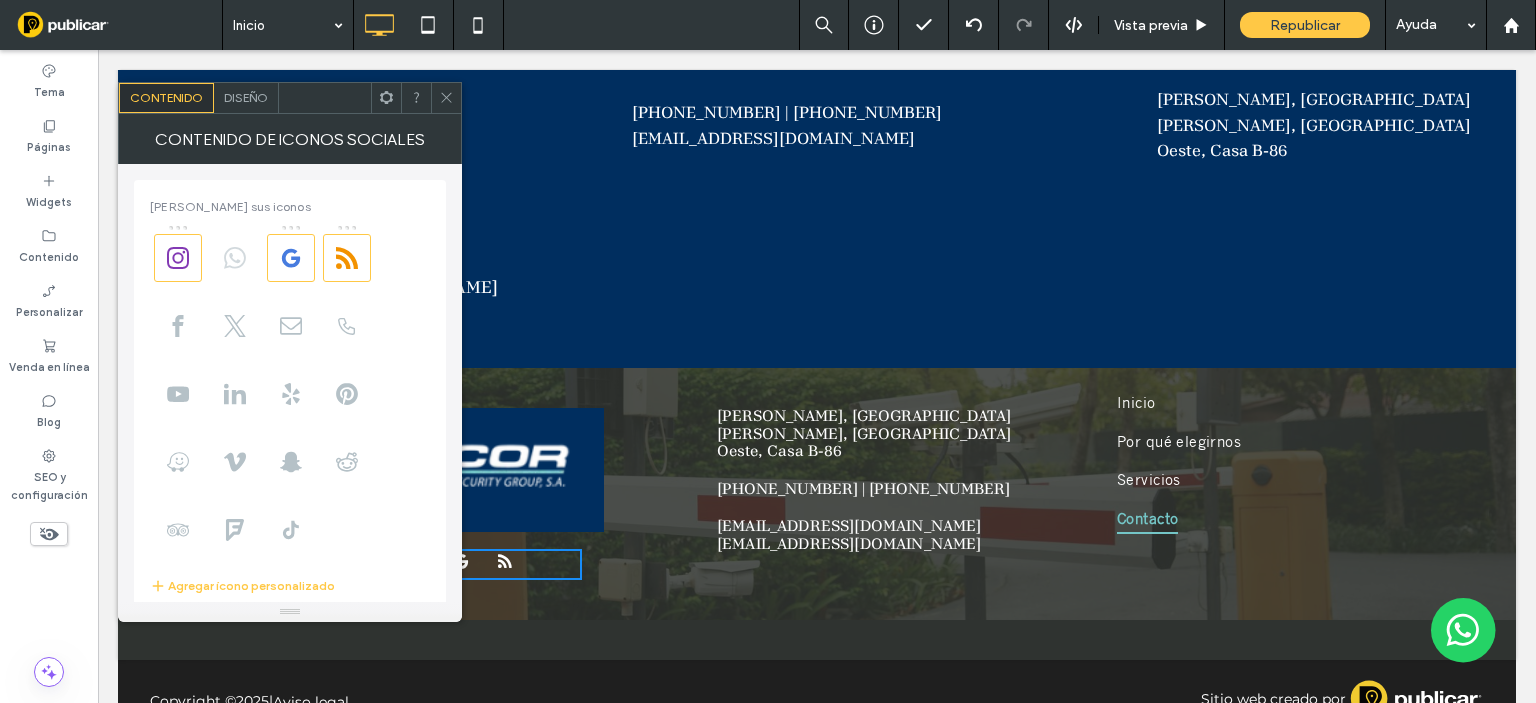 click 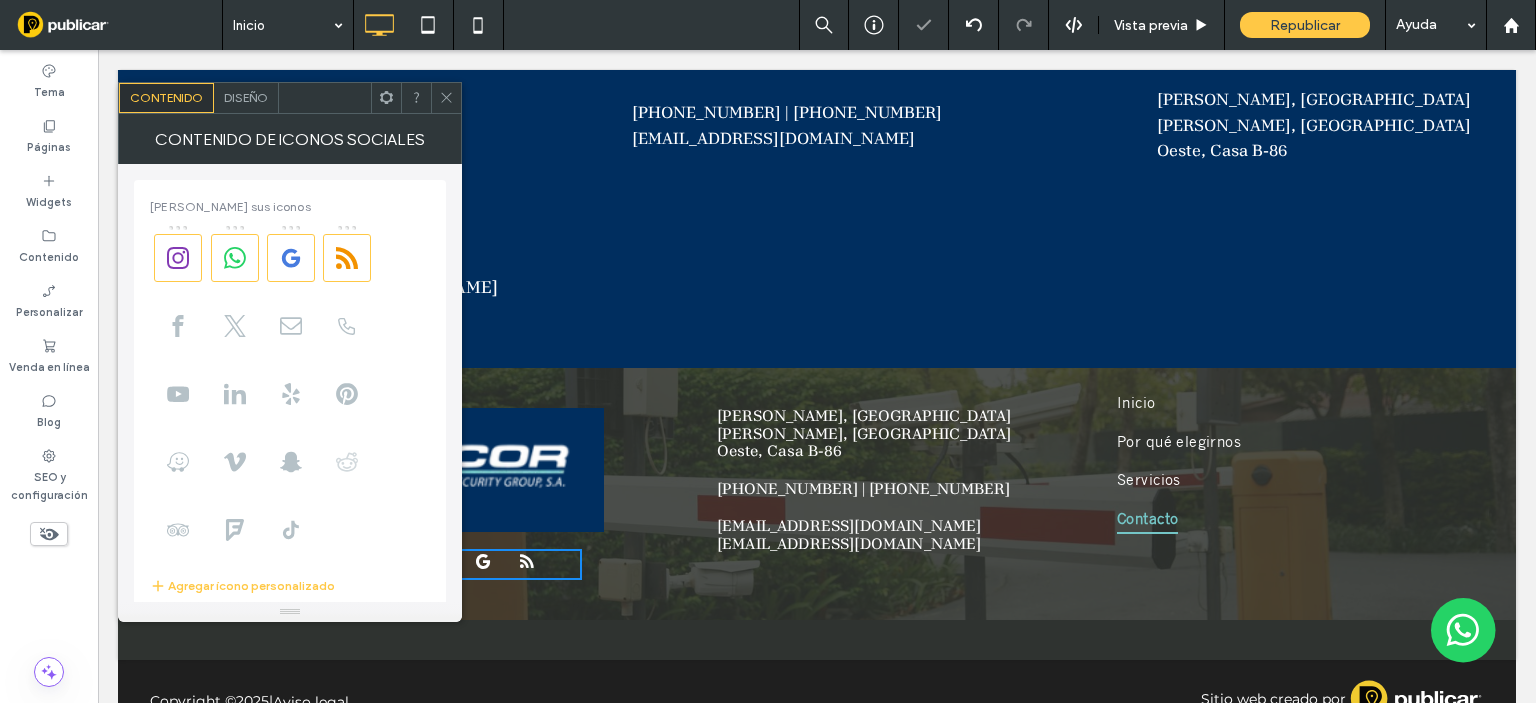 click at bounding box center (290, 394) 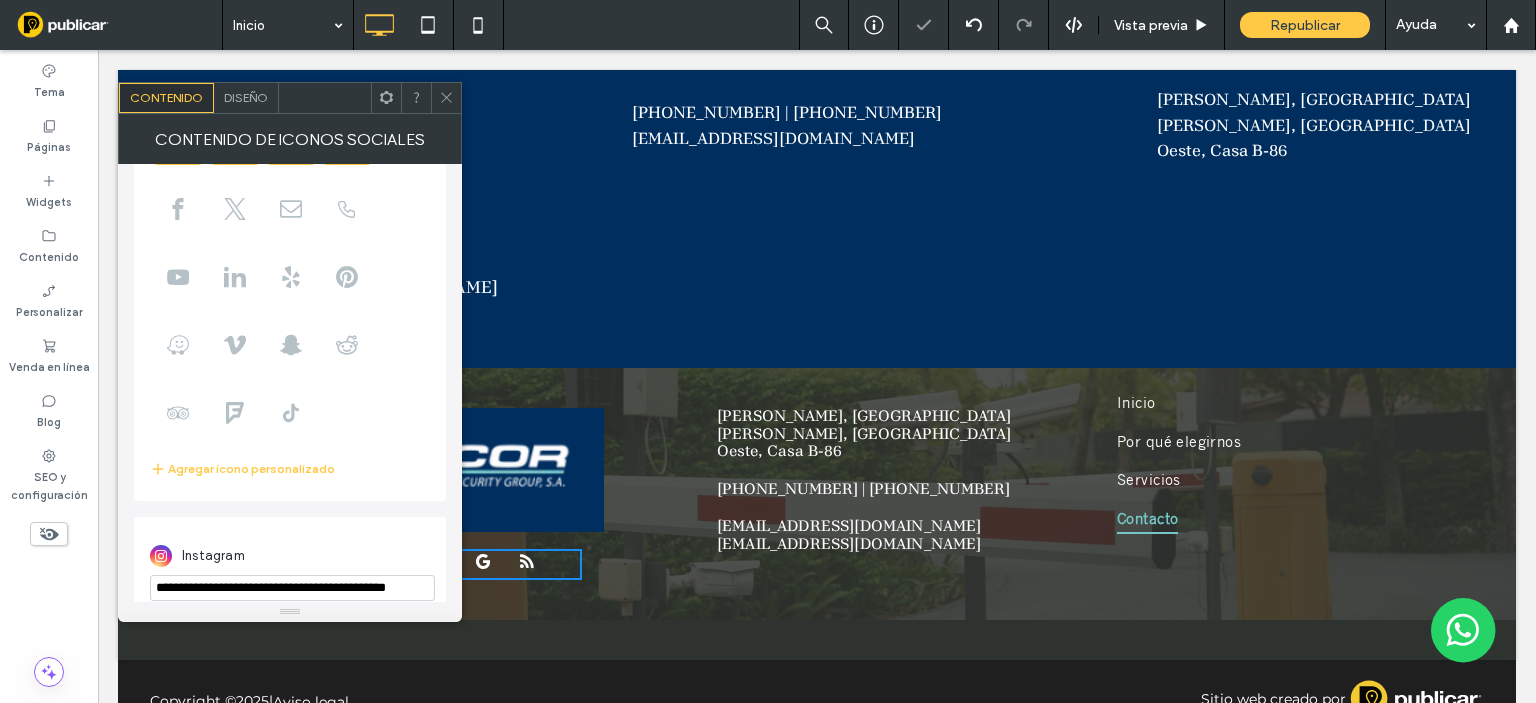 scroll, scrollTop: 300, scrollLeft: 0, axis: vertical 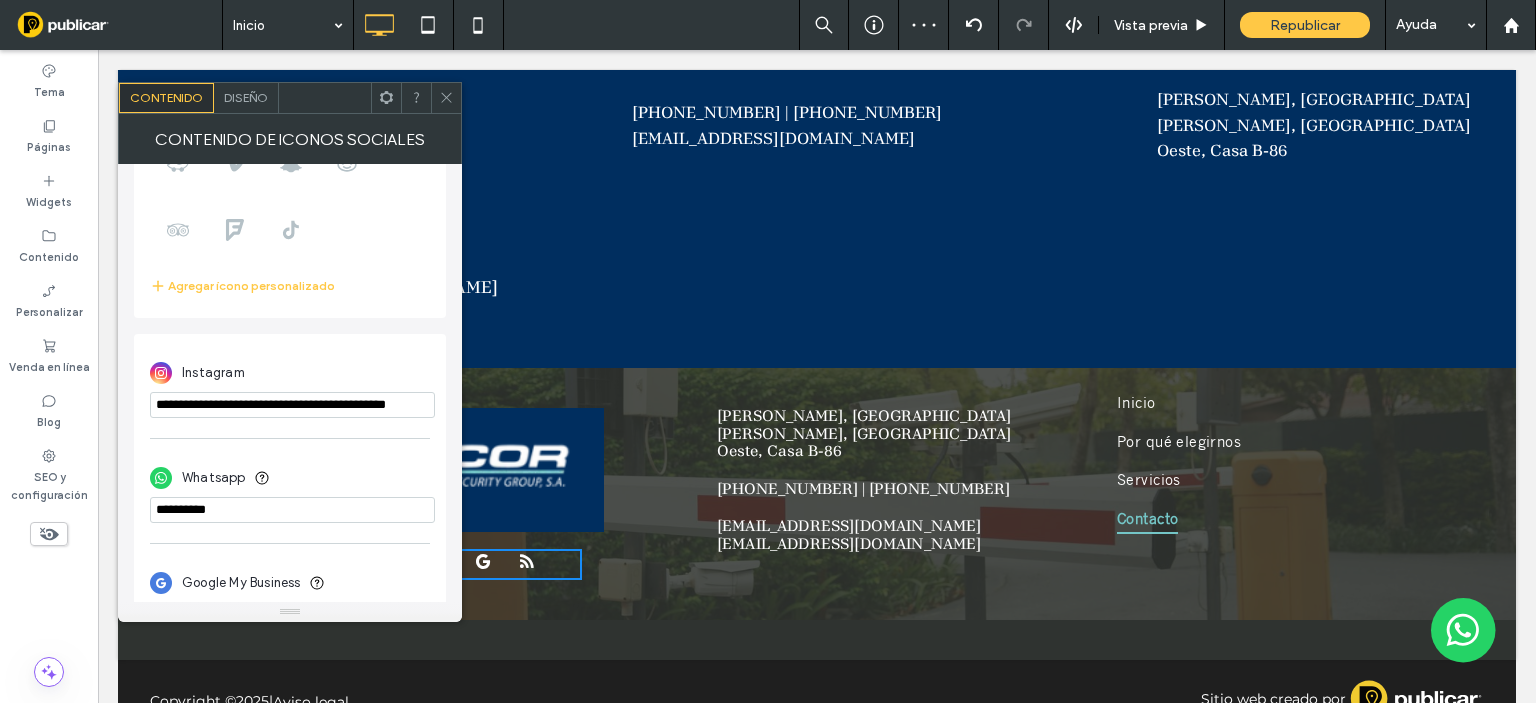drag, startPoint x: 182, startPoint y: 509, endPoint x: 244, endPoint y: 519, distance: 62.801273 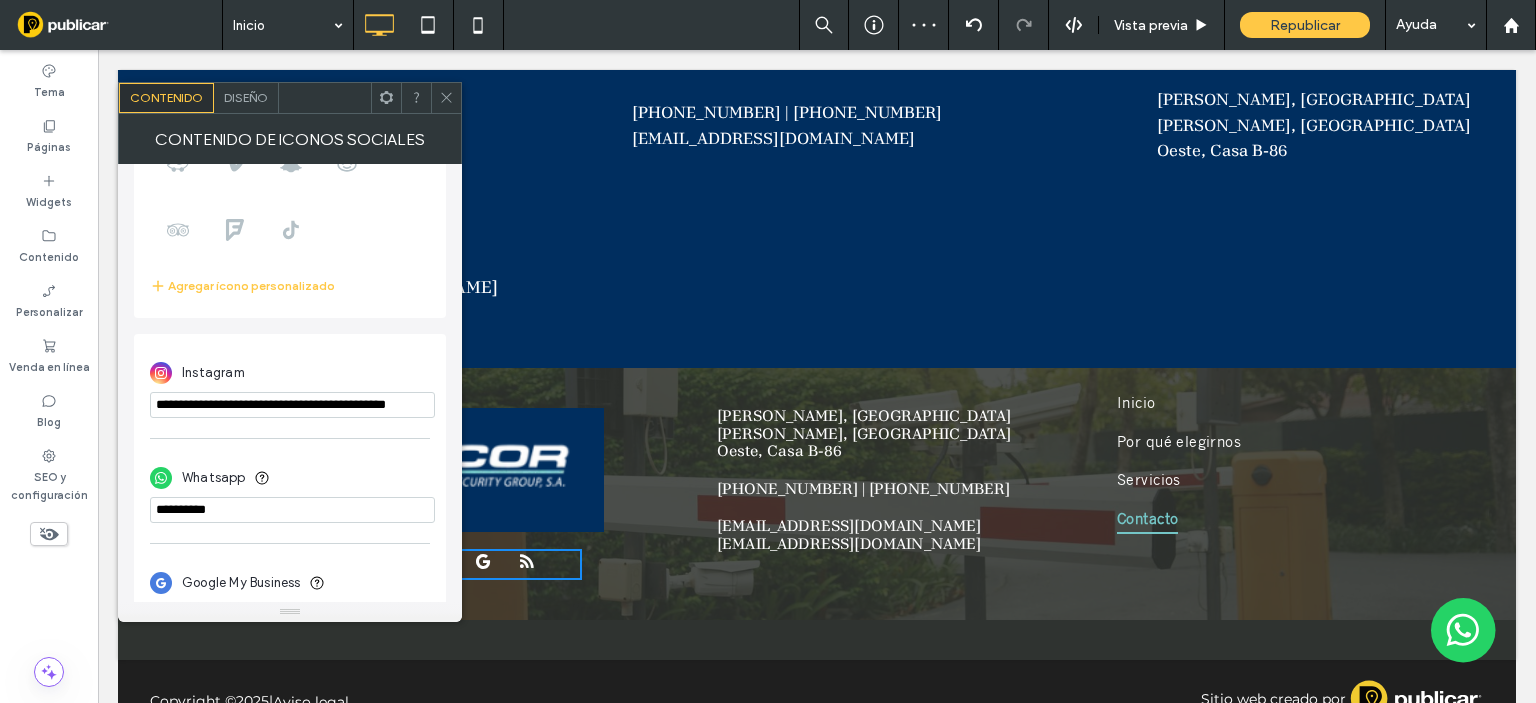 click at bounding box center [292, 510] 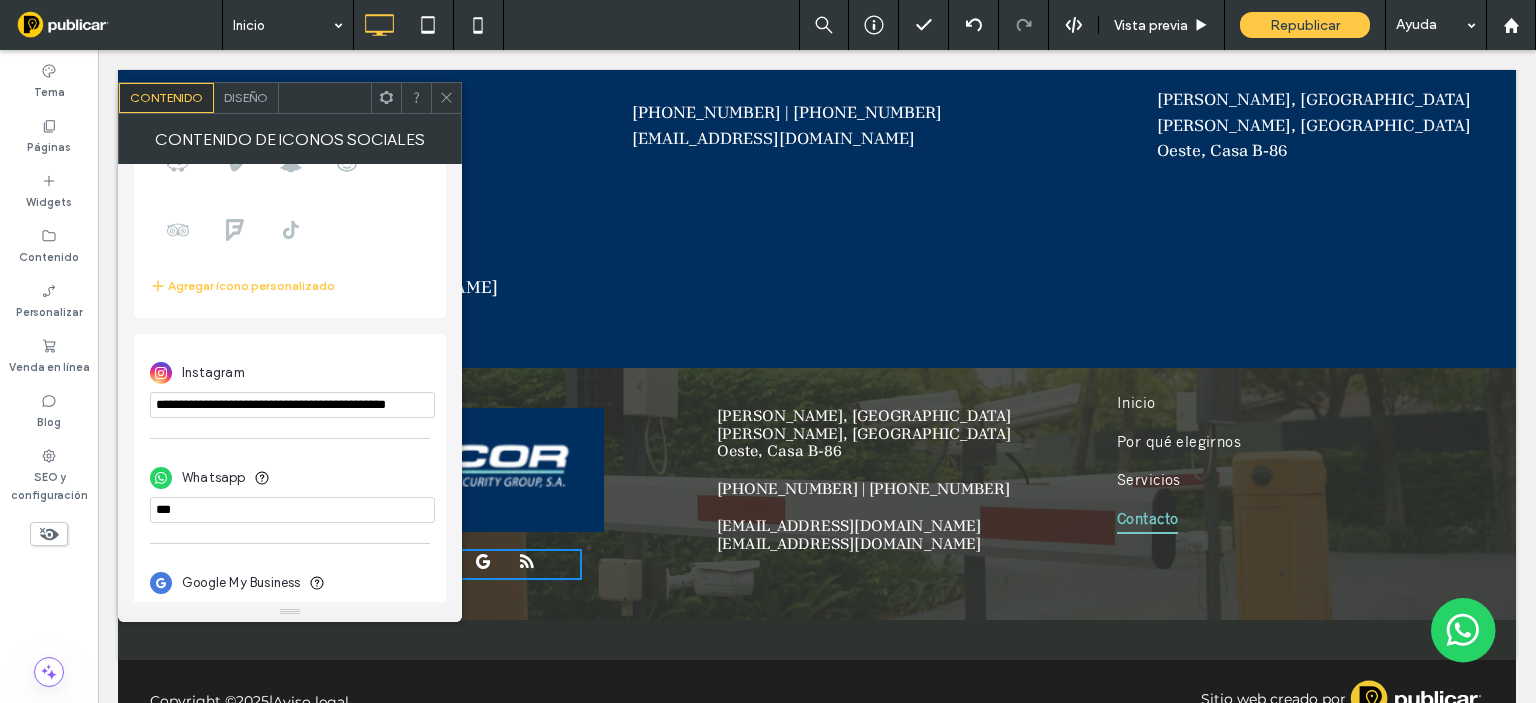 paste on "********" 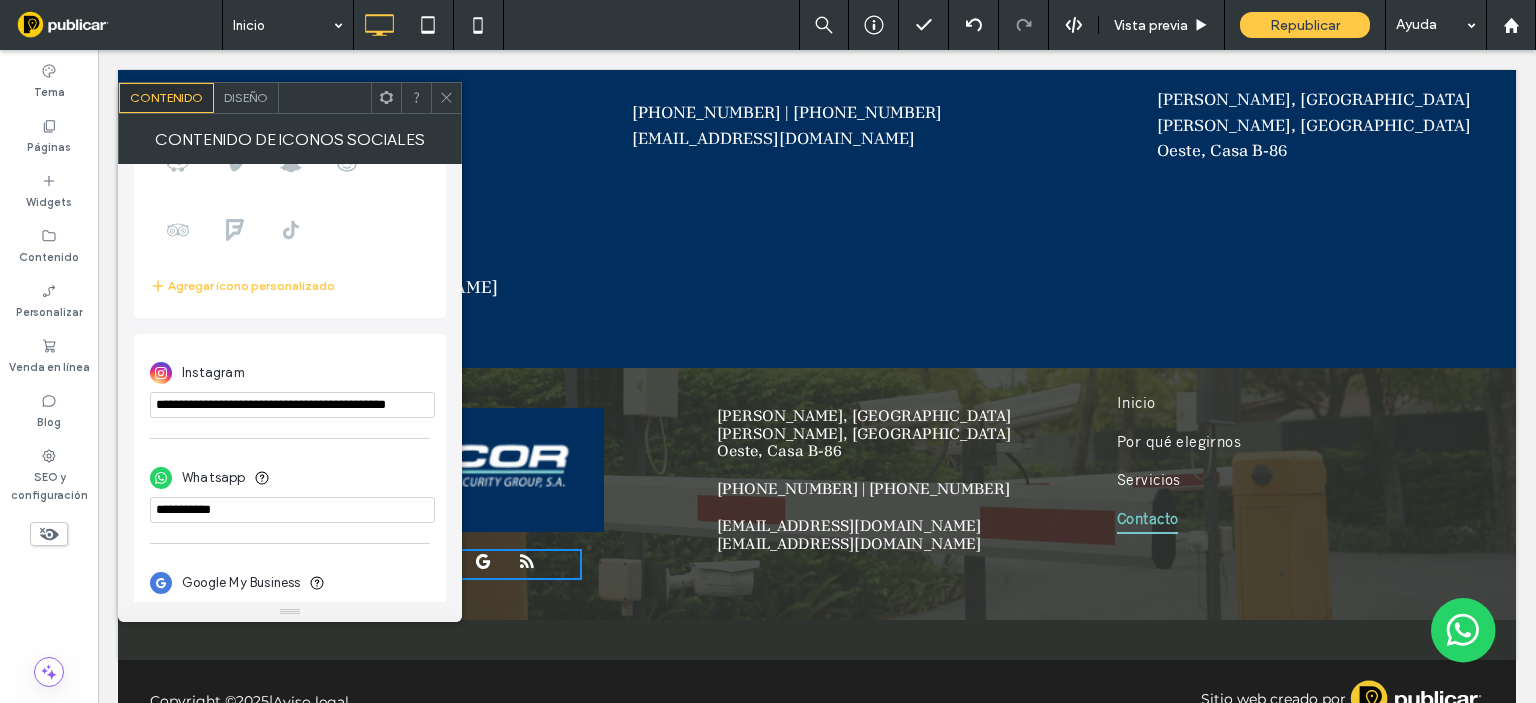 type on "**********" 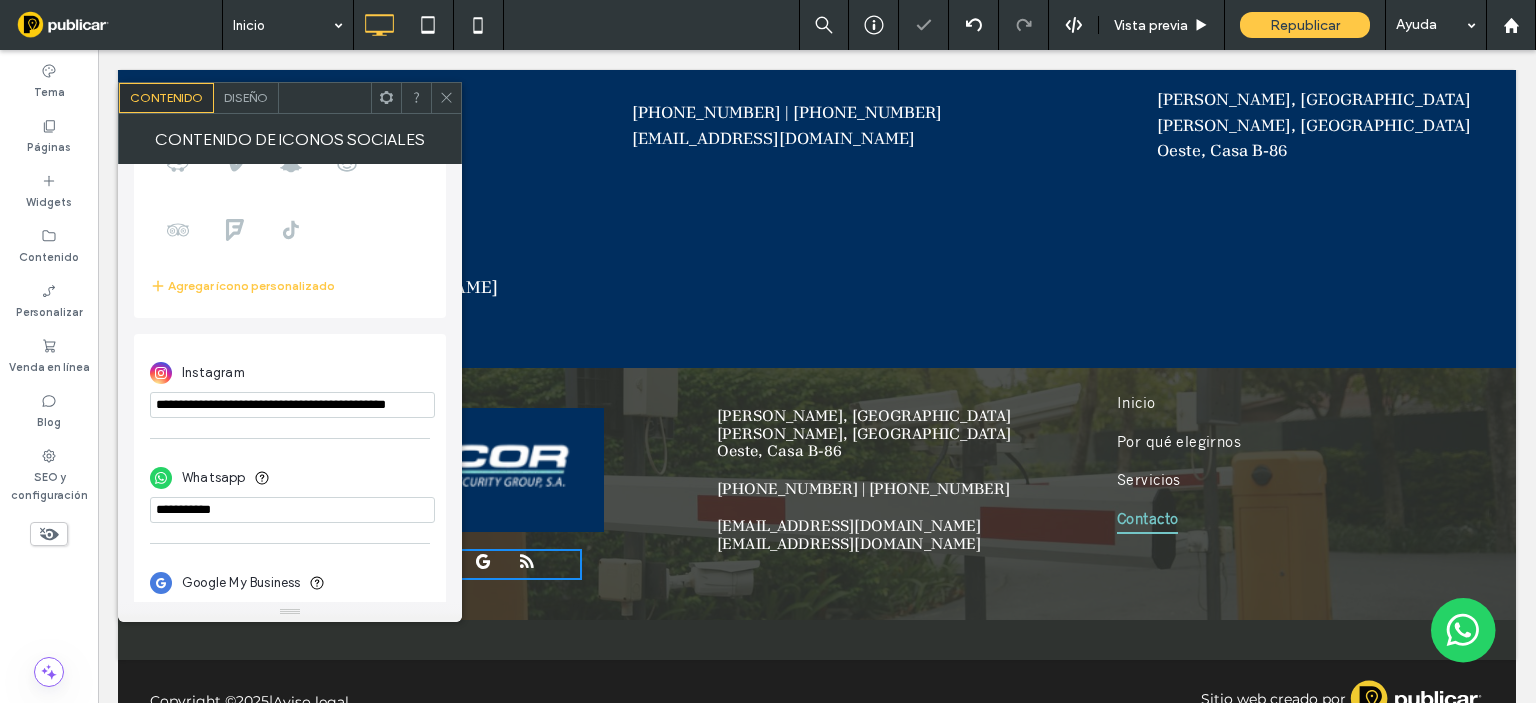 click 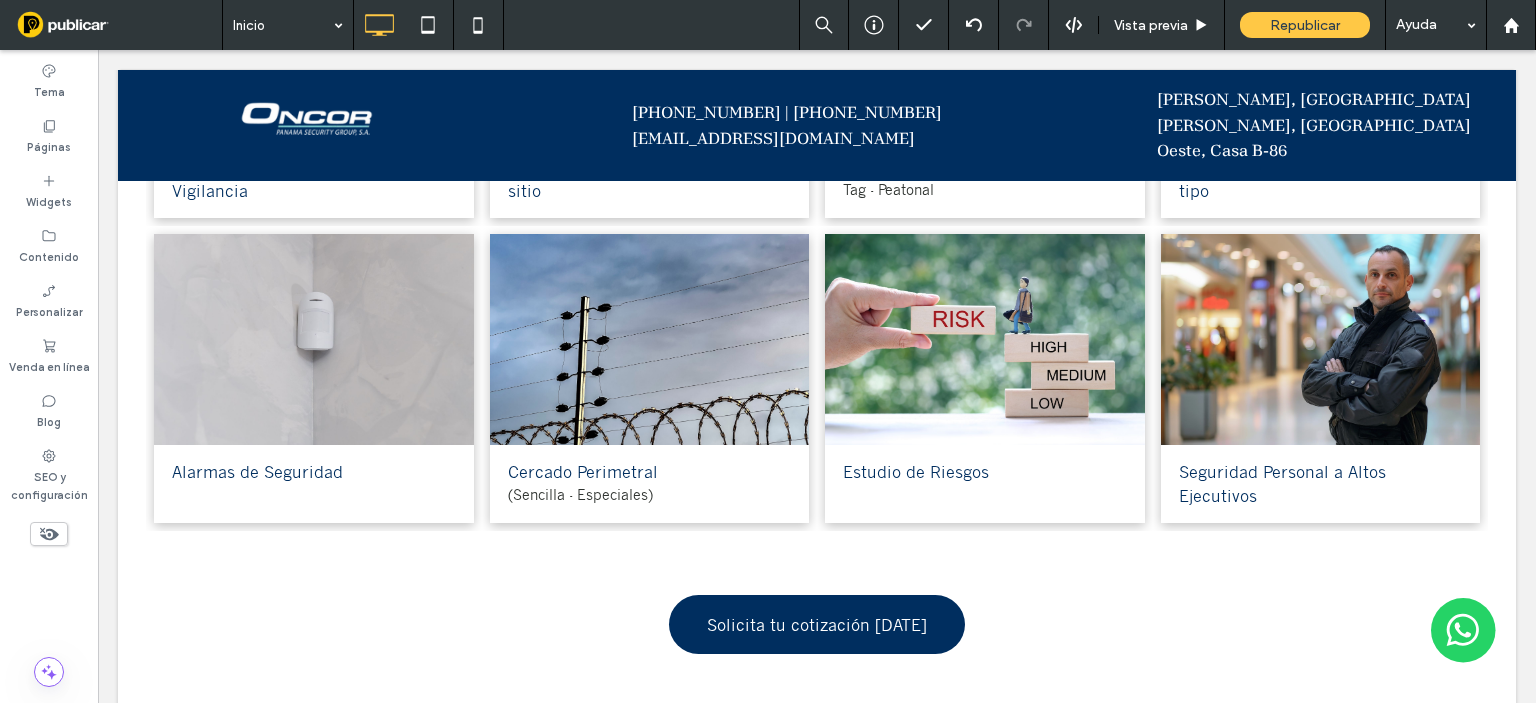 scroll, scrollTop: 2231, scrollLeft: 0, axis: vertical 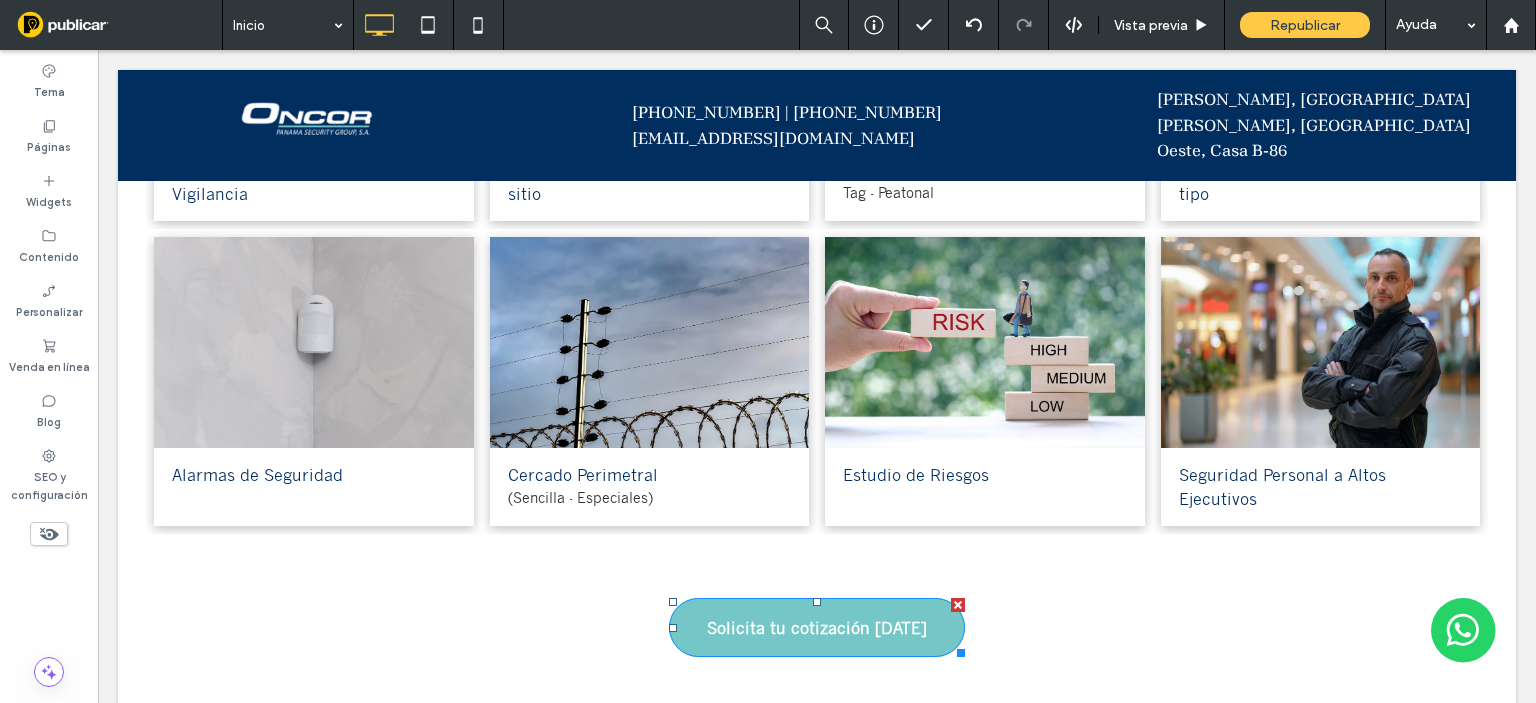 click on "Solicita tu cotización [DATE]" at bounding box center (817, 627) 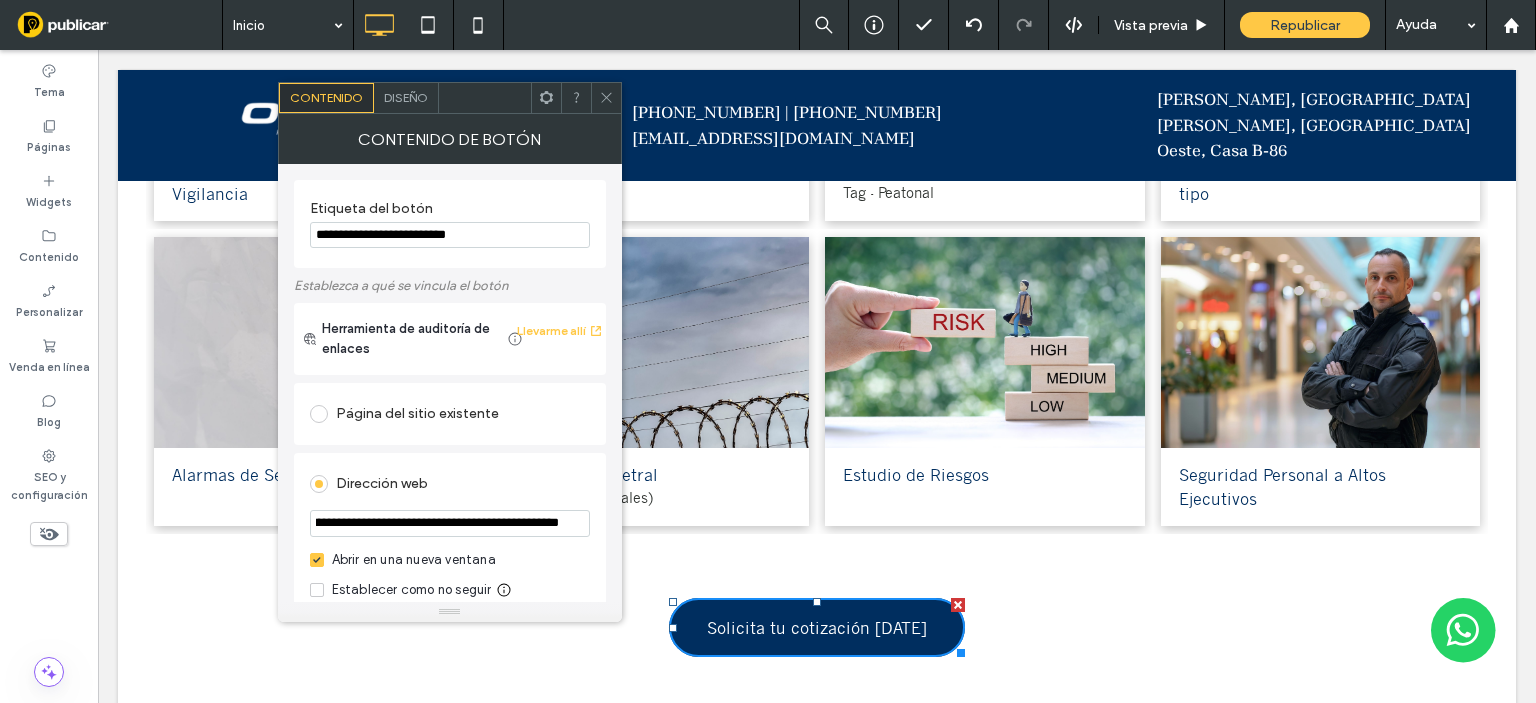 scroll, scrollTop: 0, scrollLeft: 380, axis: horizontal 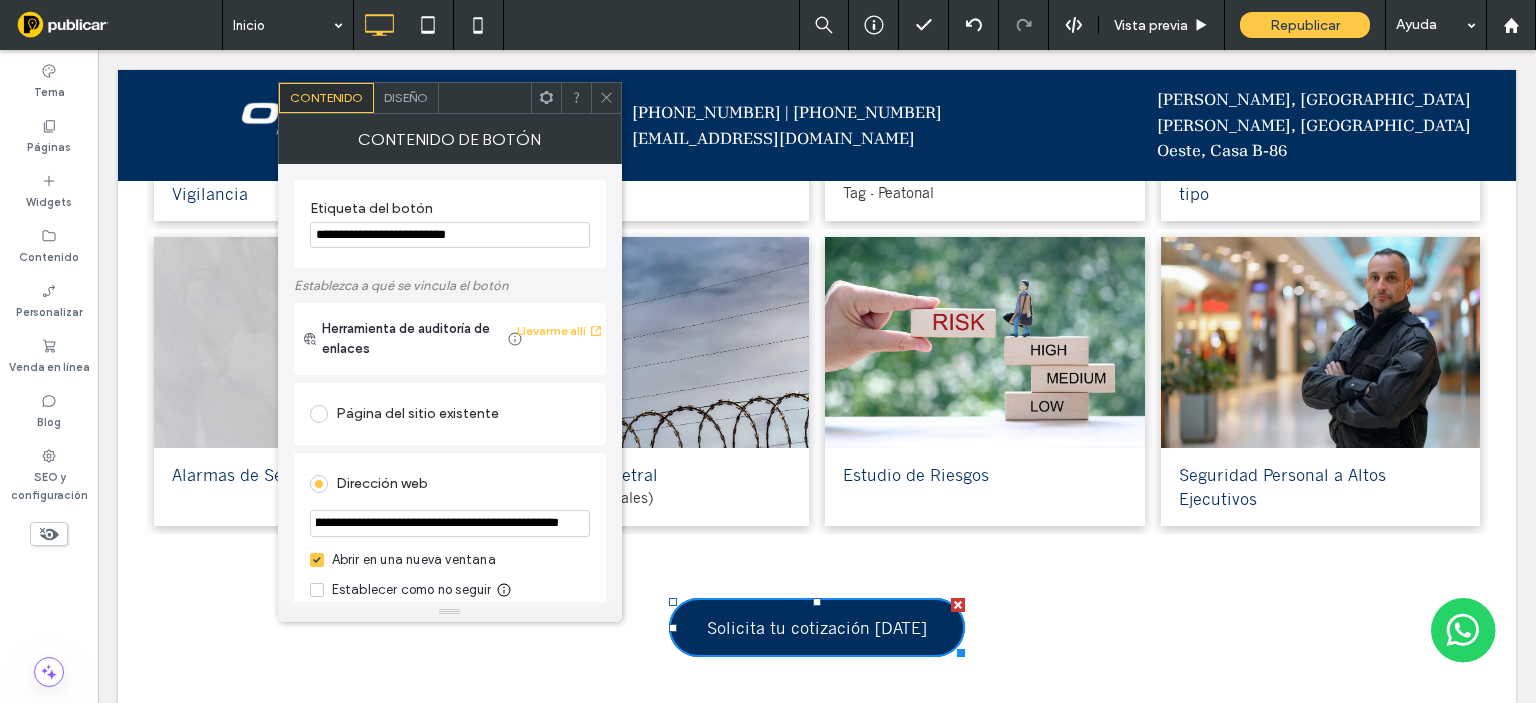 click on "**********" at bounding box center [450, 524] 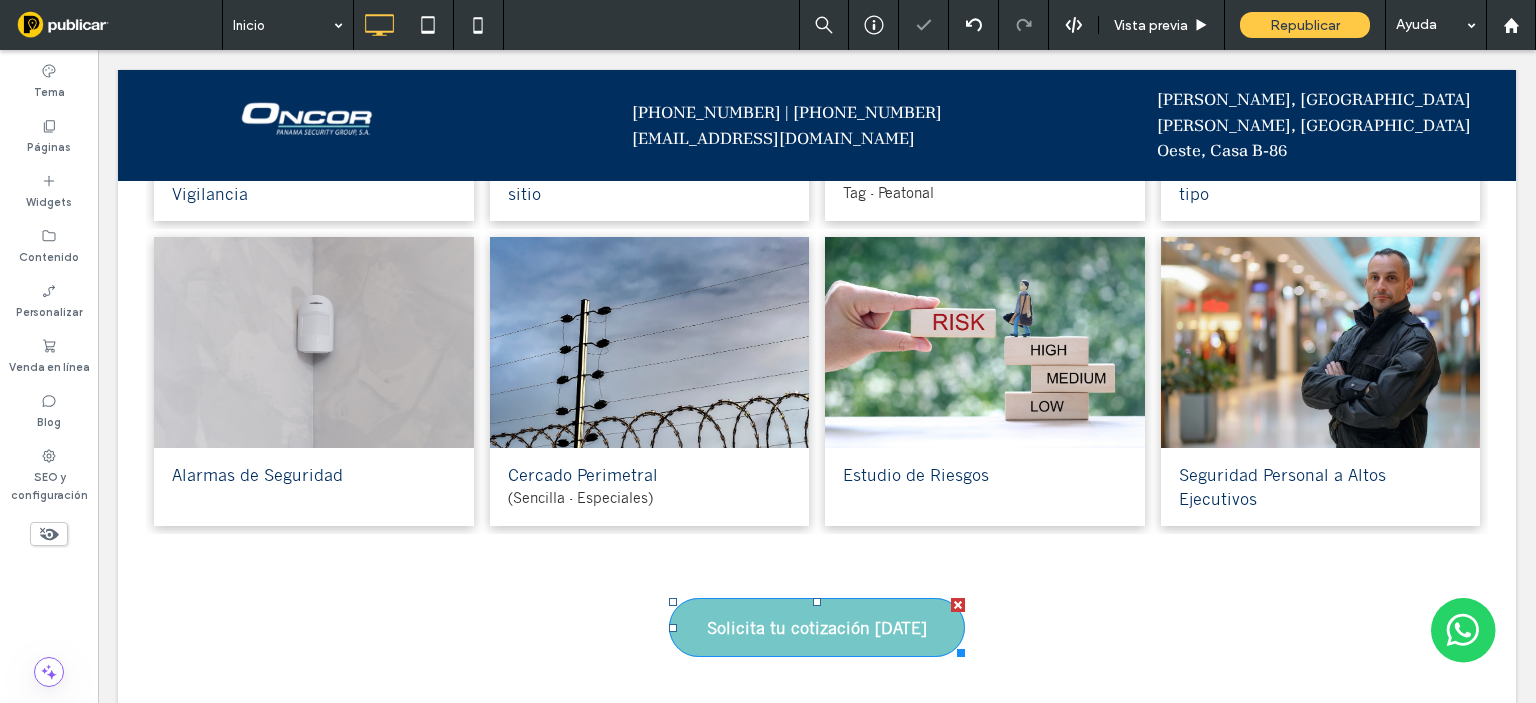 click on "Solicita tu cotización [DATE]" at bounding box center (817, 627) 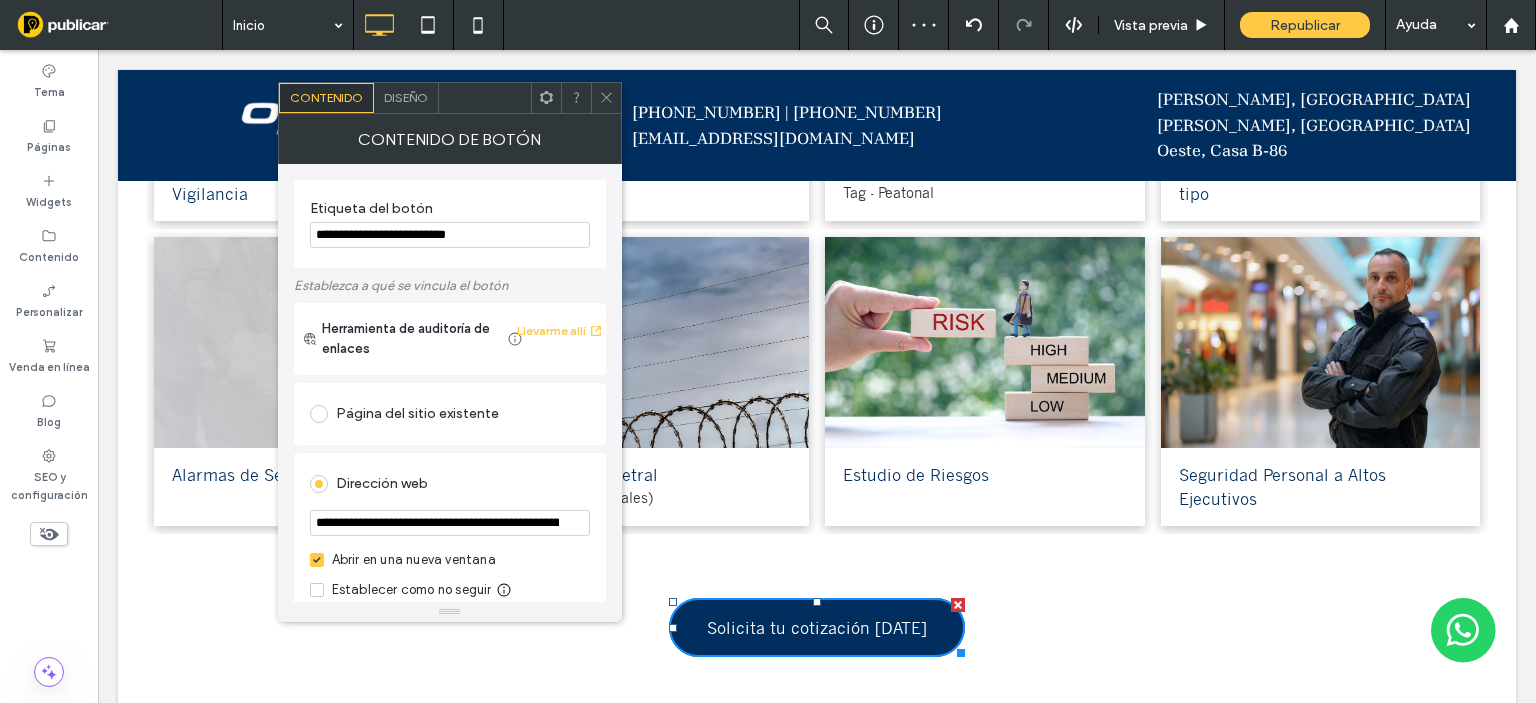 scroll, scrollTop: 0, scrollLeft: 389, axis: horizontal 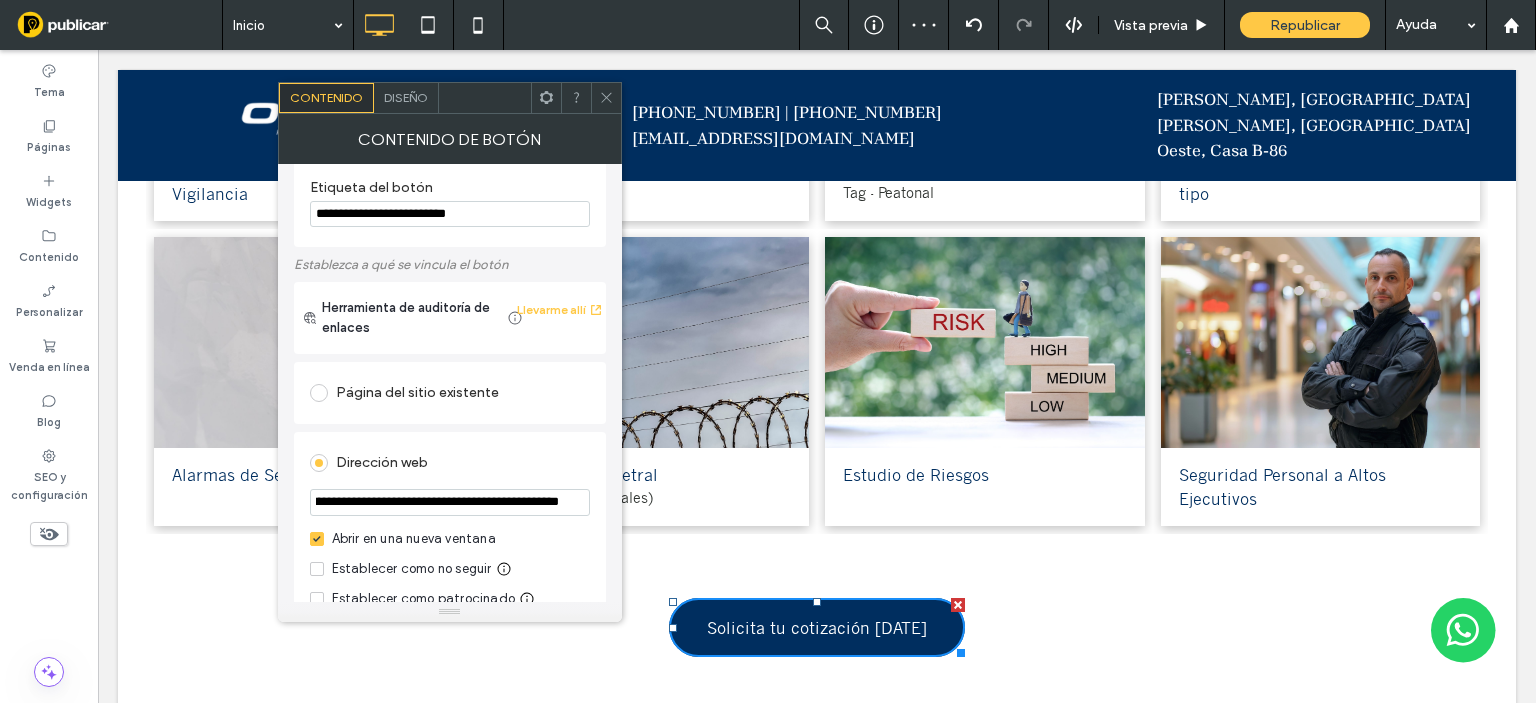 drag, startPoint x: 550, startPoint y: 577, endPoint x: 843, endPoint y: 584, distance: 293.08362 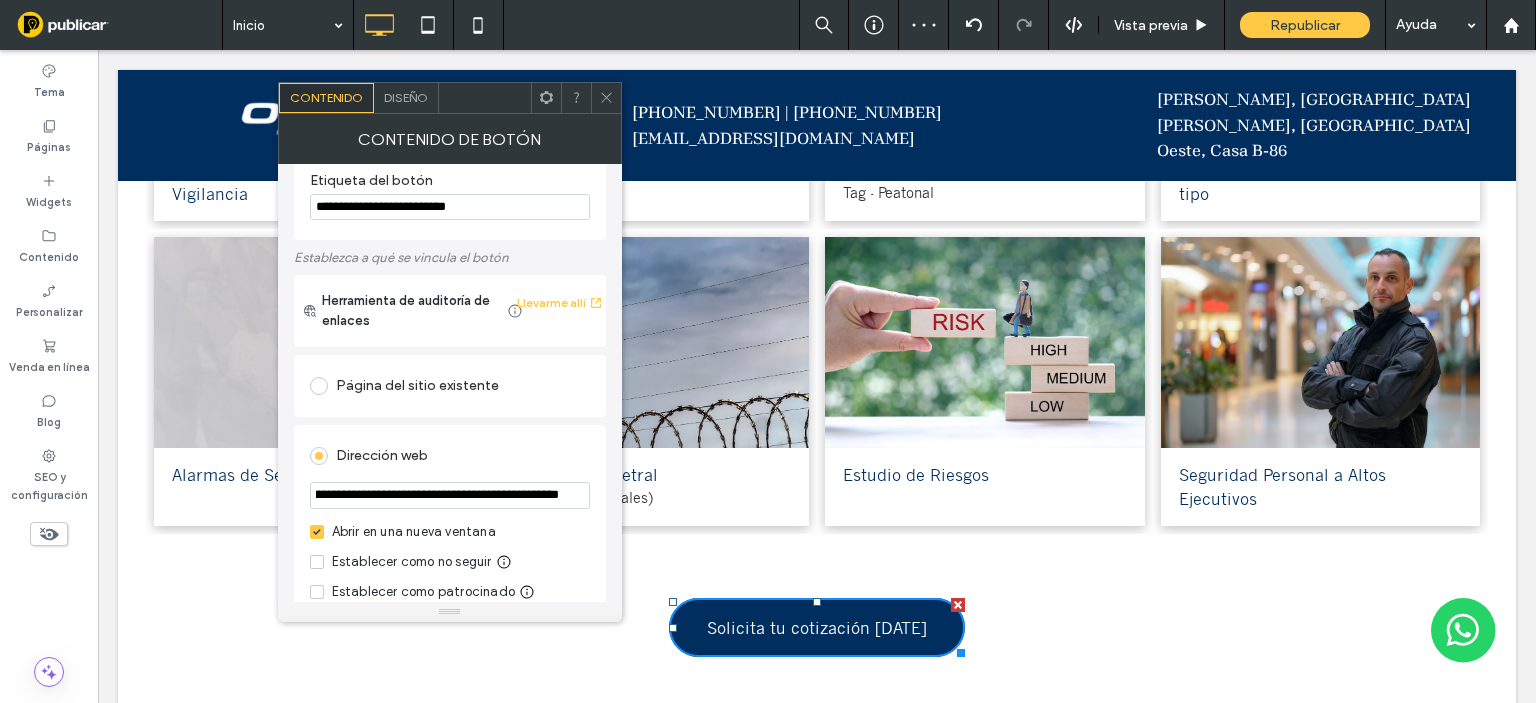 click on "Instalación de cámaras de Video Vigilancia
Integración de Sistema CCTV en sitio
Control de Acceso
Tag - Peatonal
Barras de Acceso Vehicular de todo tipo
Alarmas de Seguridad
Button
Cercado Perimetral
(Sencilla - Especiales)
Button
Estudio de [GEOGRAPHIC_DATA]
Button
Seguridad Personal a Altos Ejecutivos
Button
Ver más
Solicita tu cotización [DATE]
Click To Paste" at bounding box center (817, 291) 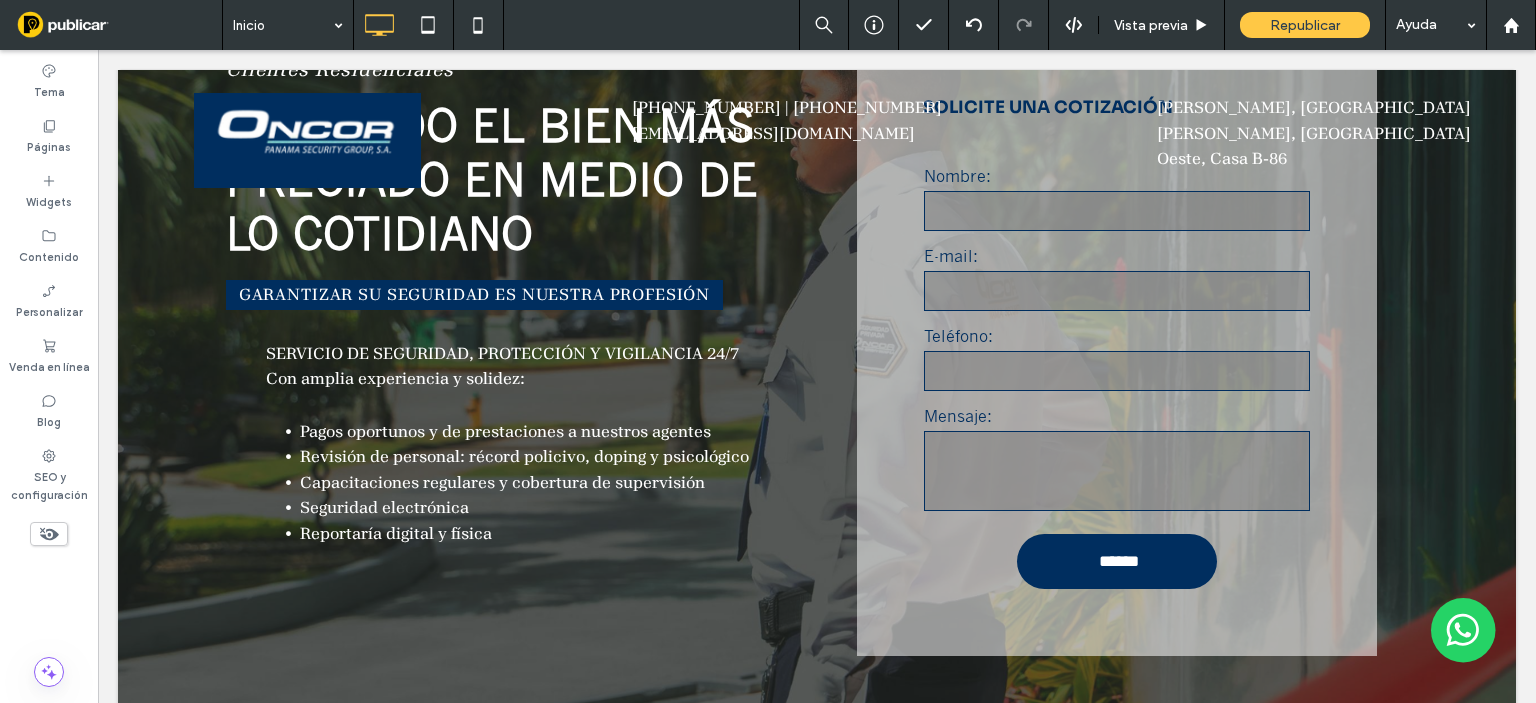 scroll, scrollTop: 31, scrollLeft: 0, axis: vertical 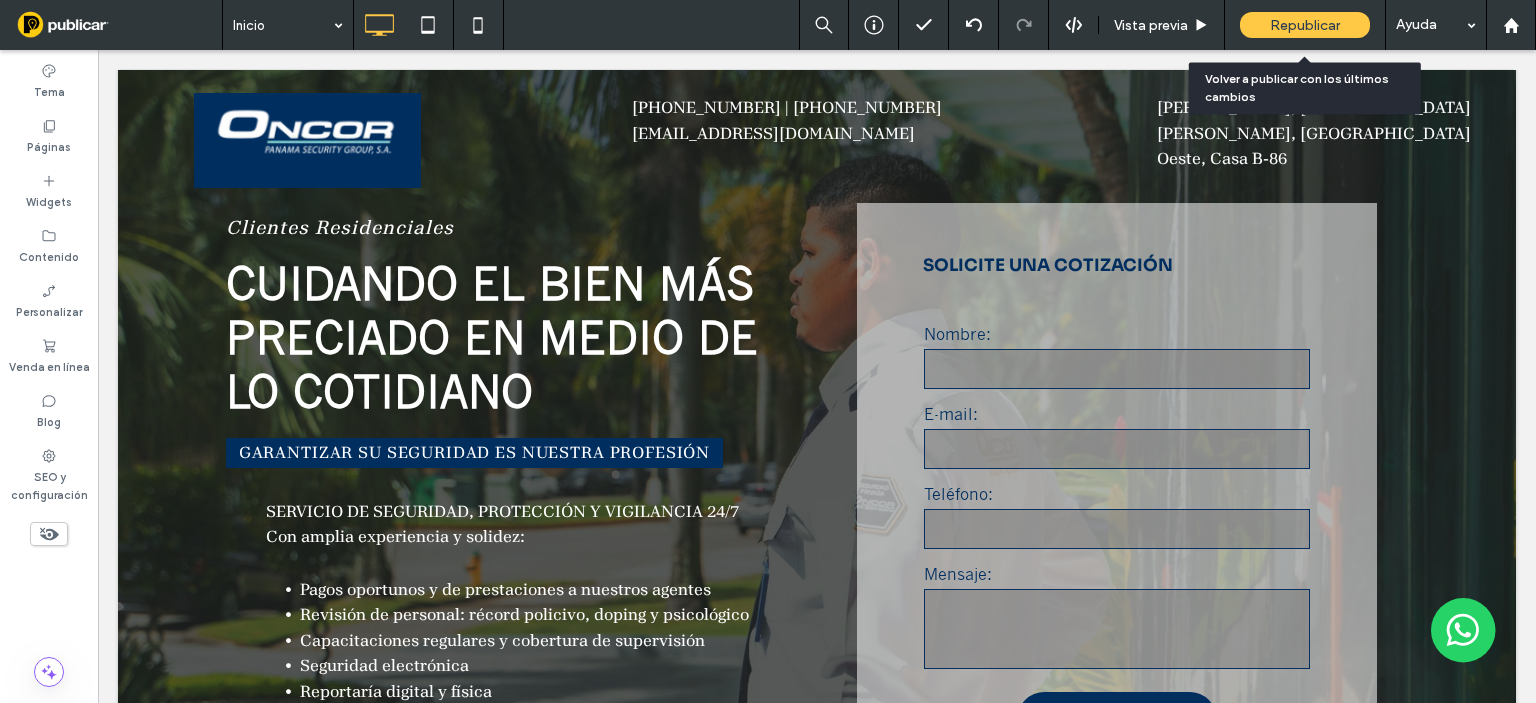 click on "Republicar" at bounding box center [1305, 25] 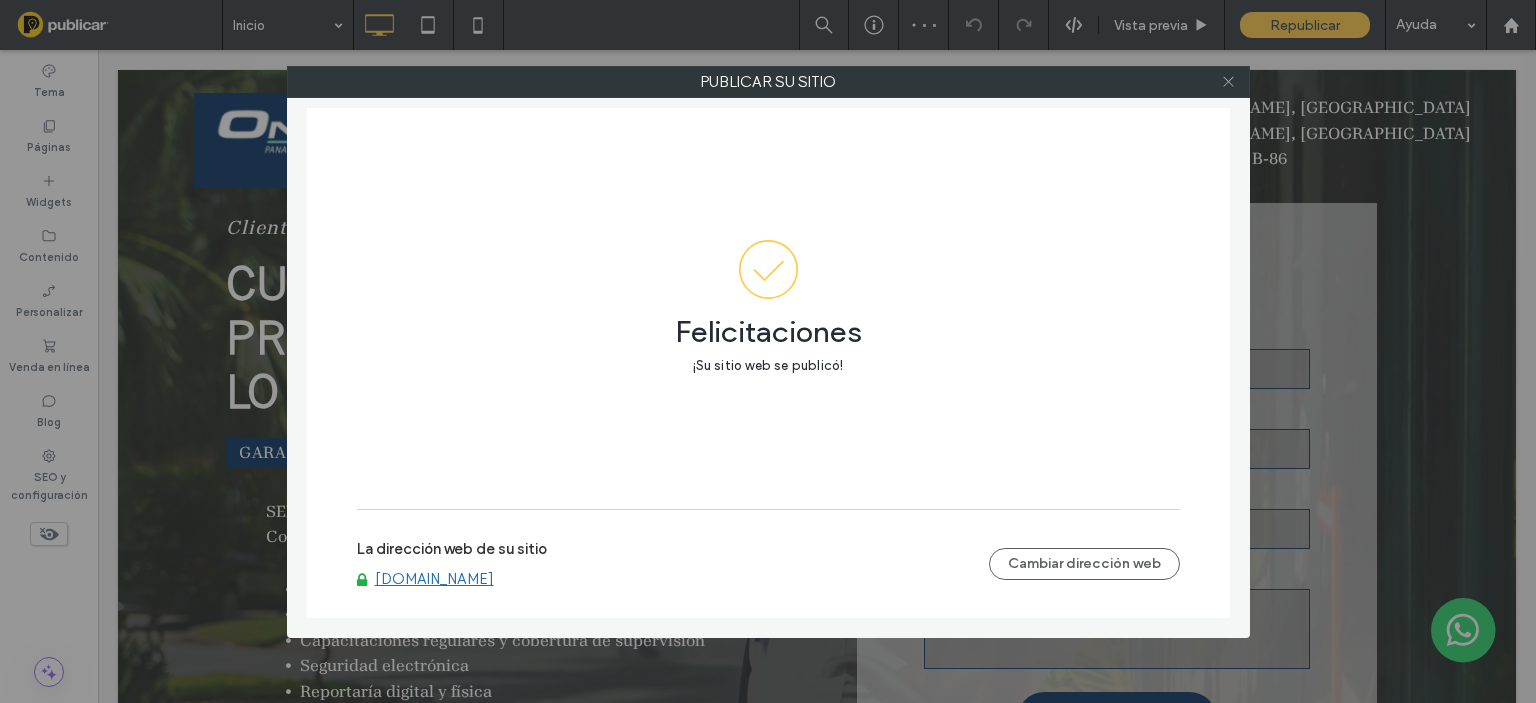 click 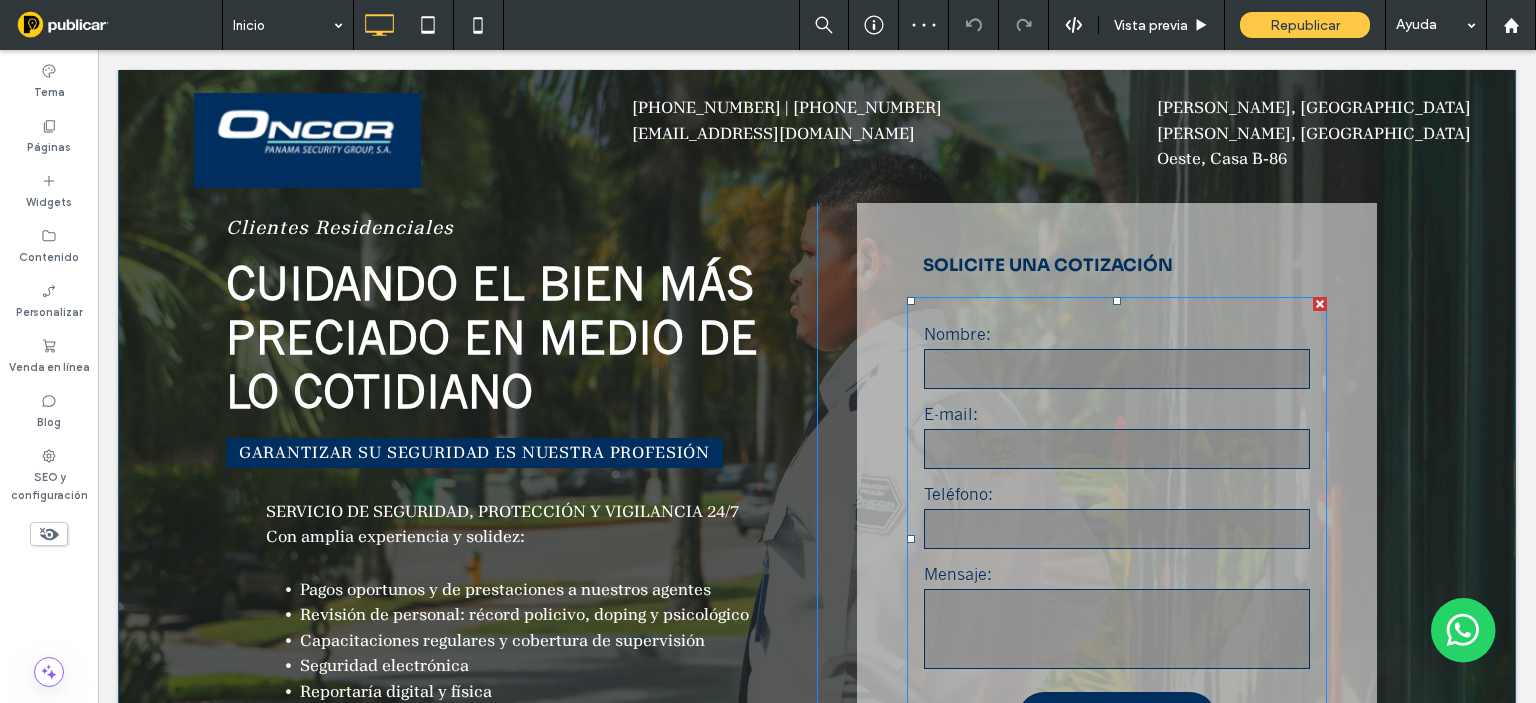 click at bounding box center [1117, 369] 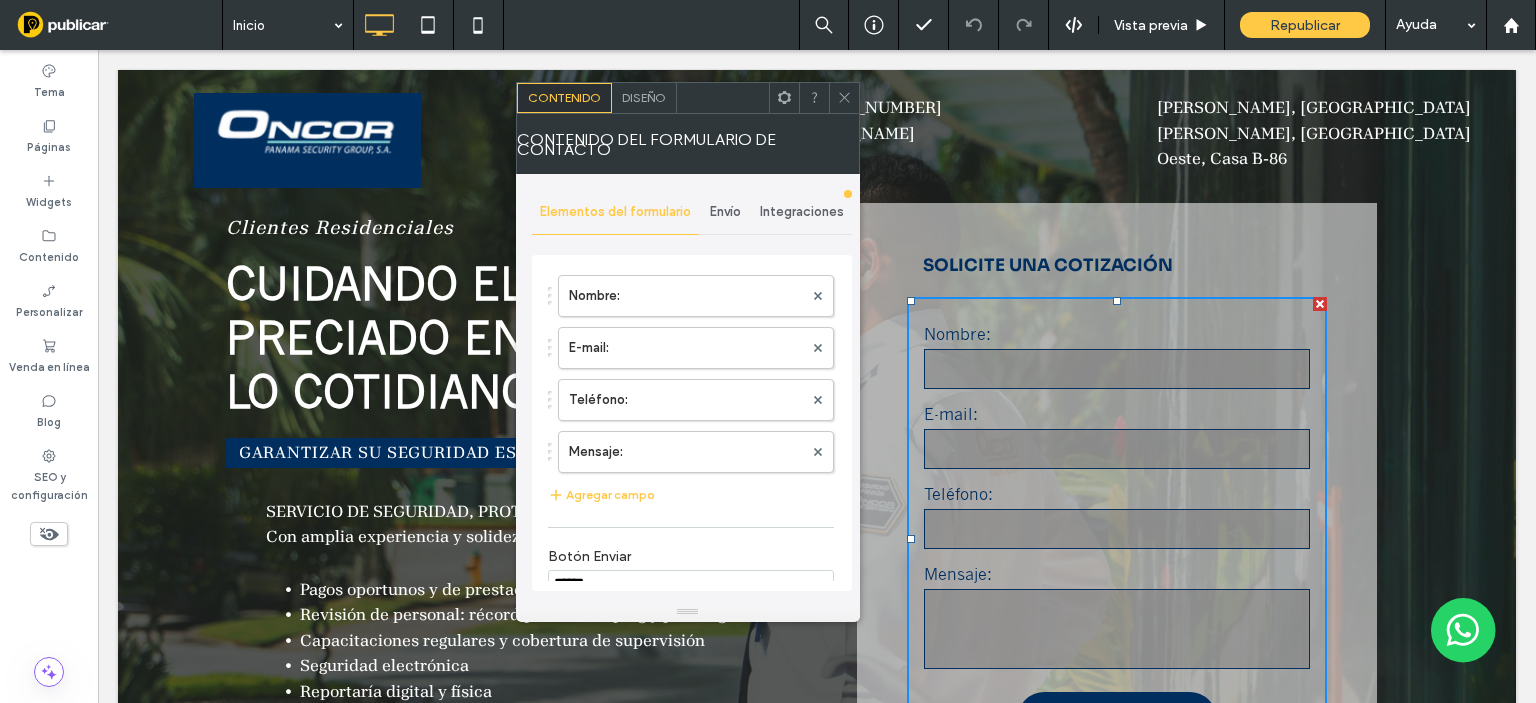 click on "Envío" at bounding box center (725, 212) 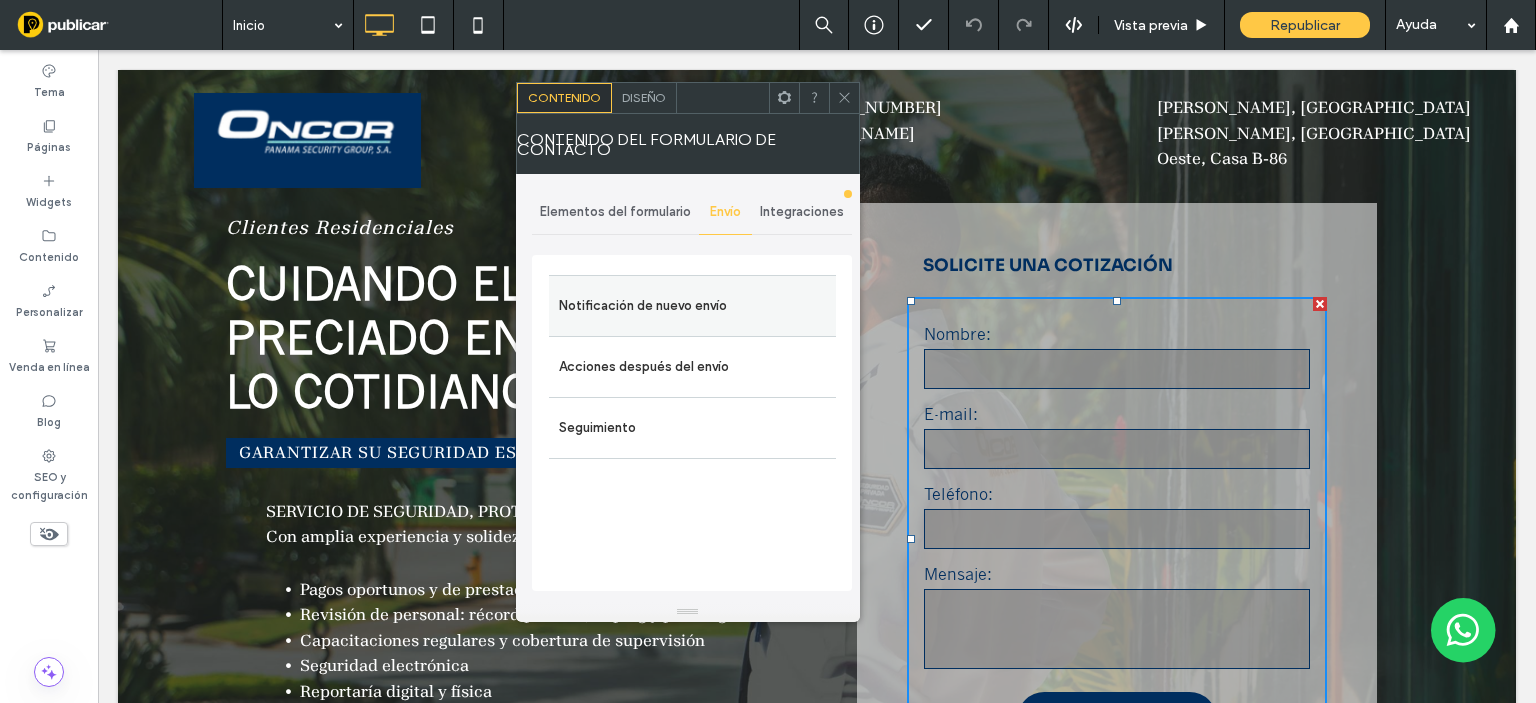 click on "Notificación de nuevo envío" at bounding box center [692, 306] 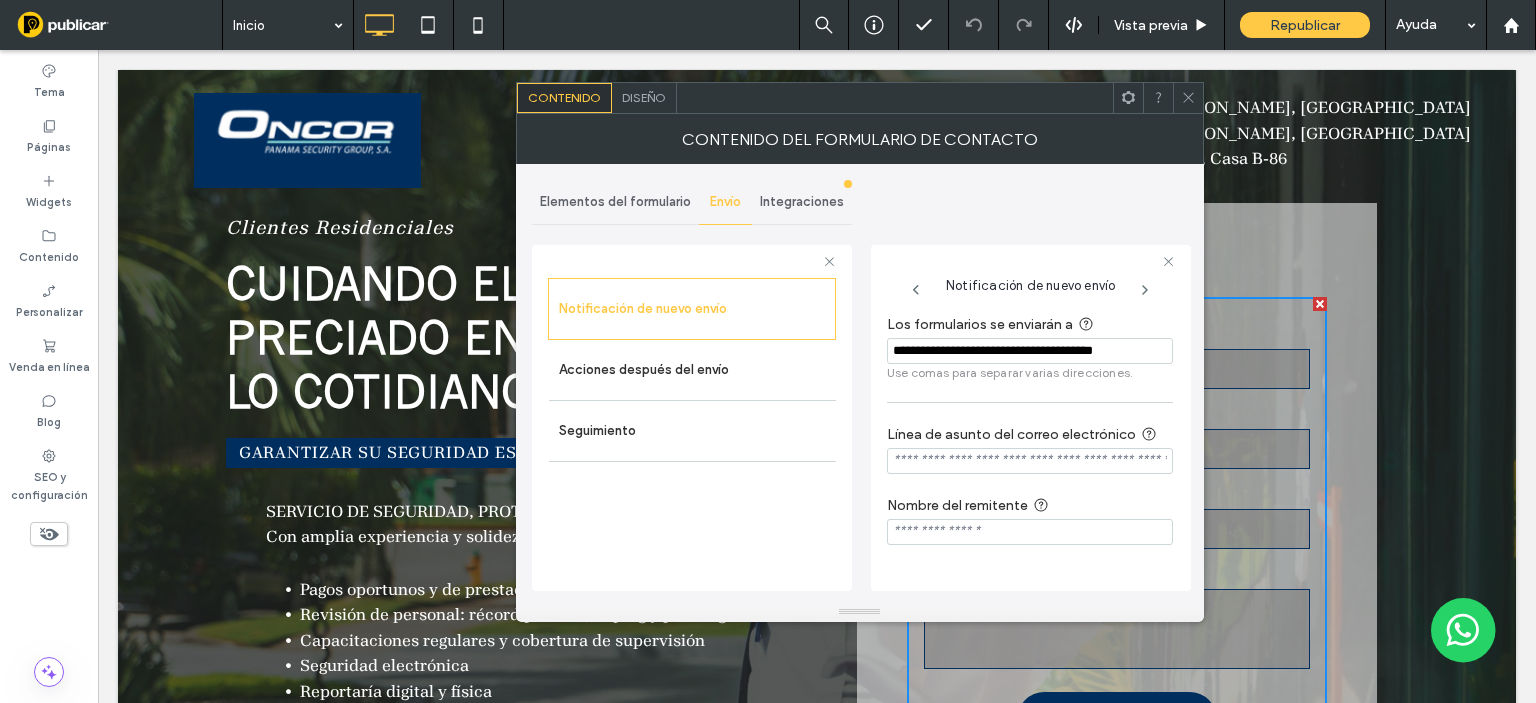 click 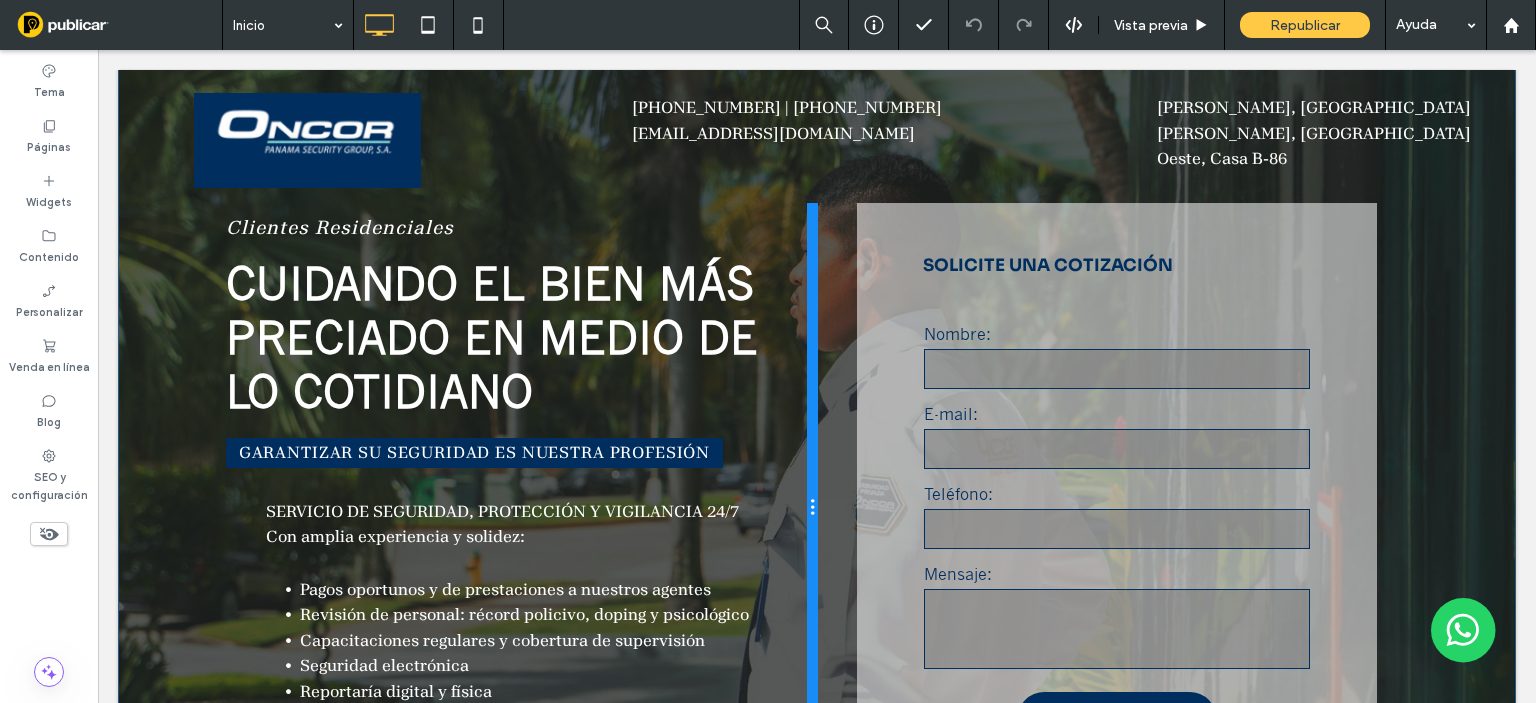 click at bounding box center (812, 508) 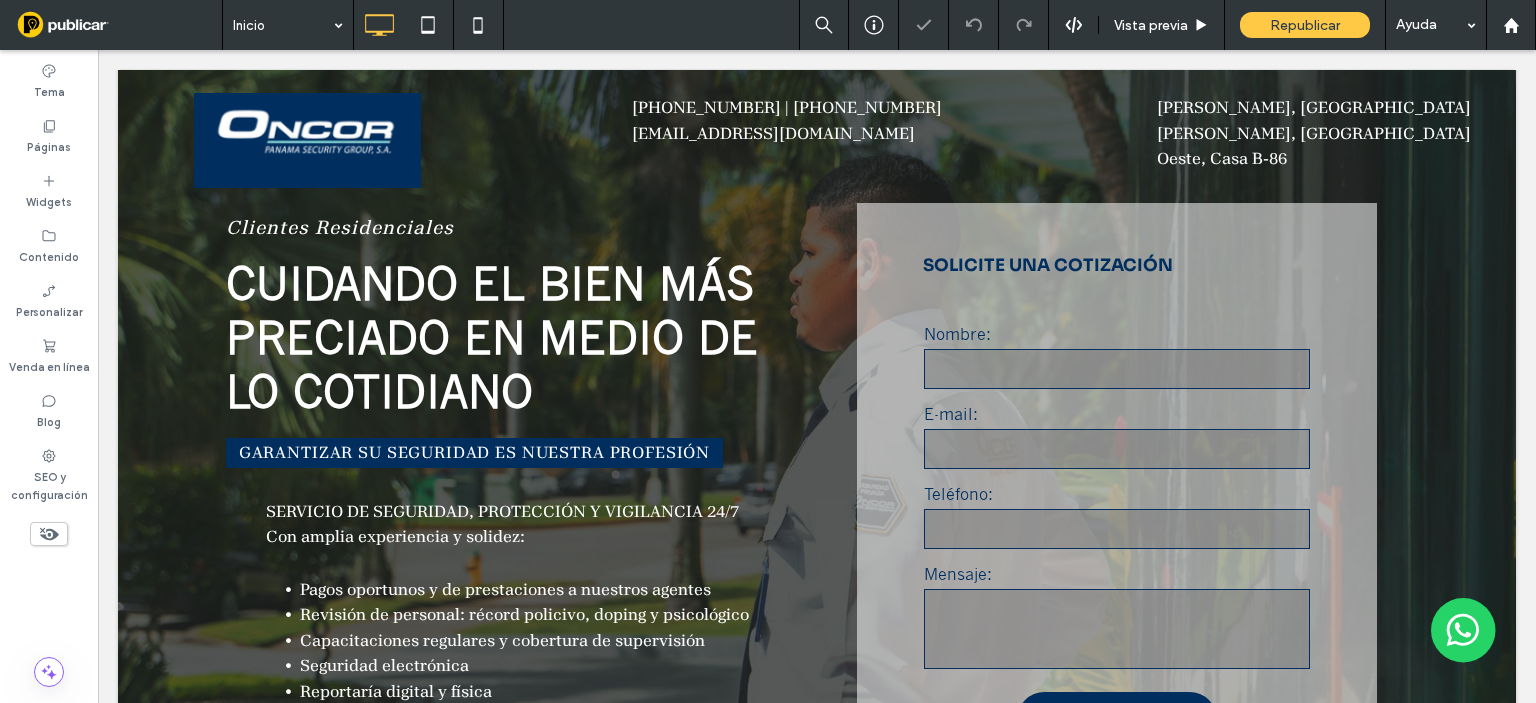 click at bounding box center [768, 351] 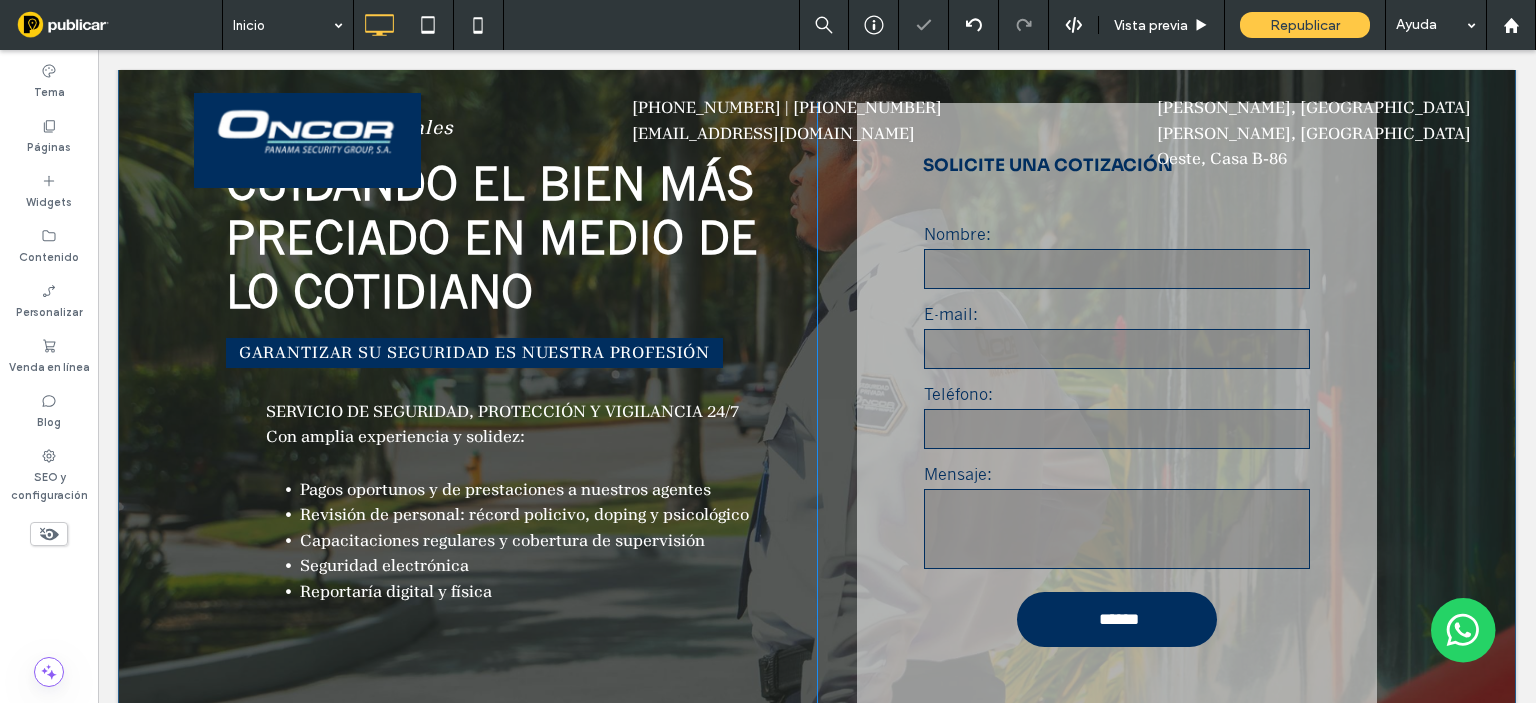 click on "Clientes Residenciales
CUIDANDO EL BIEN MÁS PRECIADO EN MEDIO DE LO COTIDIANO
GARANTIZAR SU SEGURIDAD ES NUESTRA PROFESIÓN
SERVICIO DE SEGURIDAD, PROTECCIÓN Y VIGILANCIA 24/7 Con amplia experiencia y solidez: ﻿   Pagos oportunos y de prestaciones a nuestros agentes Revisión de personal: récord policivo, doping y psicológico Capacitaciones regulares y cobertura de supervisión Seguridad electrónica Reportaría digital y física
Click To Paste
SOLICITE UNA COTIZACIÓN
Click To Paste
Contact Us
Nombre:
E-mail:
Teléfono:
Mensaje:
******
Thank you for contacting us. We will get back to you as soon as possible.
Oops, there was an error sending your message. Please try again later.
Click To Paste
Fila + Añadir sección" at bounding box center (817, 373) 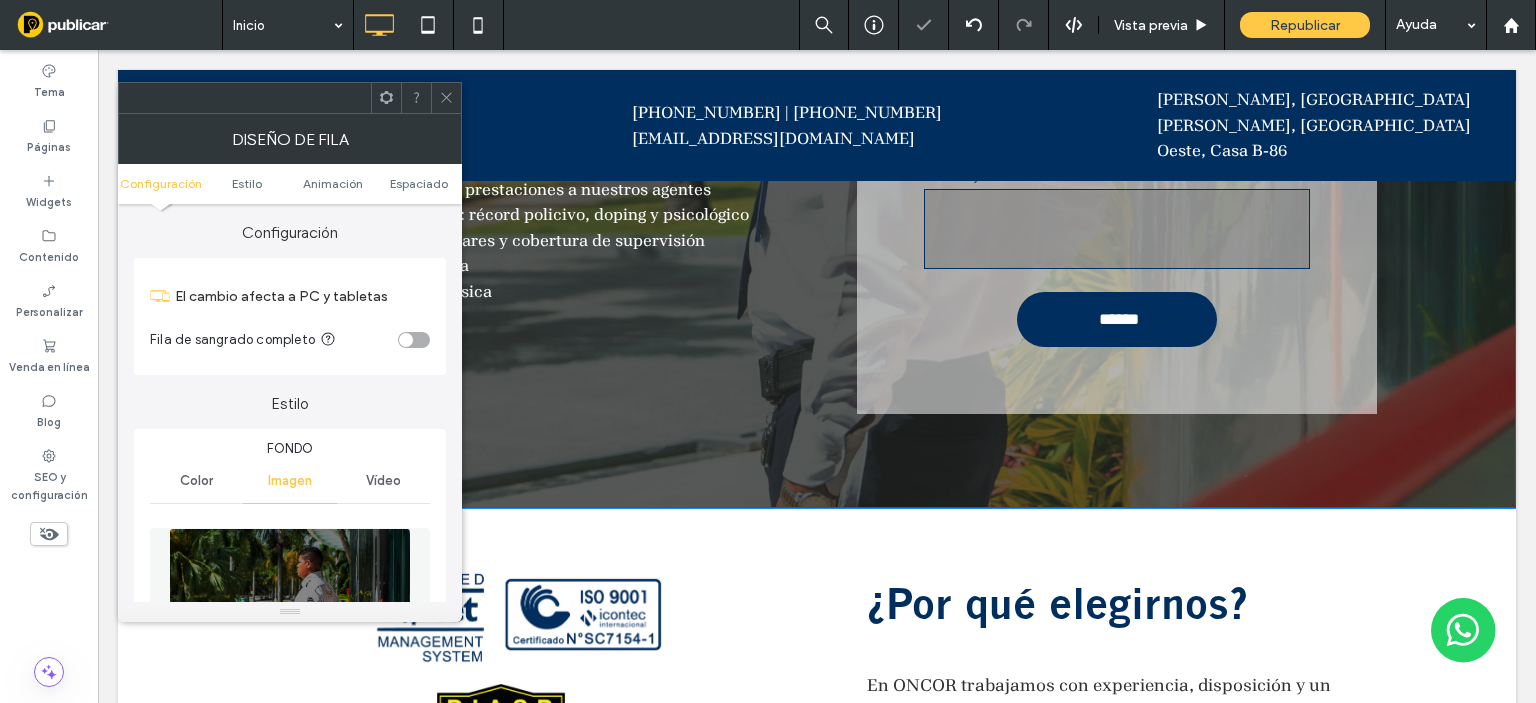 click on "Clientes Residenciales
CUIDANDO EL BIEN MÁS PRECIADO EN MEDIO DE LO COTIDIANO
GARANTIZAR SU SEGURIDAD ES NUESTRA PROFESIÓN
SERVICIO DE SEGURIDAD, PROTECCIÓN Y VIGILANCIA 24/7 Con amplia experiencia y solidez: ﻿   Pagos oportunos y de prestaciones a nuestros agentes Revisión de personal: récord policivo, doping y psicológico Capacitaciones regulares y cobertura de supervisión Seguridad electrónica Reportaría digital y física
Click To Paste
SOLICITE UNA COTIZACIÓN
Click To Paste
Contact Us
Nombre:
E-mail:
Teléfono:
Mensaje:
******
Thank you for contacting us. We will get back to you as soon as possible.
Oops, there was an error sending your message. Please try again later.
Click To Paste
Fila + Añadir sección" at bounding box center (817, 73) 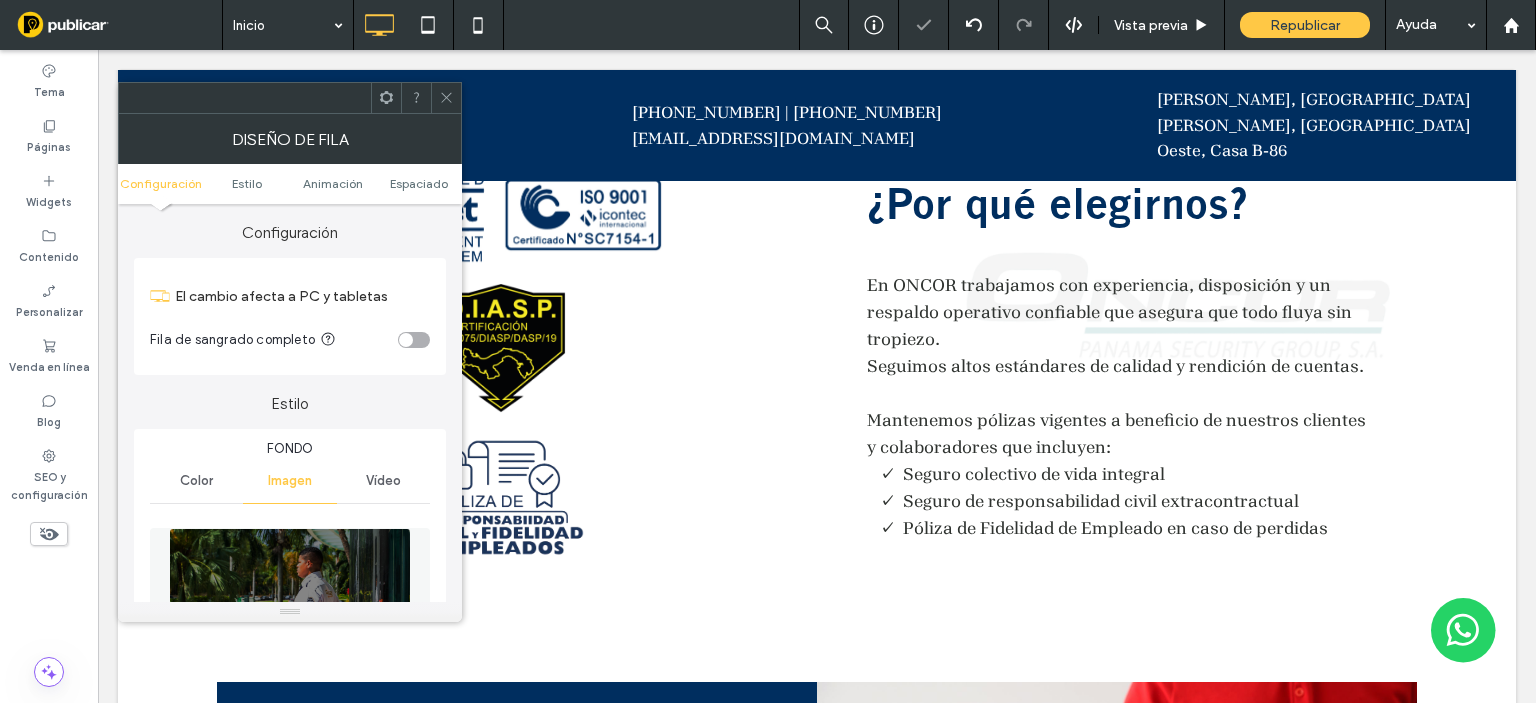 click on "Click To Paste
¿Por qué elegirnos?
En ONCOR trabajamos con experiencia, disposición y un respaldo operativo confiable que asegura que todo fluya sin tropiezo. Seguimos altos estándares de calidad y rendición de cuentas. Mantenemos pólizas vigentes a beneficio de nuestros clientes y colaboradores que incluyen: Seguro colectivo de vida integral Seguro de responsabilidad civil extracontractual Póliza de Fidelidad de Empleado en caso de perdidas
Click To Paste
Fila + Añadir sección" at bounding box center (817, 375) 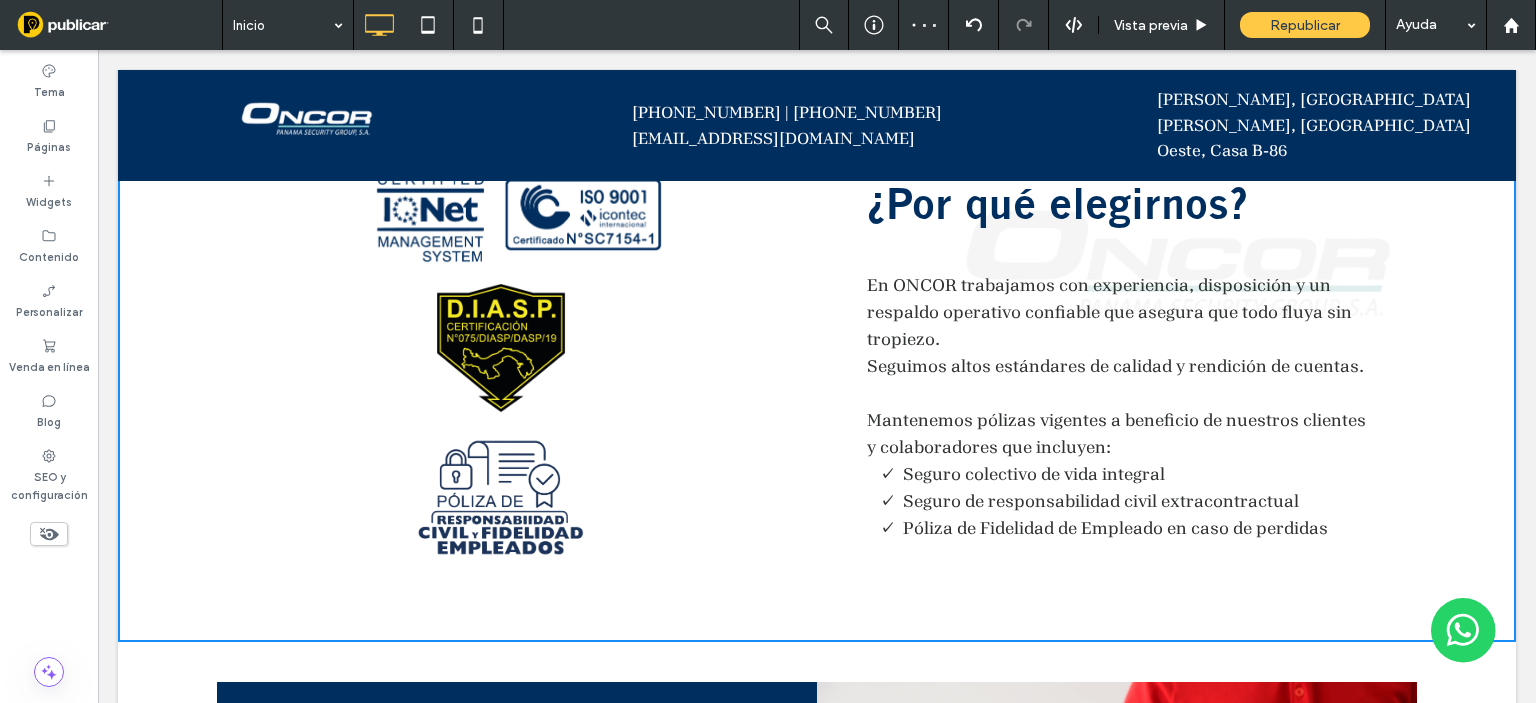 scroll, scrollTop: 1231, scrollLeft: 0, axis: vertical 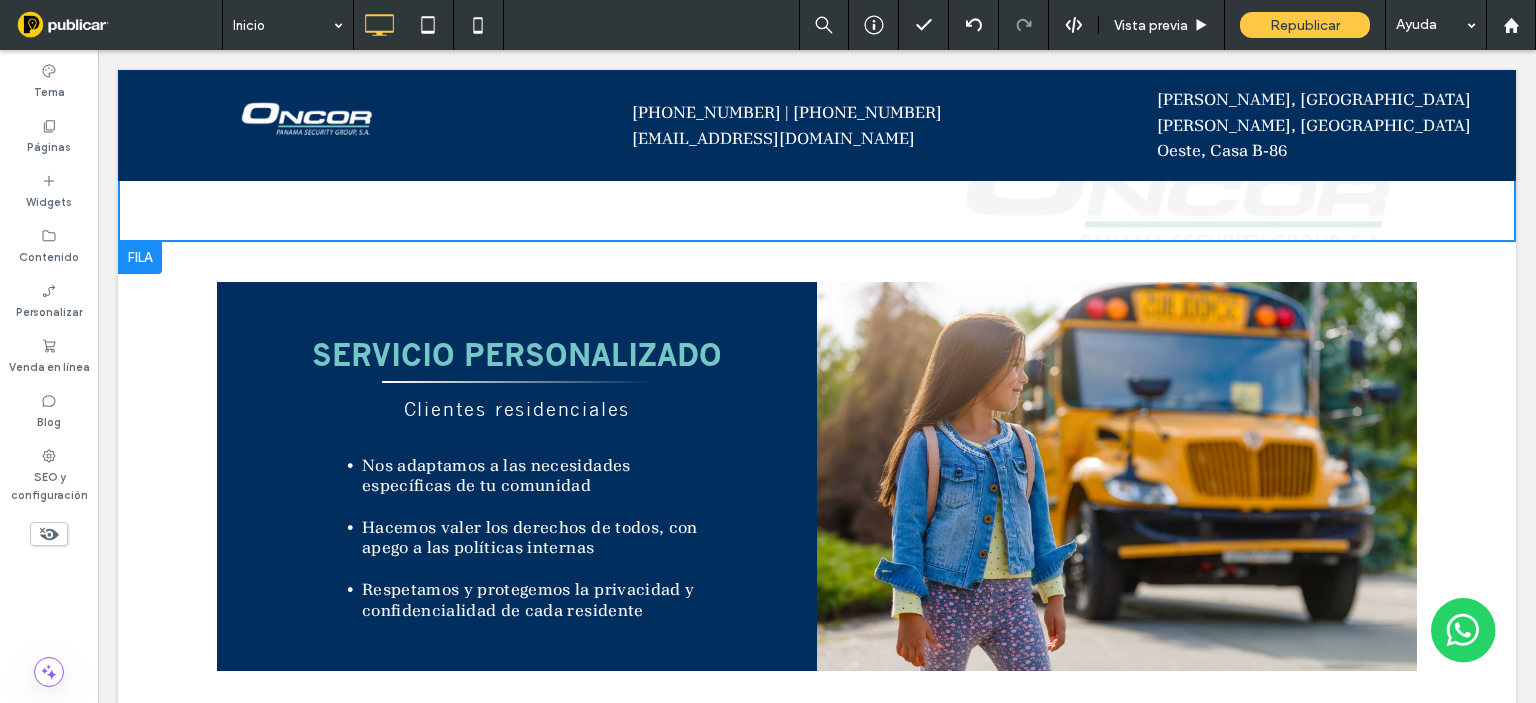 click at bounding box center [1117, 477] 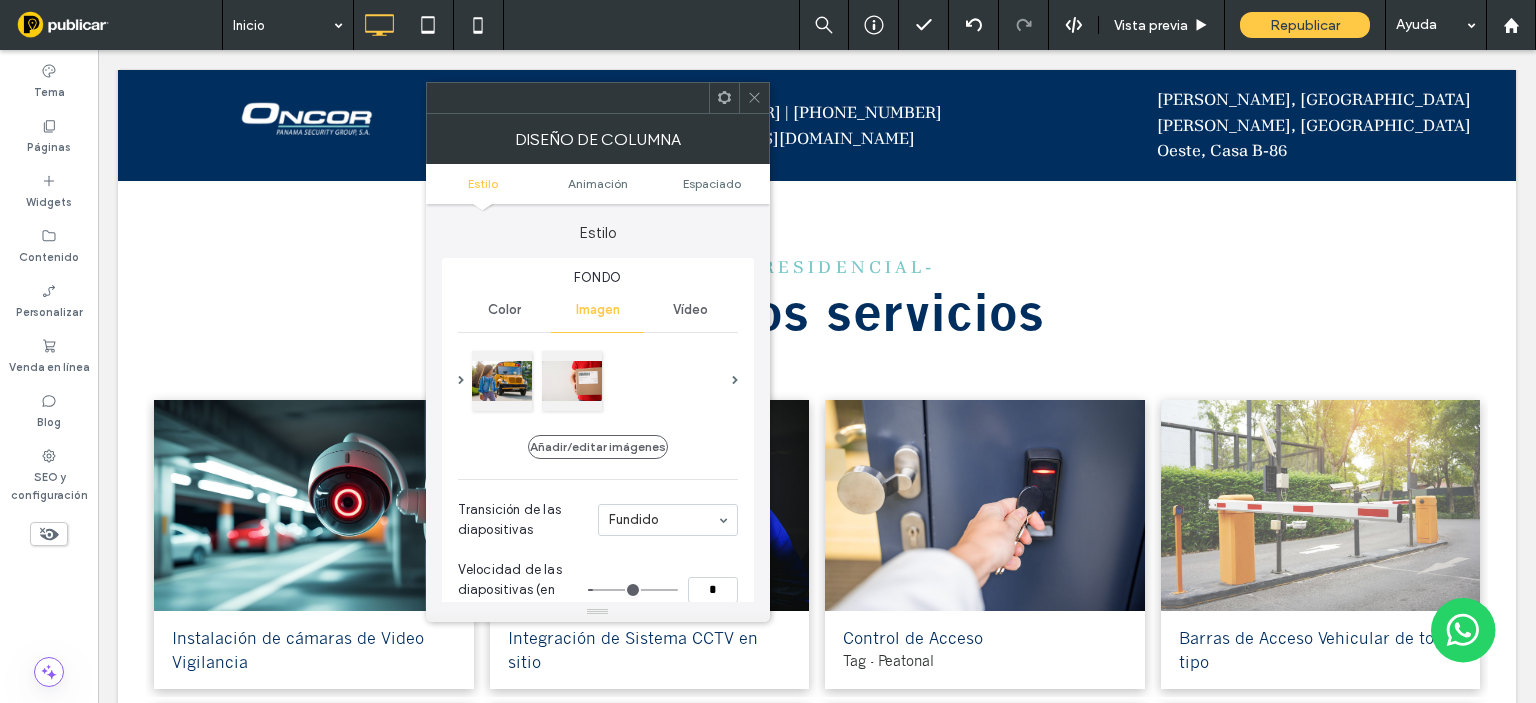scroll, scrollTop: 1931, scrollLeft: 0, axis: vertical 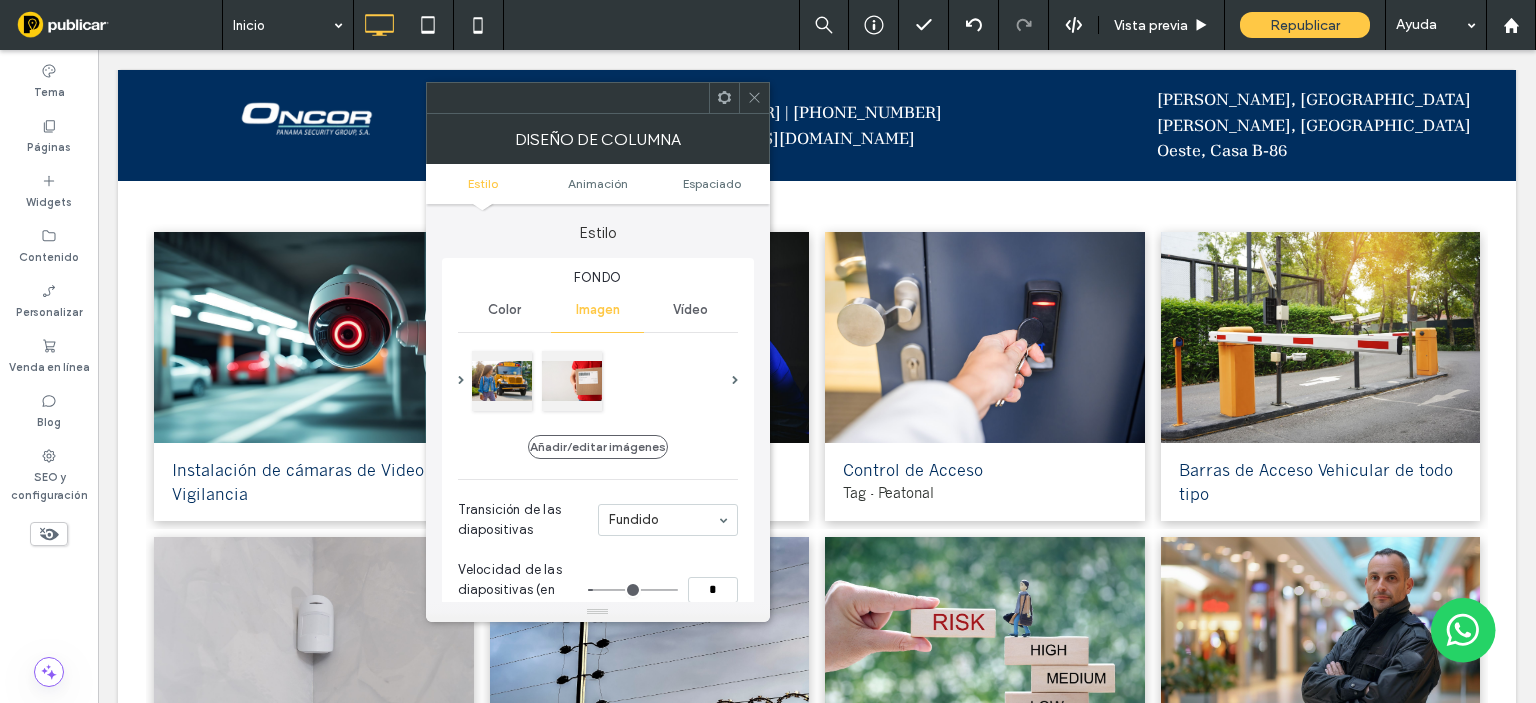 click 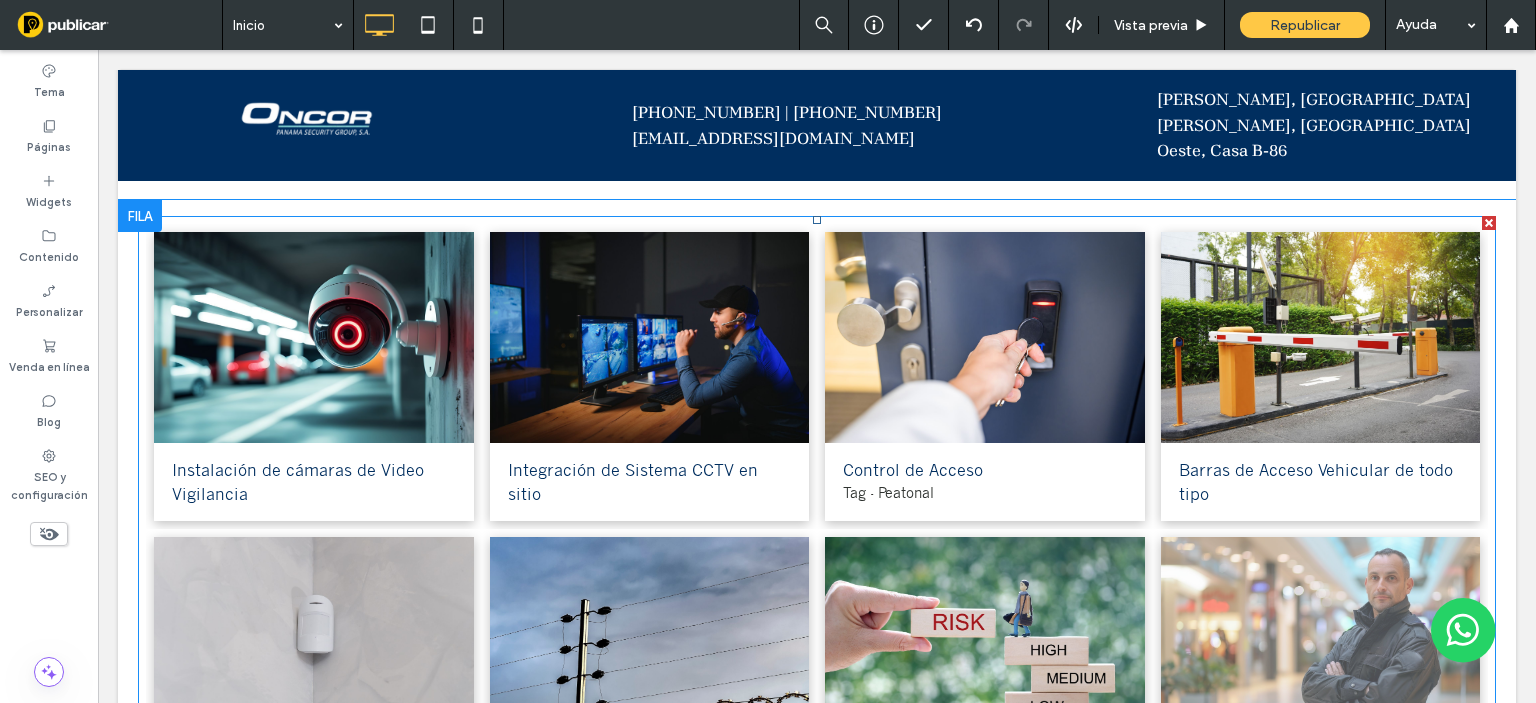 drag, startPoint x: 1204, startPoint y: 605, endPoint x: 1202, endPoint y: 627, distance: 22.090721 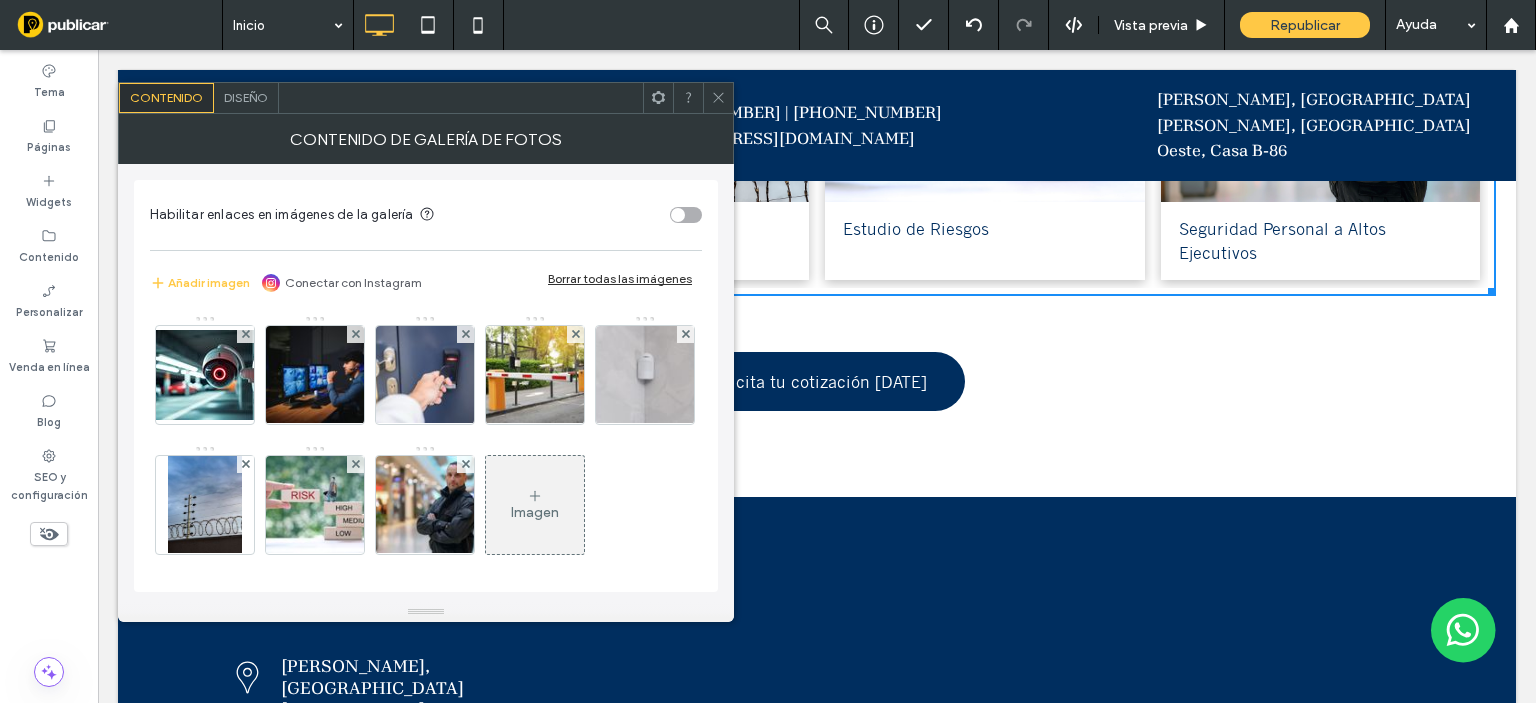 scroll, scrollTop: 2731, scrollLeft: 0, axis: vertical 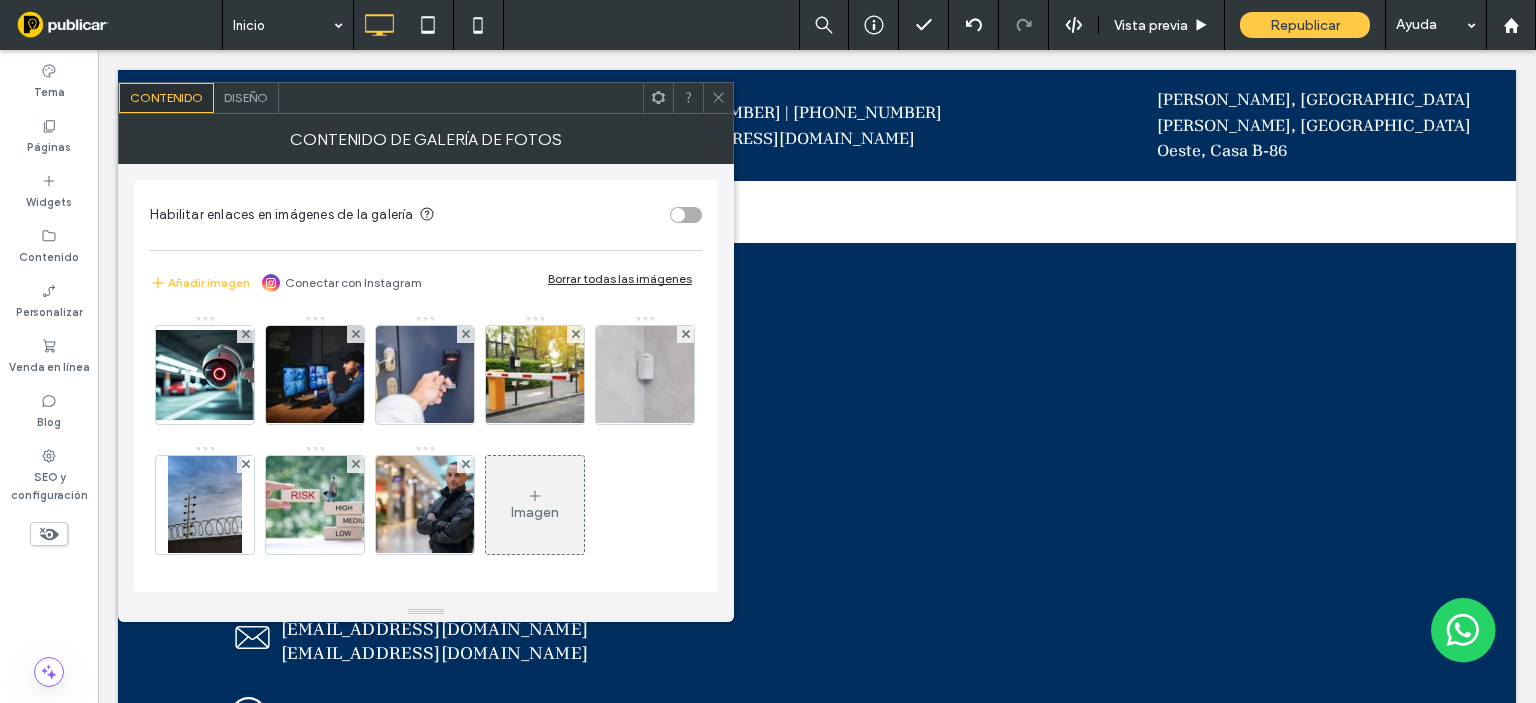 click 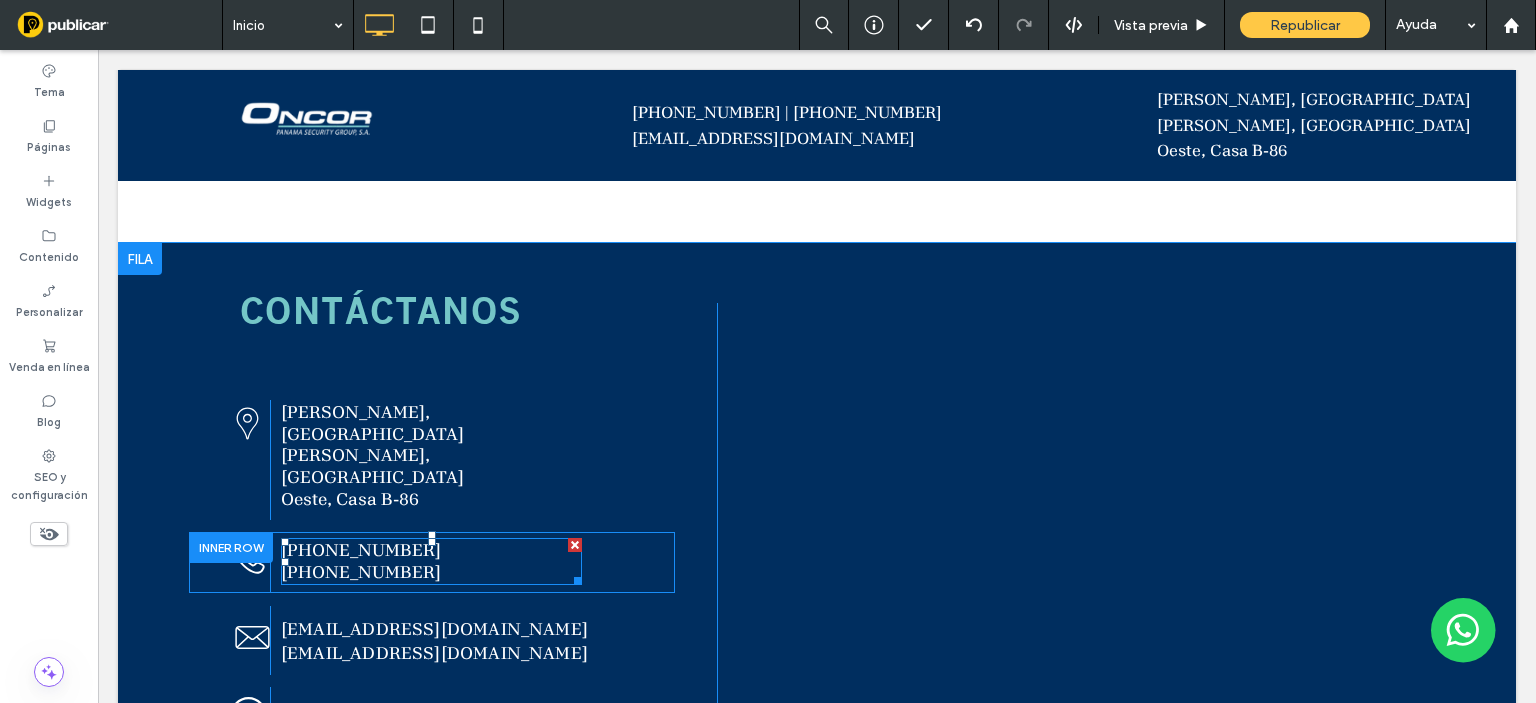click on "[PHONE_NUMBER]" at bounding box center [431, 573] 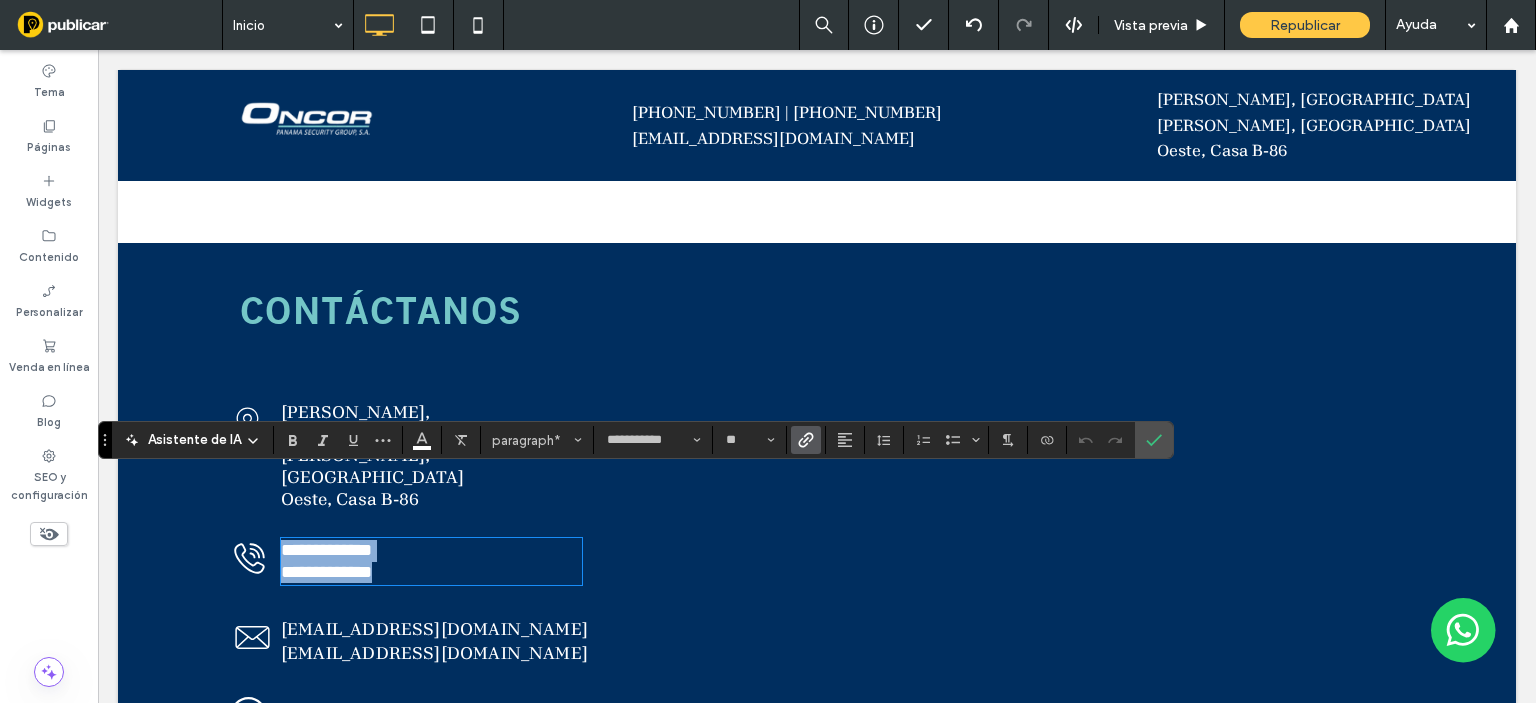 click on "**********" at bounding box center [431, 573] 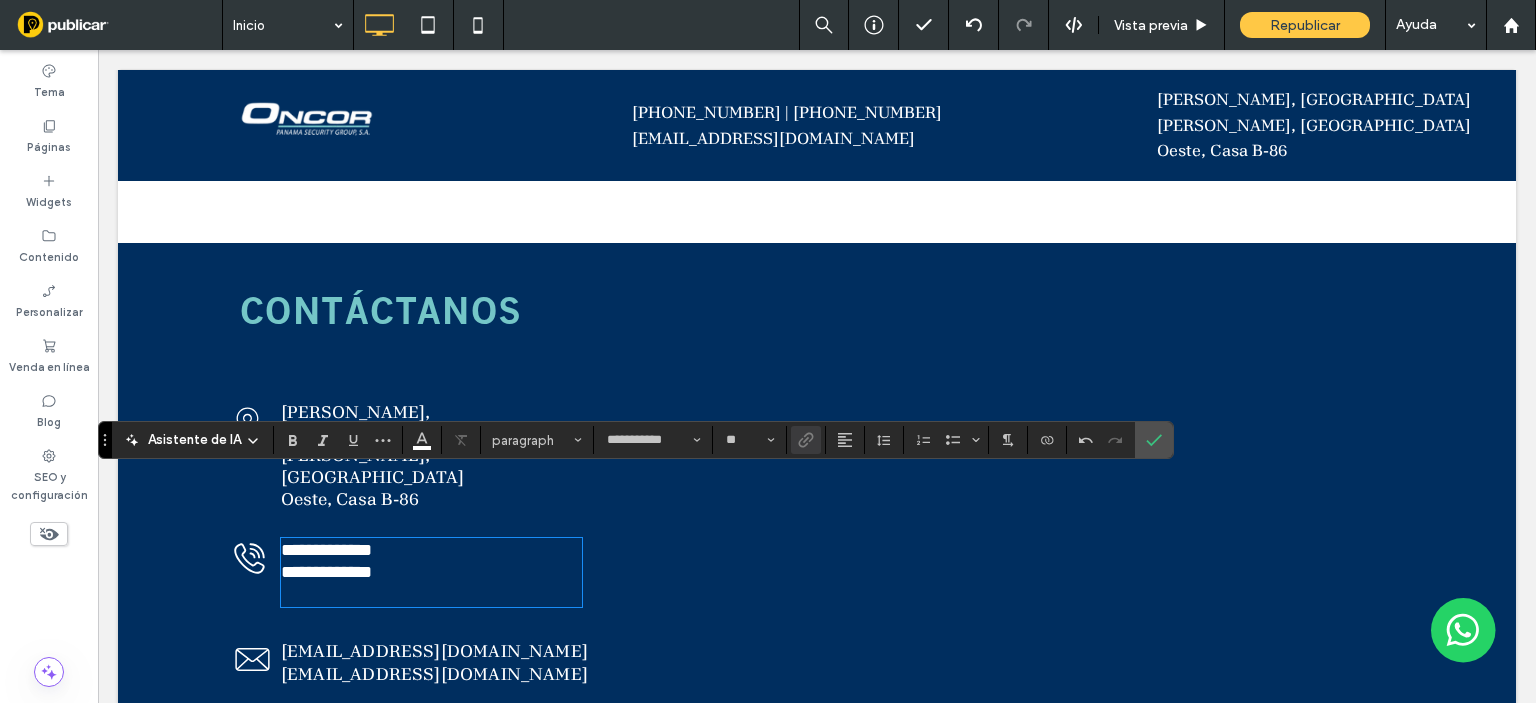 type 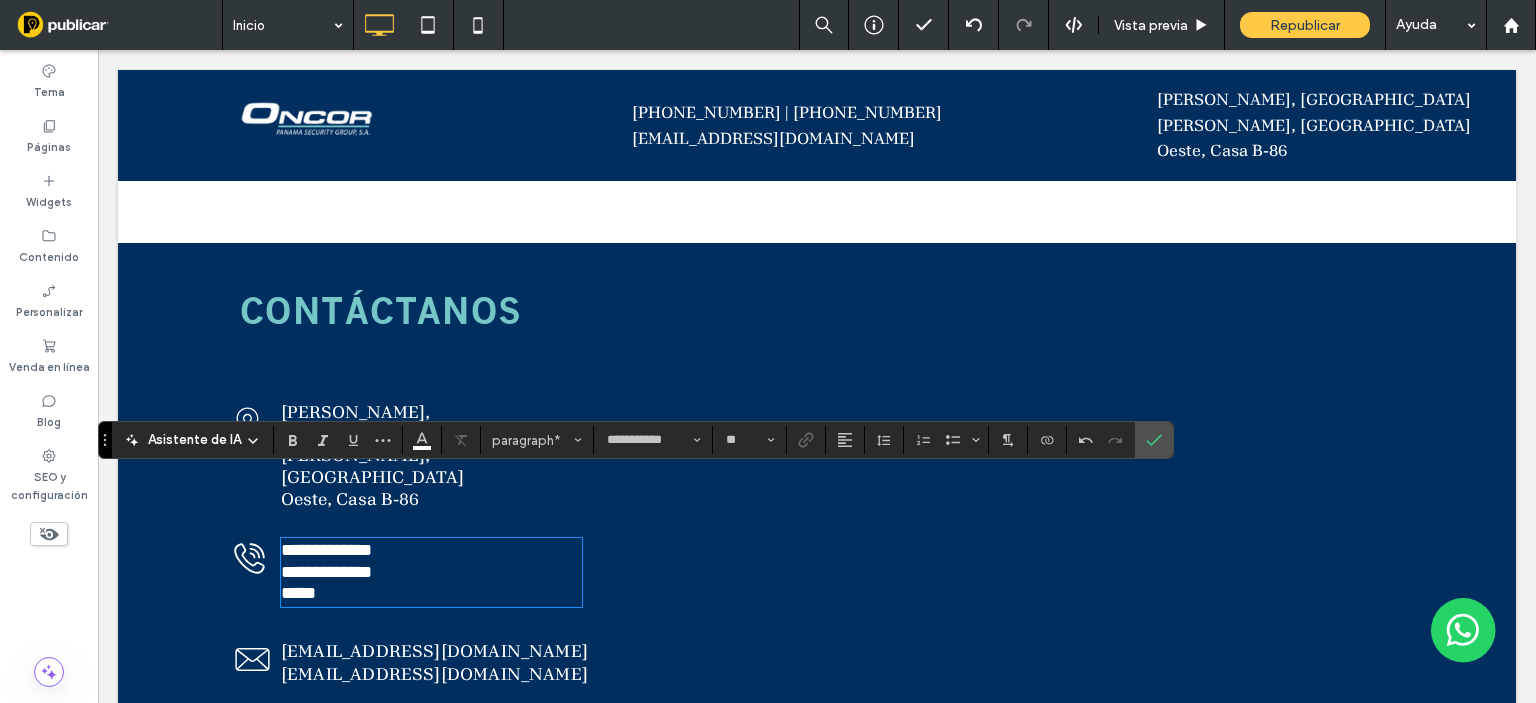 type on "**********" 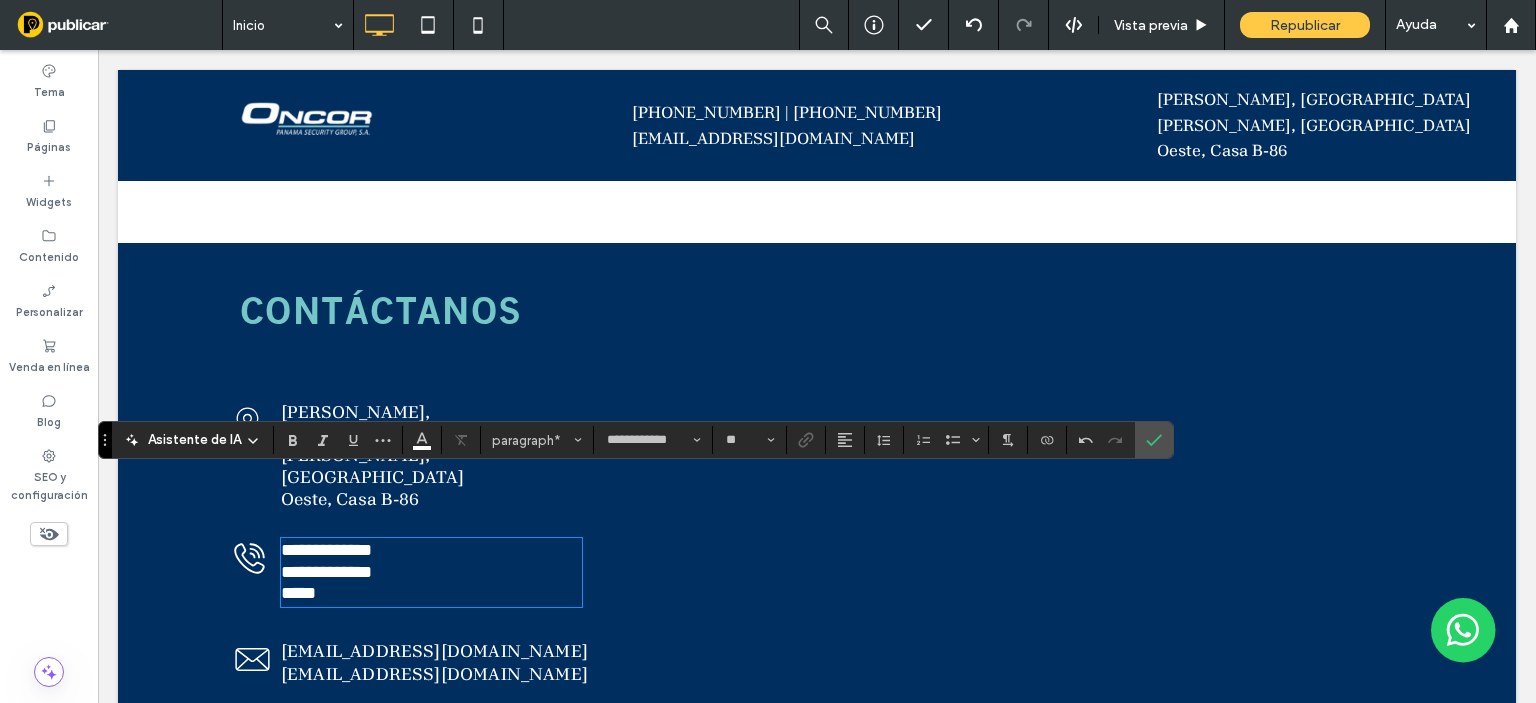 scroll, scrollTop: 0, scrollLeft: 0, axis: both 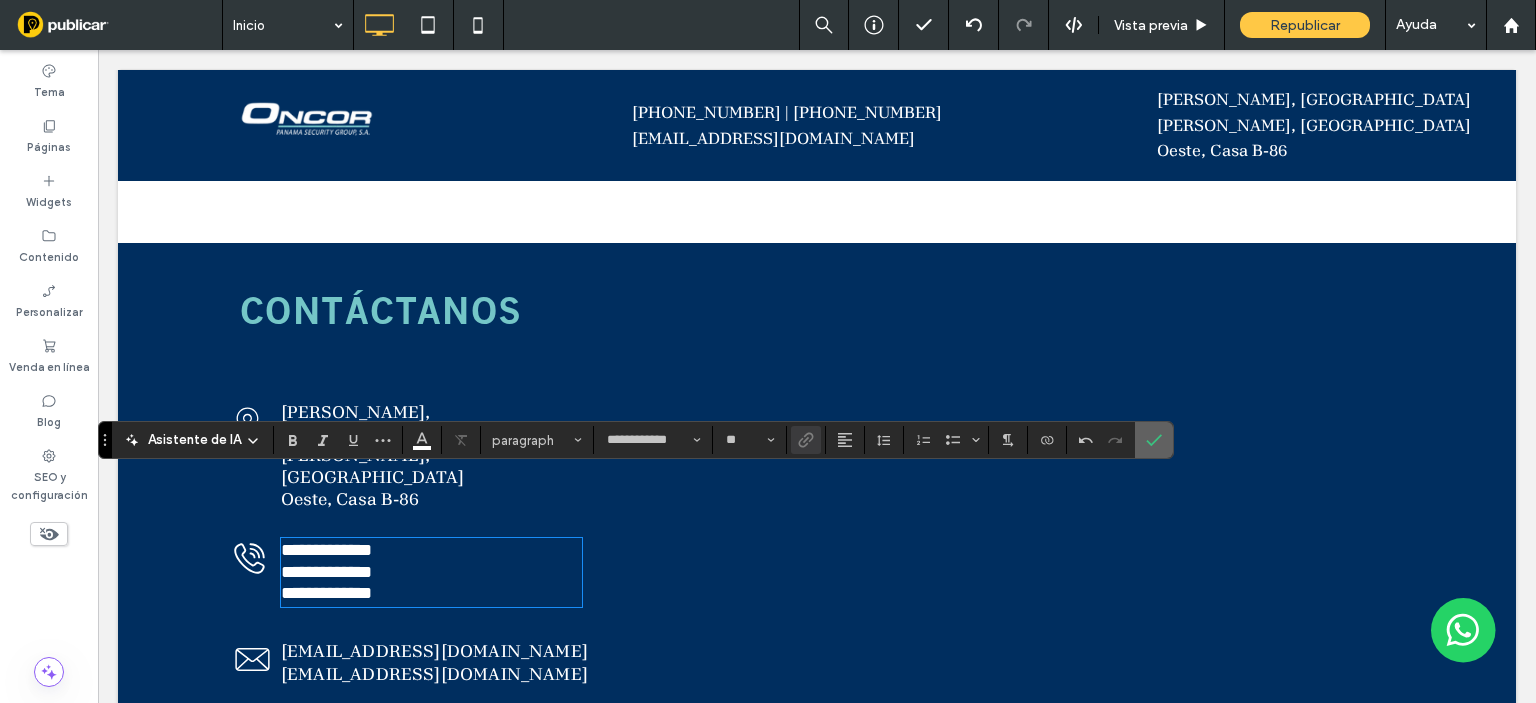 click 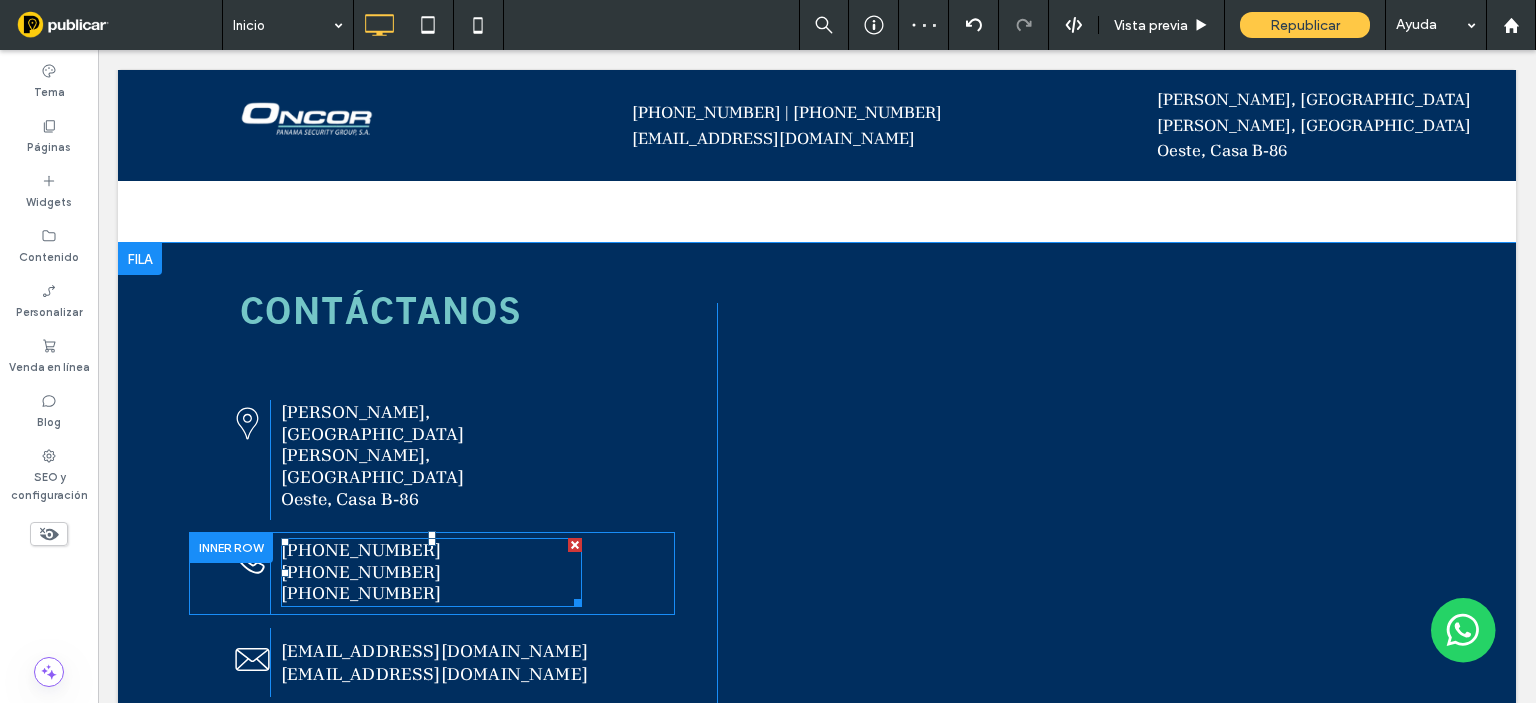 click on "[PHONE_NUMBER]" at bounding box center (361, 593) 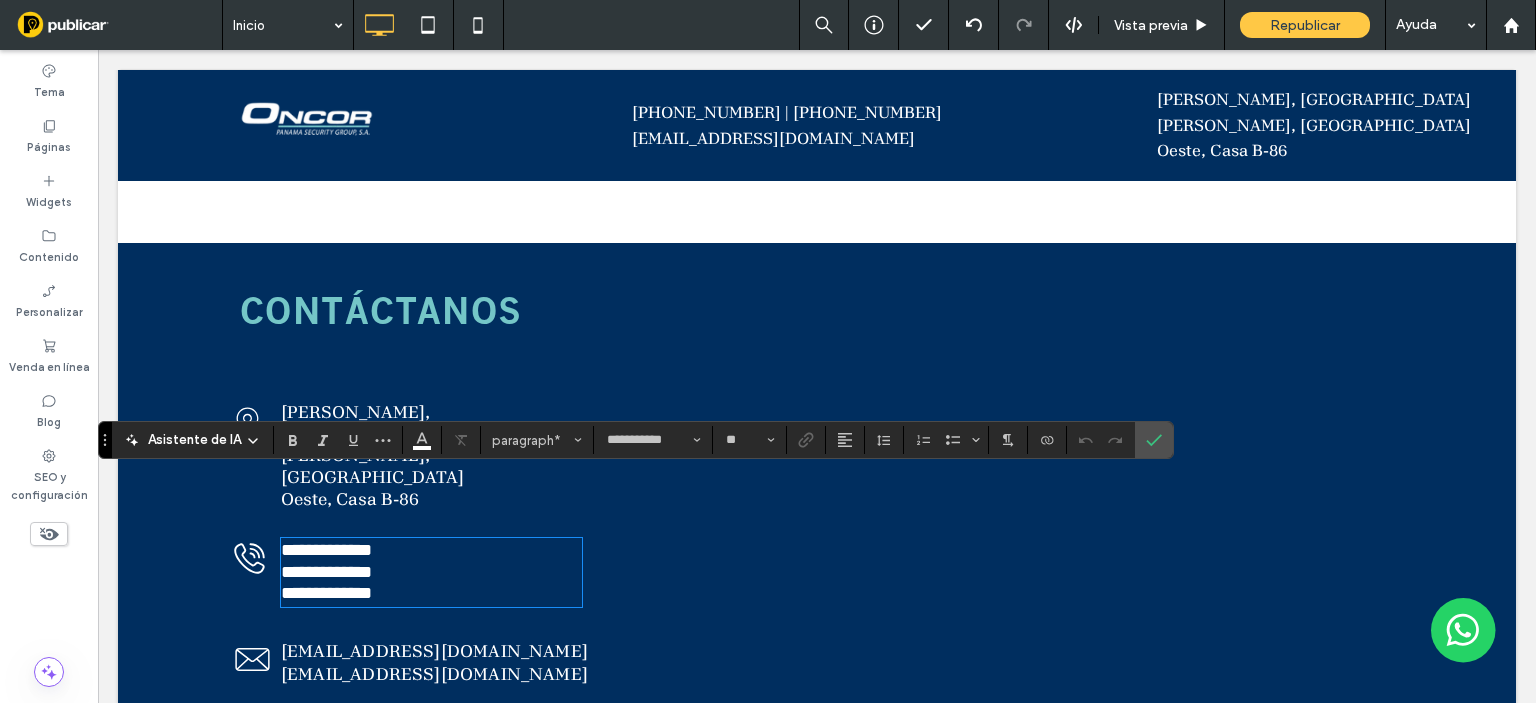 click on "**********" at bounding box center [326, 572] 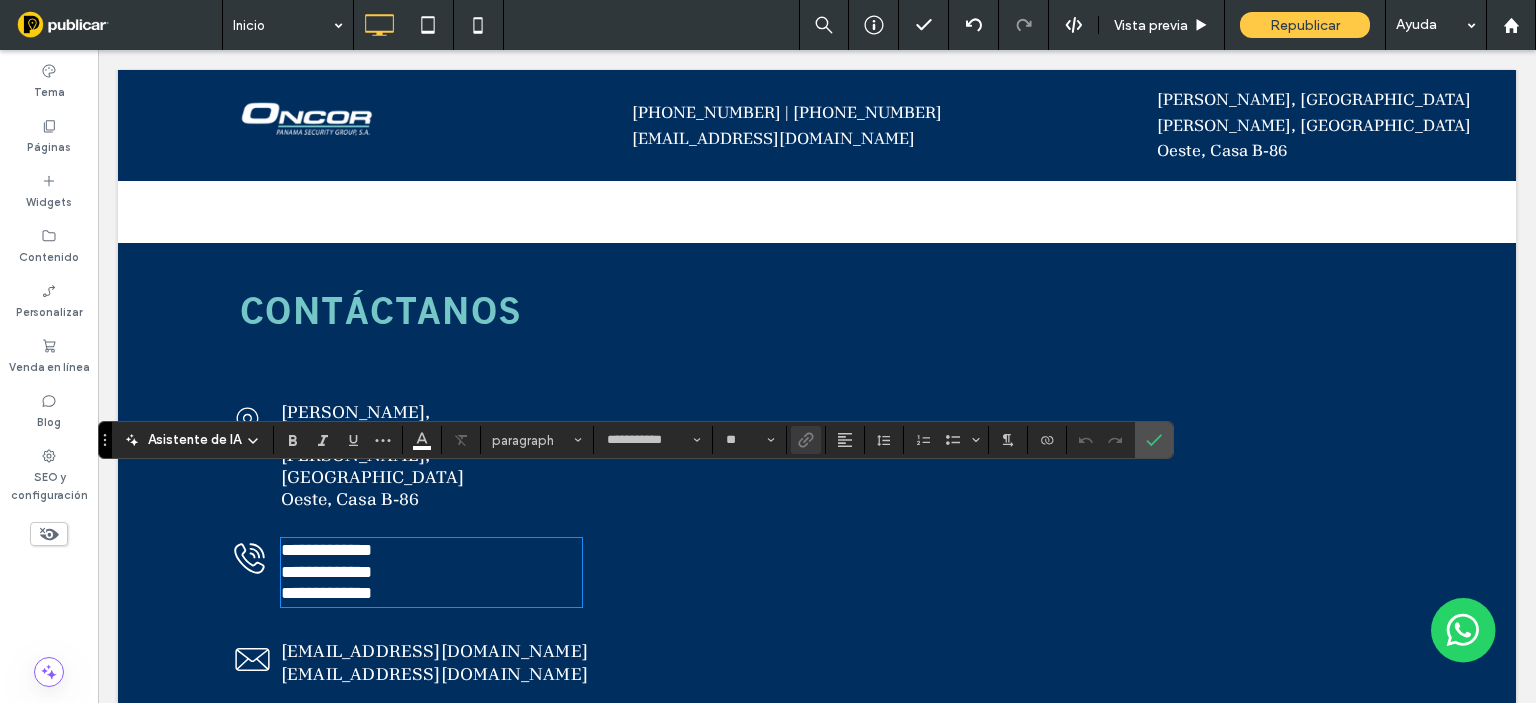 click on "**********" at bounding box center [431, 573] 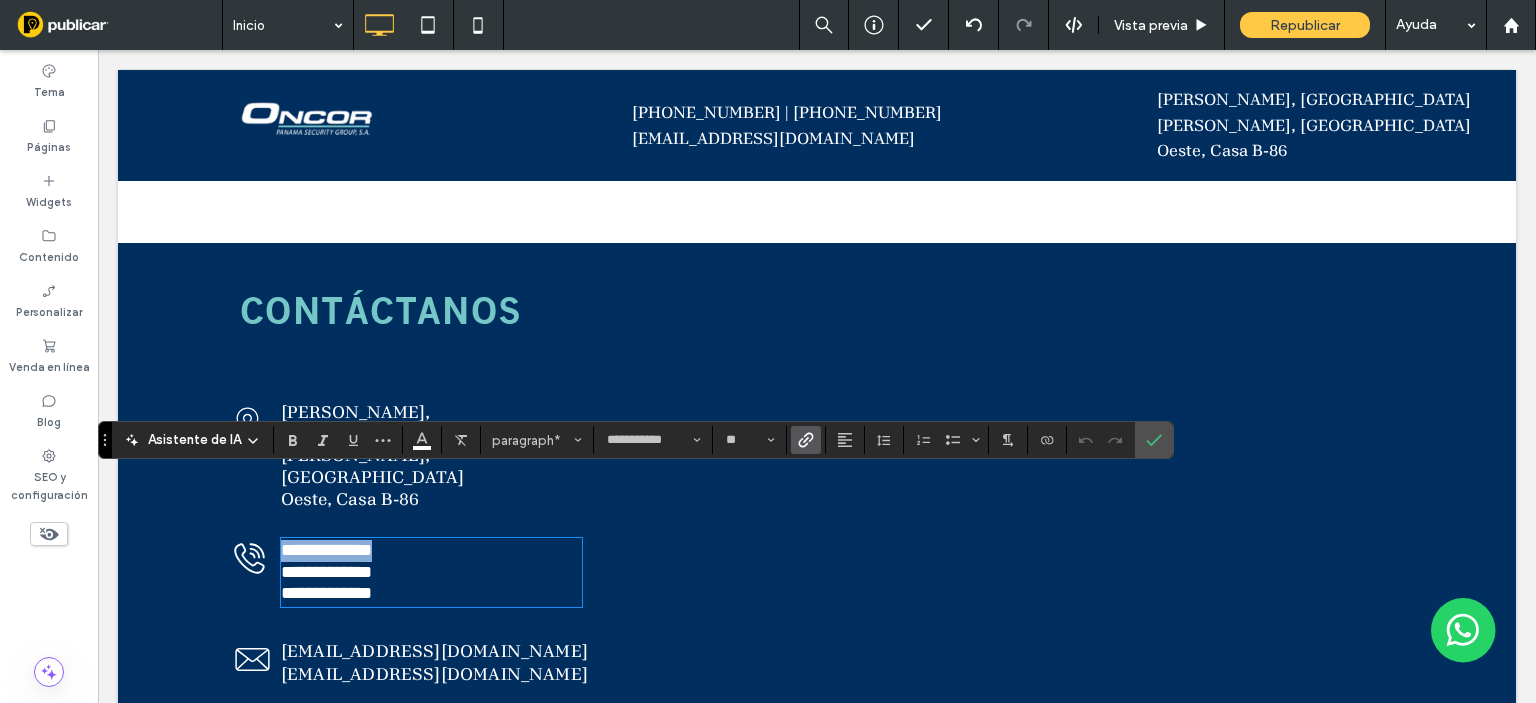 drag, startPoint x: 401, startPoint y: 490, endPoint x: 274, endPoint y: 486, distance: 127.06297 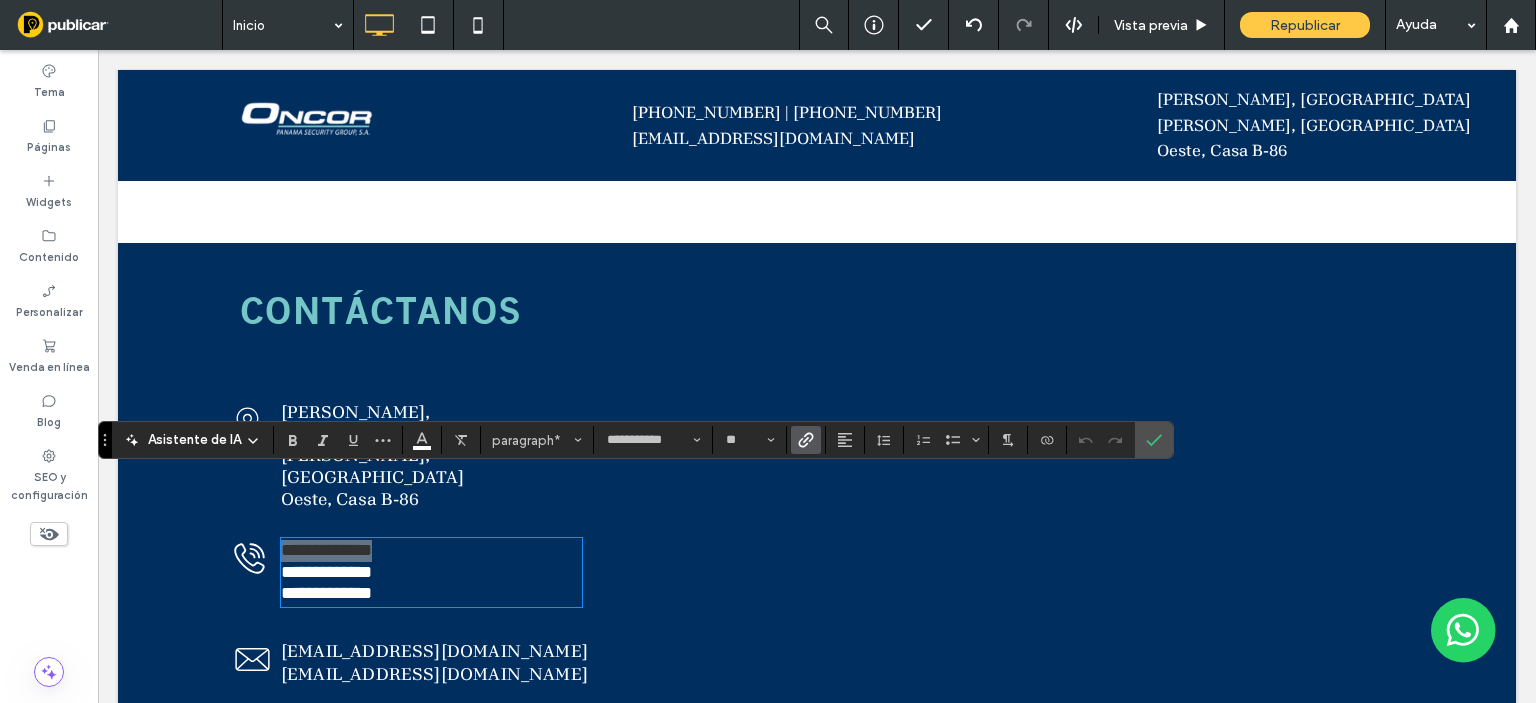 click 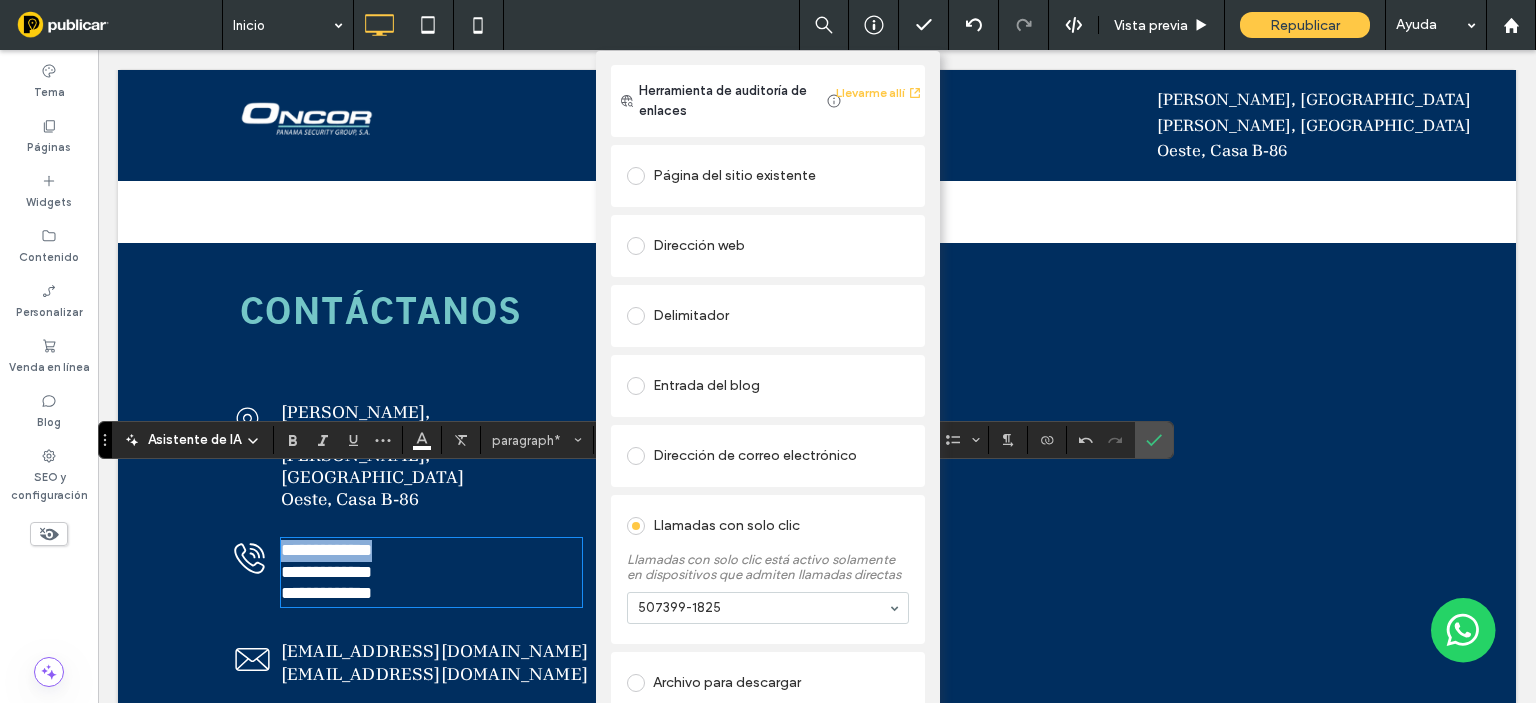 scroll, scrollTop: 49, scrollLeft: 0, axis: vertical 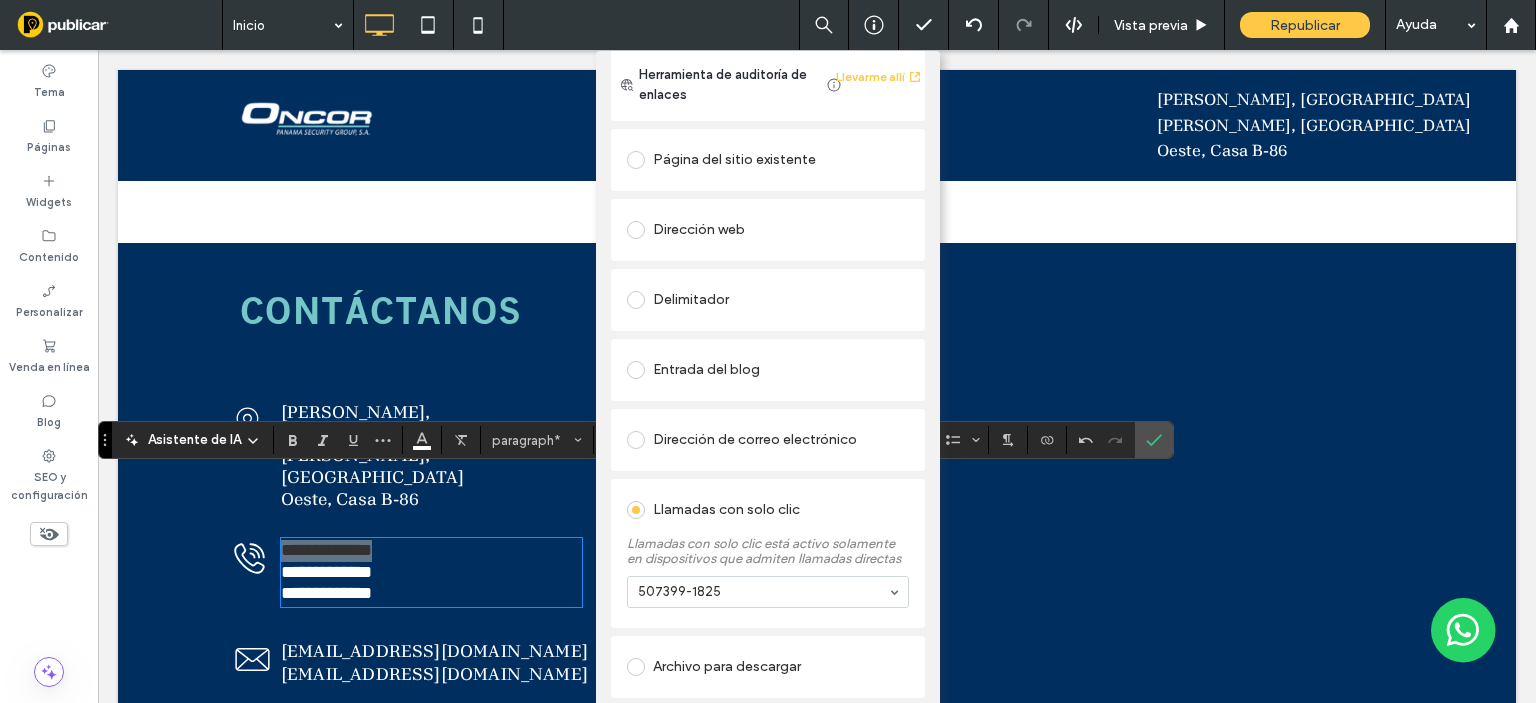 click on "Añadir enlace Herramienta de auditoría de enlaces Llevarme allí Página del sitio existente Dirección web Delimitador Entrada del blog Dirección de correo electrónico Llamadas con solo clic Llamadas con solo clic está activo solamente en dispositivos que admiten llamadas directas 507399-1825 Archivo para descargar ELIMINAR ENLACE" at bounding box center (768, 402) 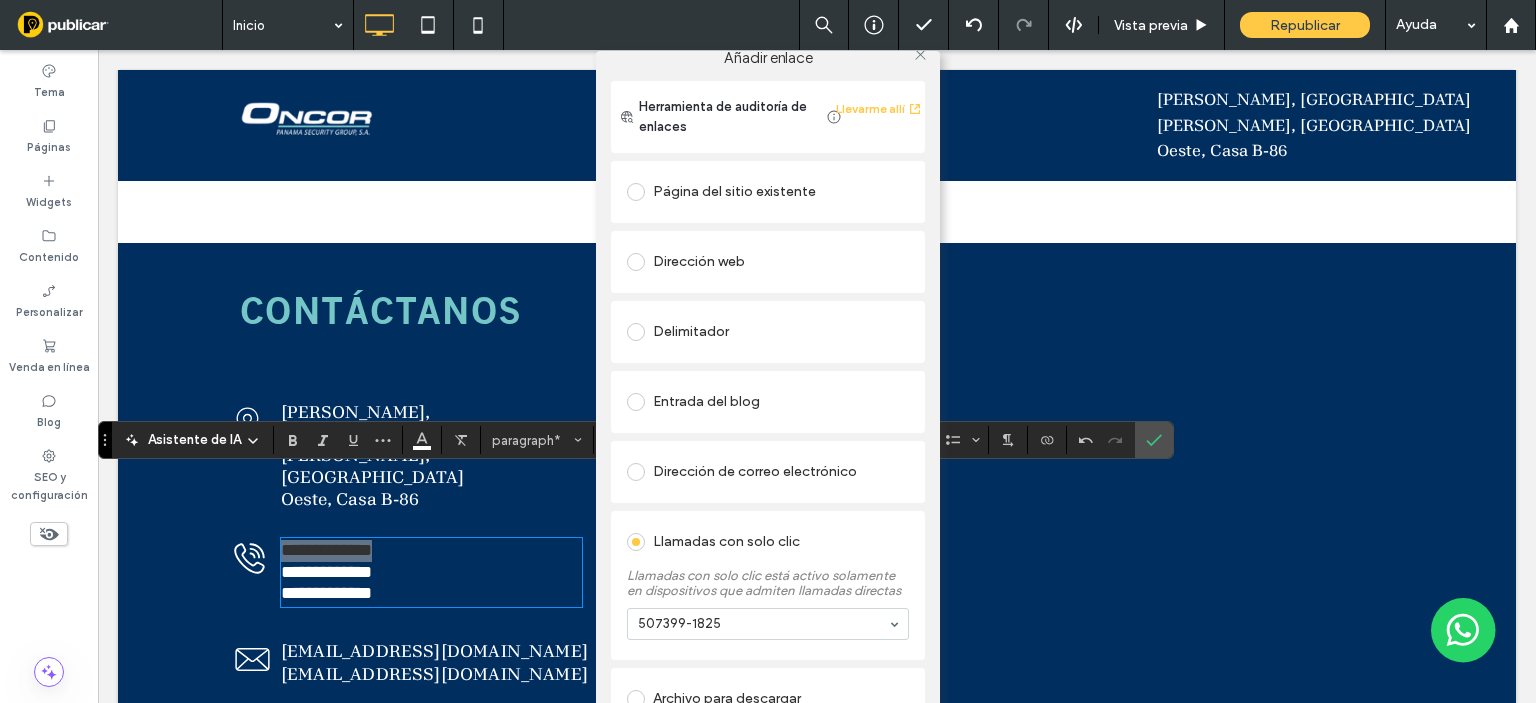 click on "Herramienta de auditoría de enlaces Llevarme allí Página del sitio existente Dirección web Delimitador Entrada del blog Dirección de correo electrónico Llamadas con solo clic Llamadas con solo clic está activo solamente en dispositivos que admiten llamadas directas 507399-1825 Archivo para descargar ELIMINAR ENLACE" at bounding box center [768, 433] 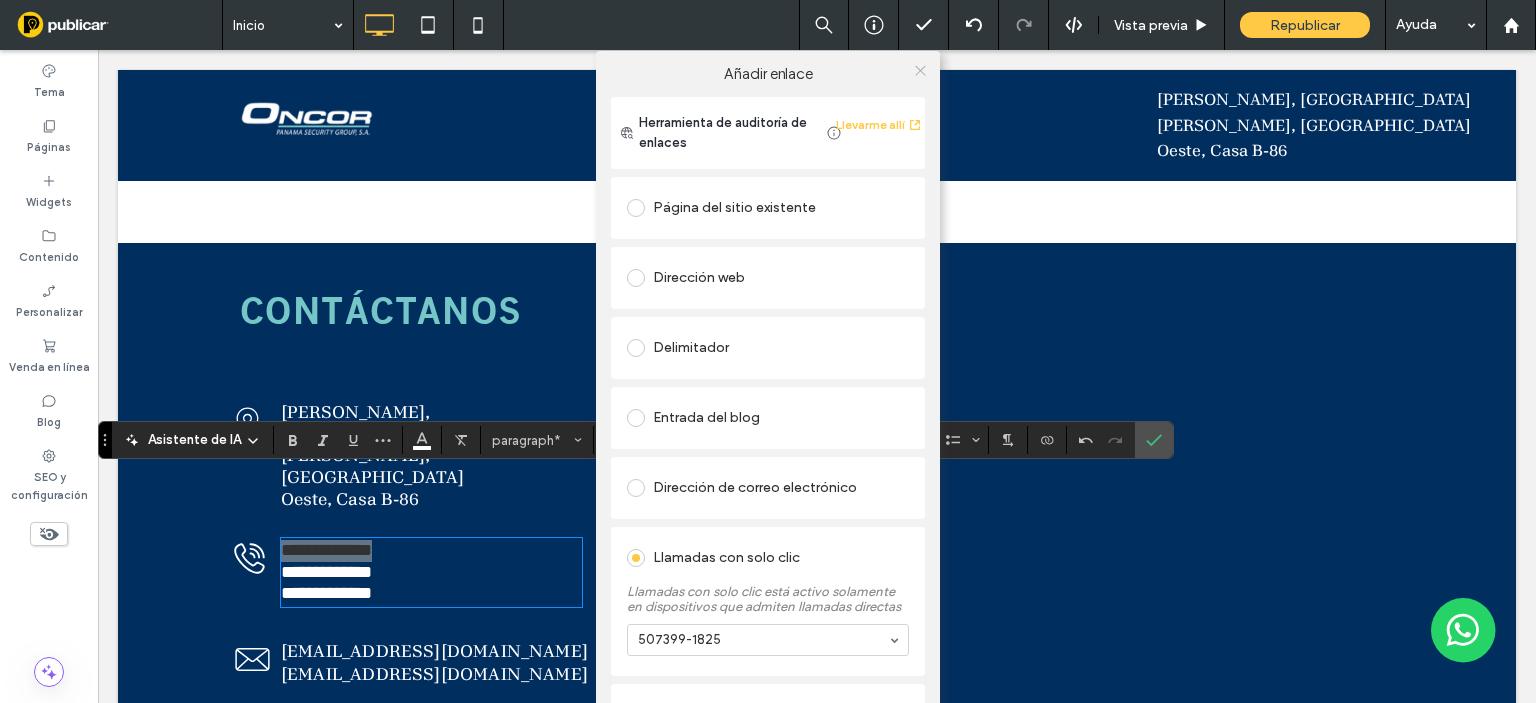click 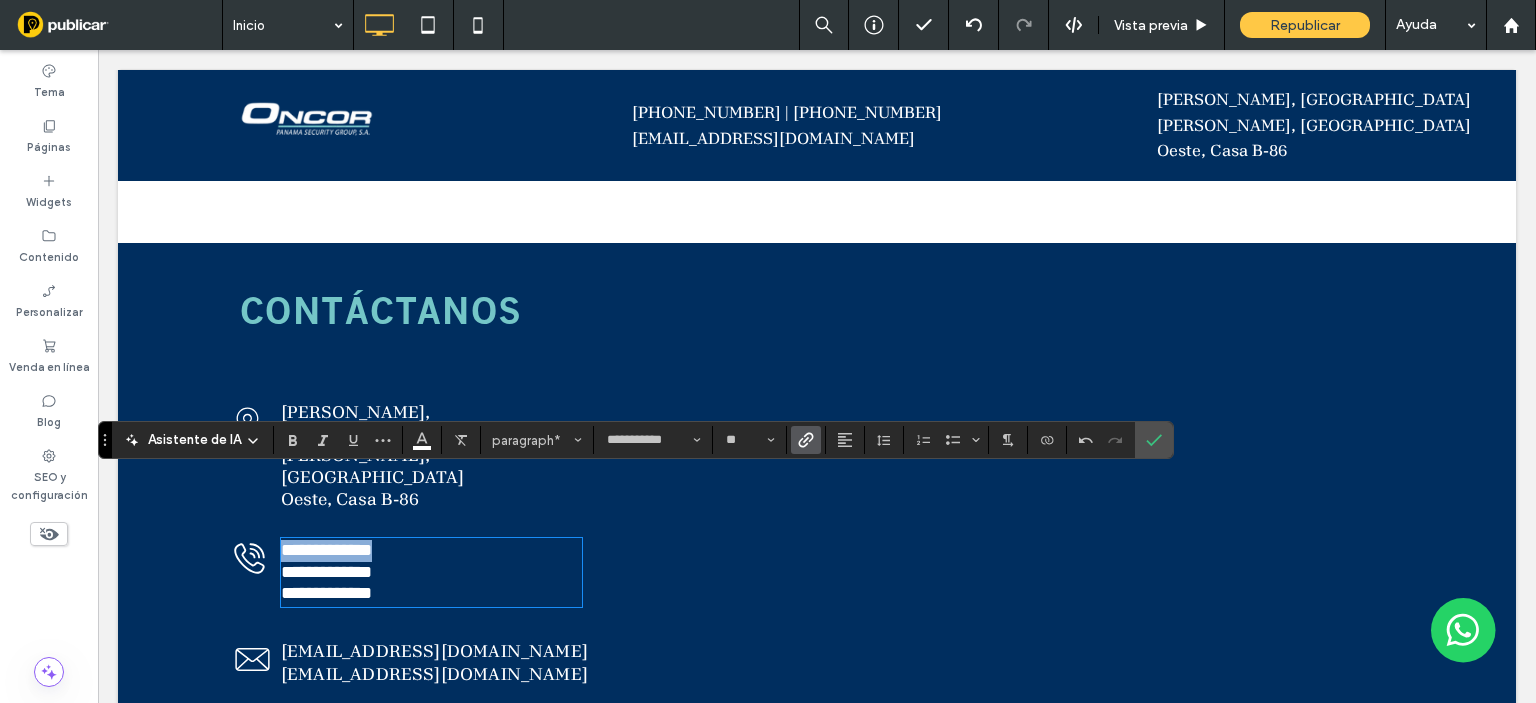 click on "**********" at bounding box center (431, 551) 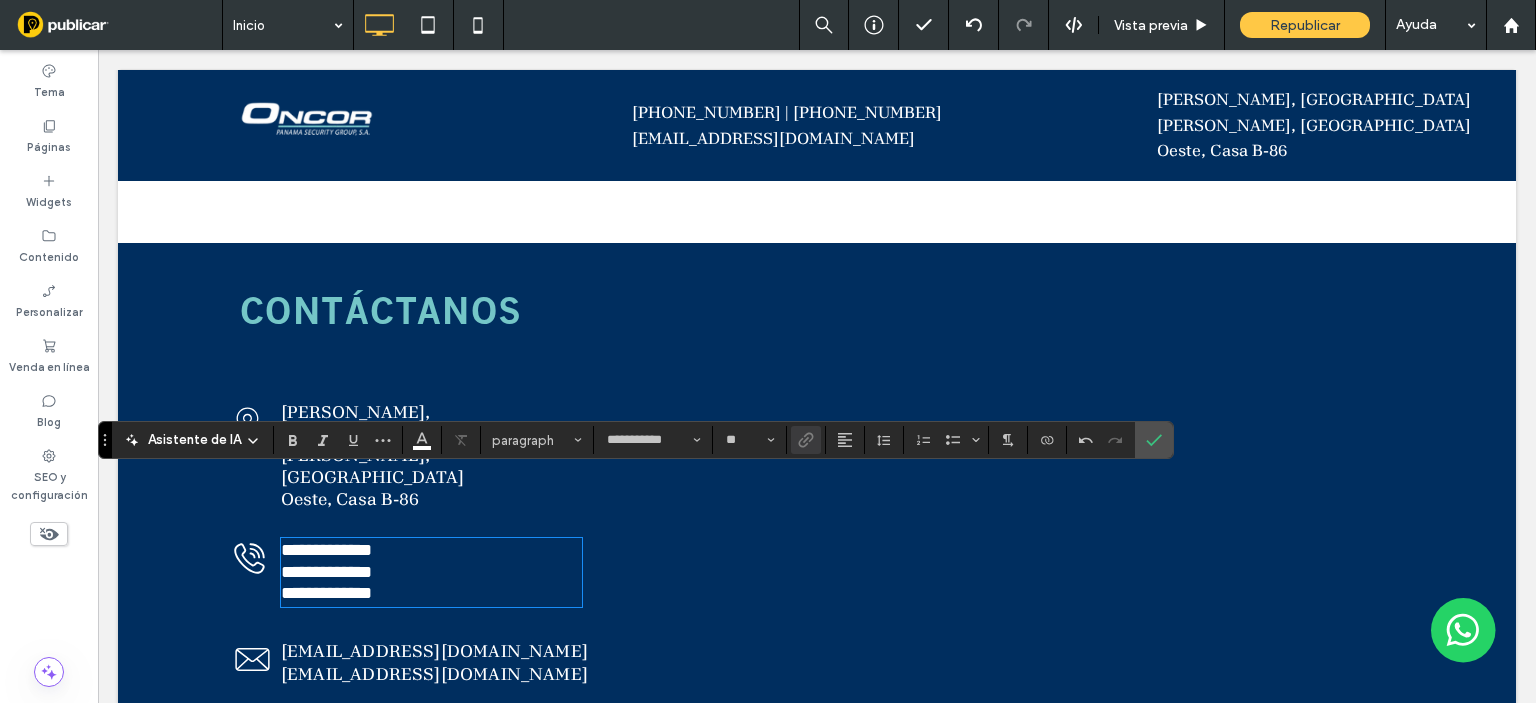 click on "**********" at bounding box center [431, 573] 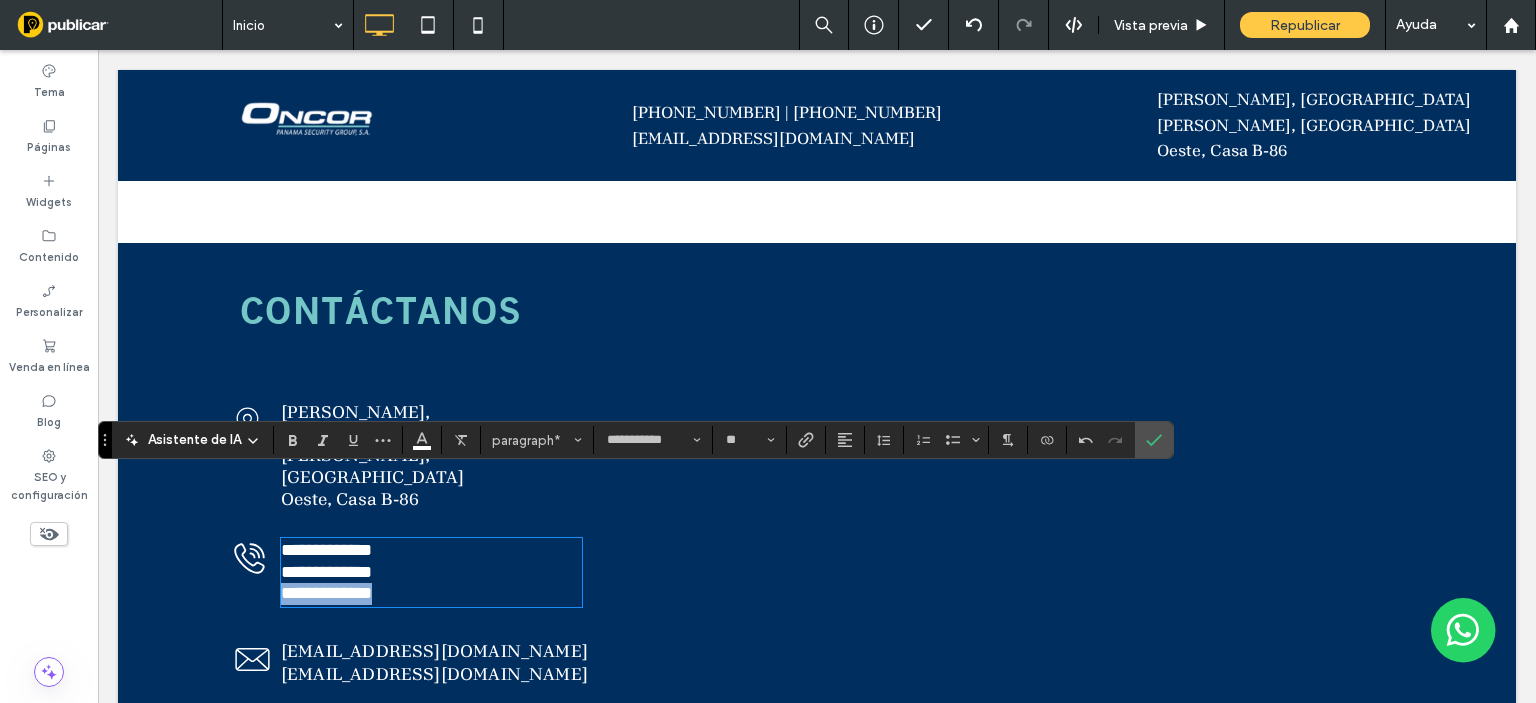 drag, startPoint x: 399, startPoint y: 512, endPoint x: 392, endPoint y: 539, distance: 27.89265 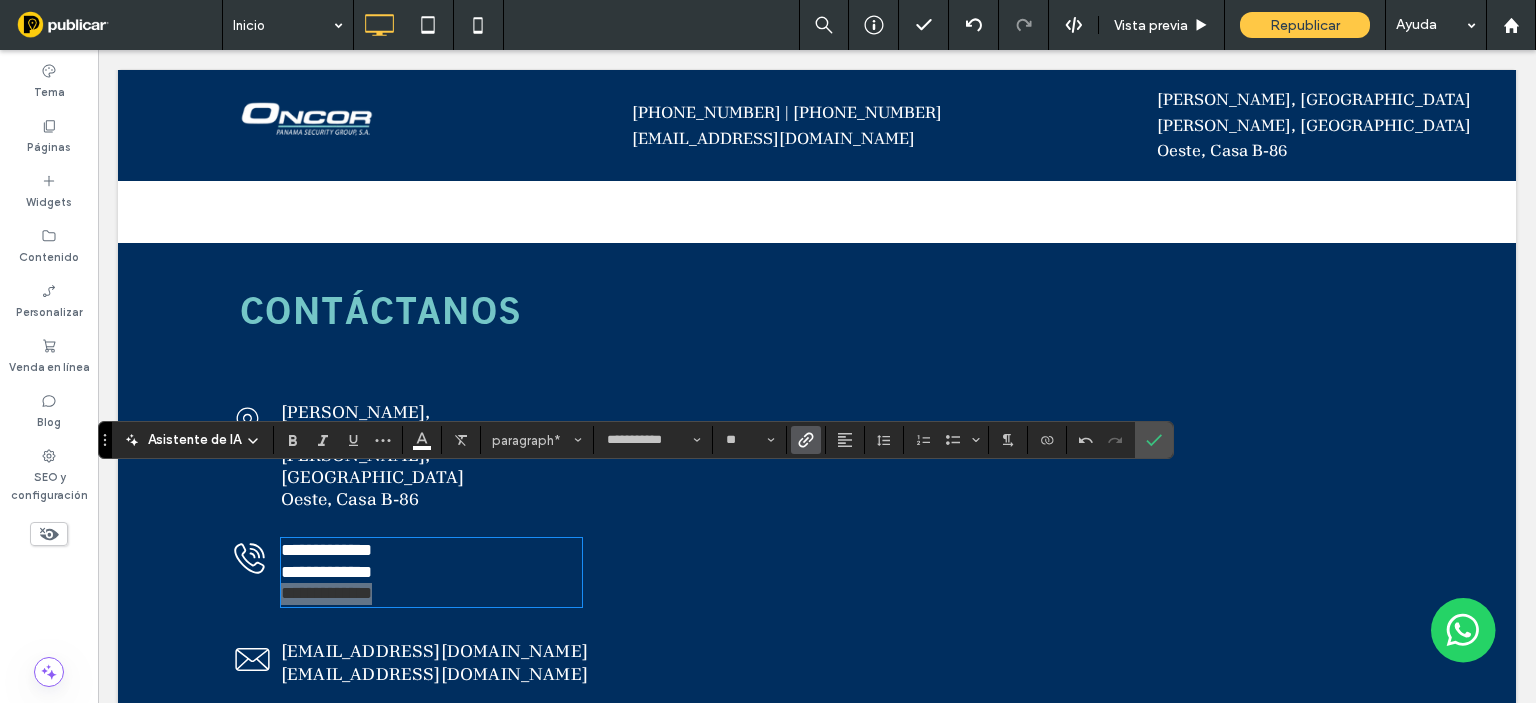 click 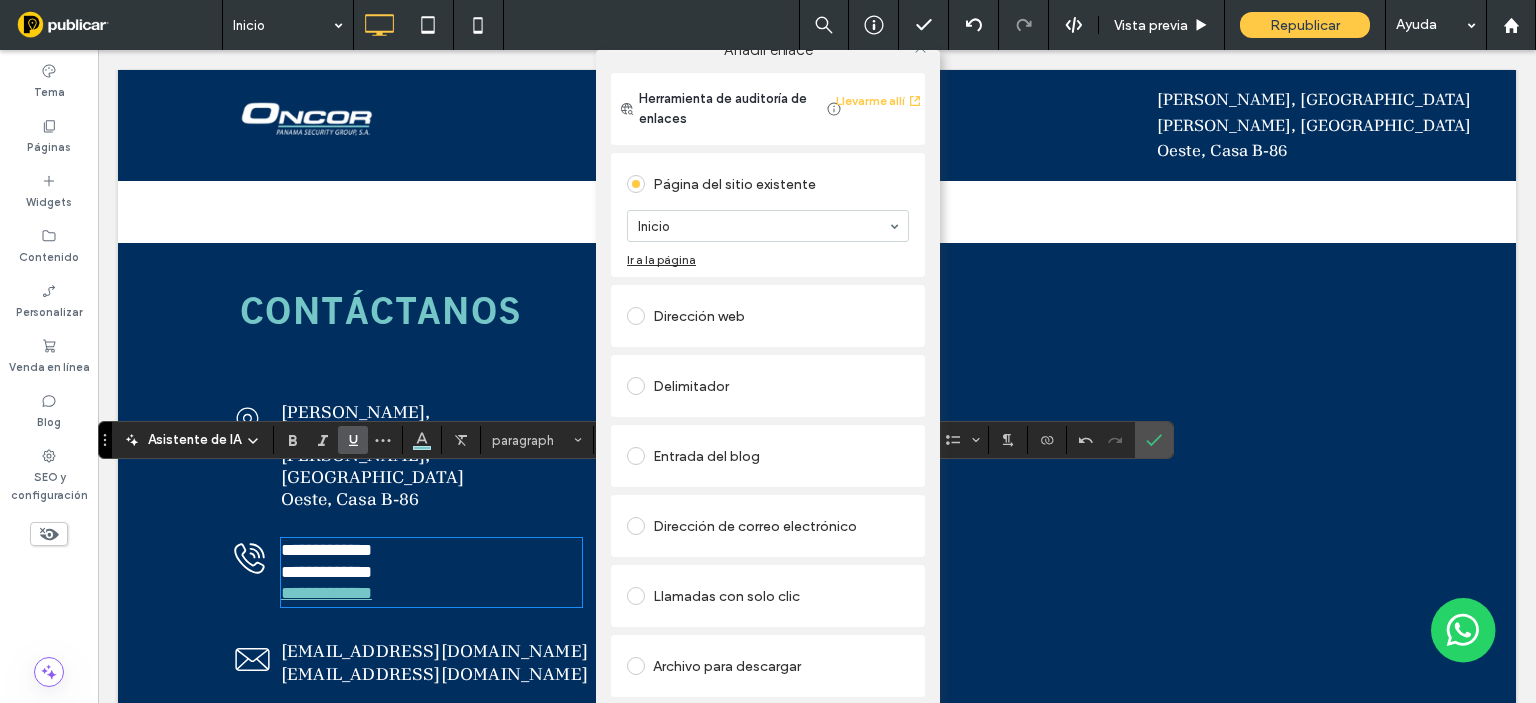 scroll, scrollTop: 0, scrollLeft: 0, axis: both 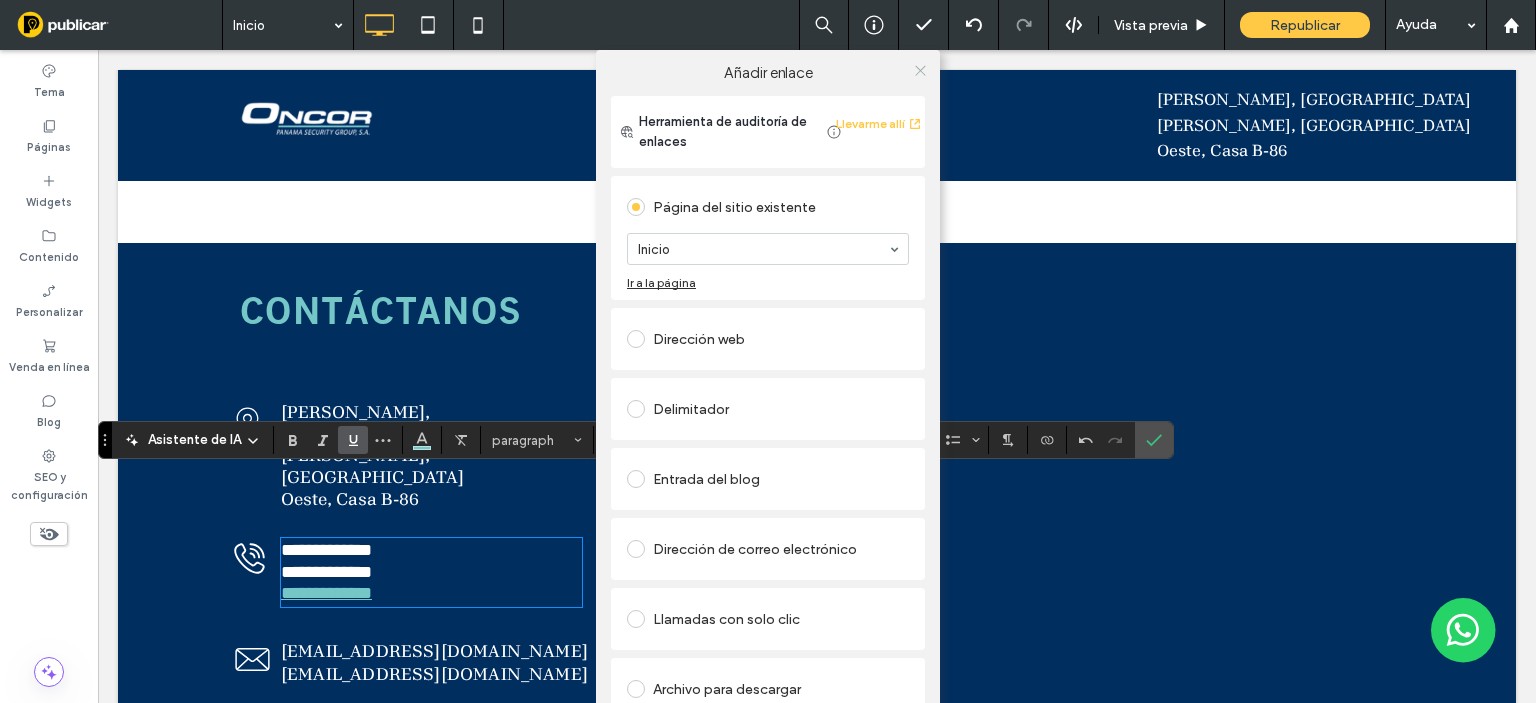click 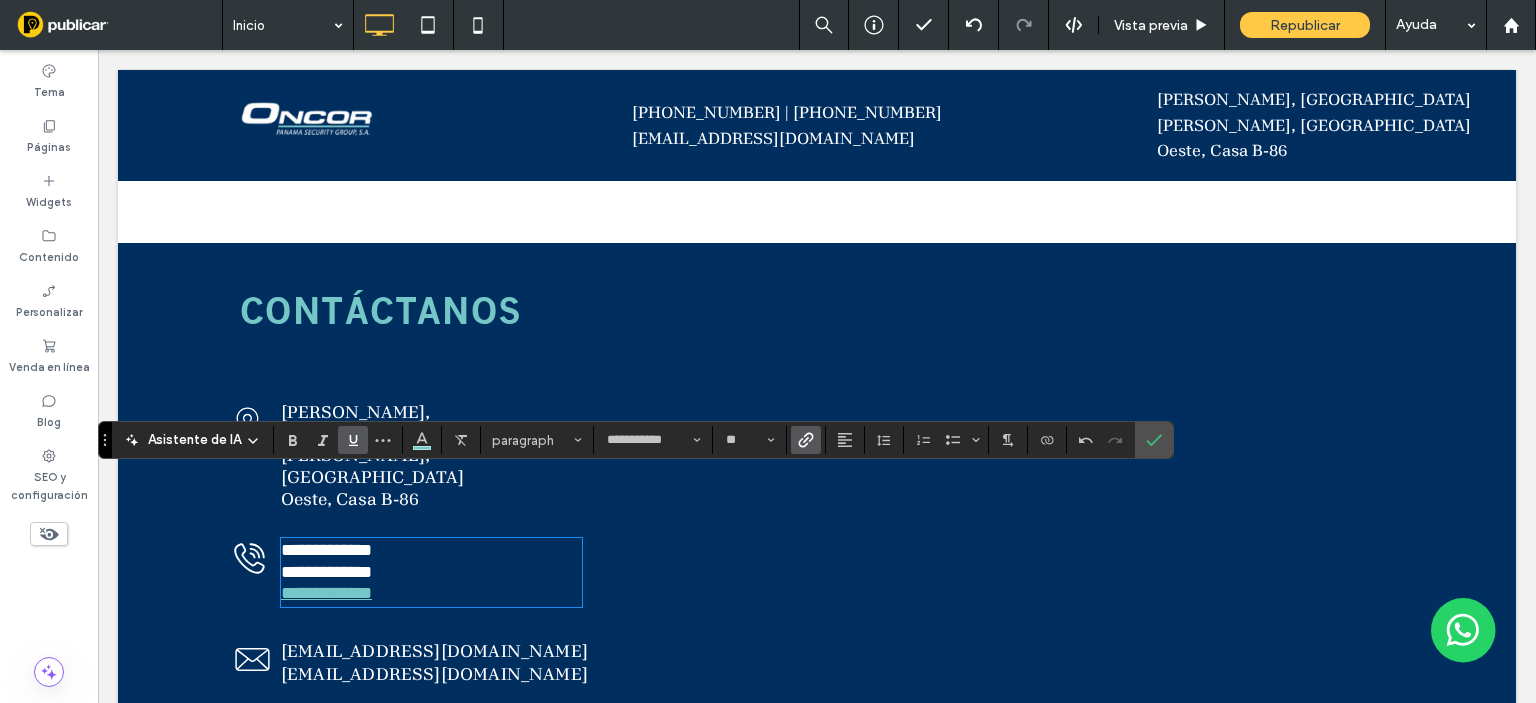 click on "**********" at bounding box center [431, 573] 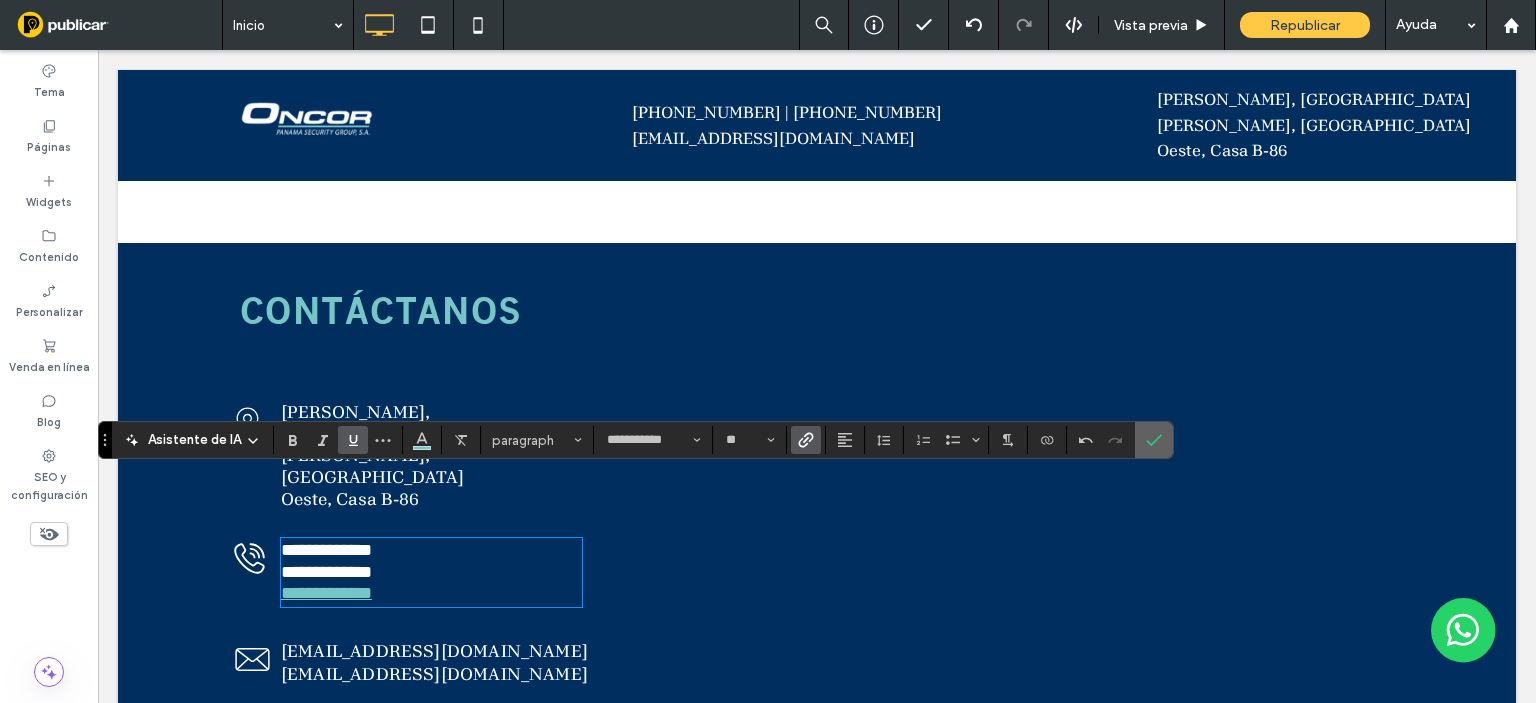 drag, startPoint x: 1151, startPoint y: 448, endPoint x: 1051, endPoint y: 398, distance: 111.8034 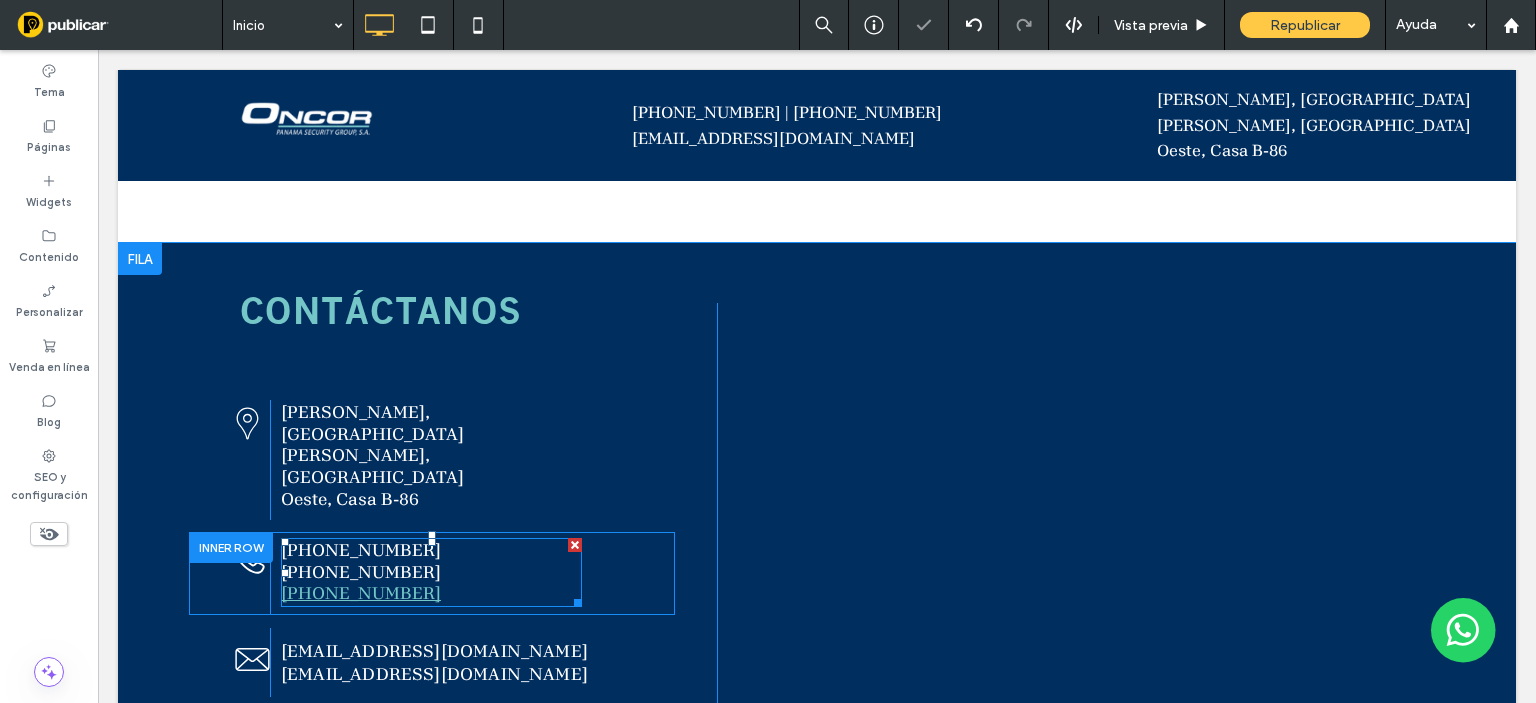 click on "[PHONE_NUMBER]" at bounding box center (431, 594) 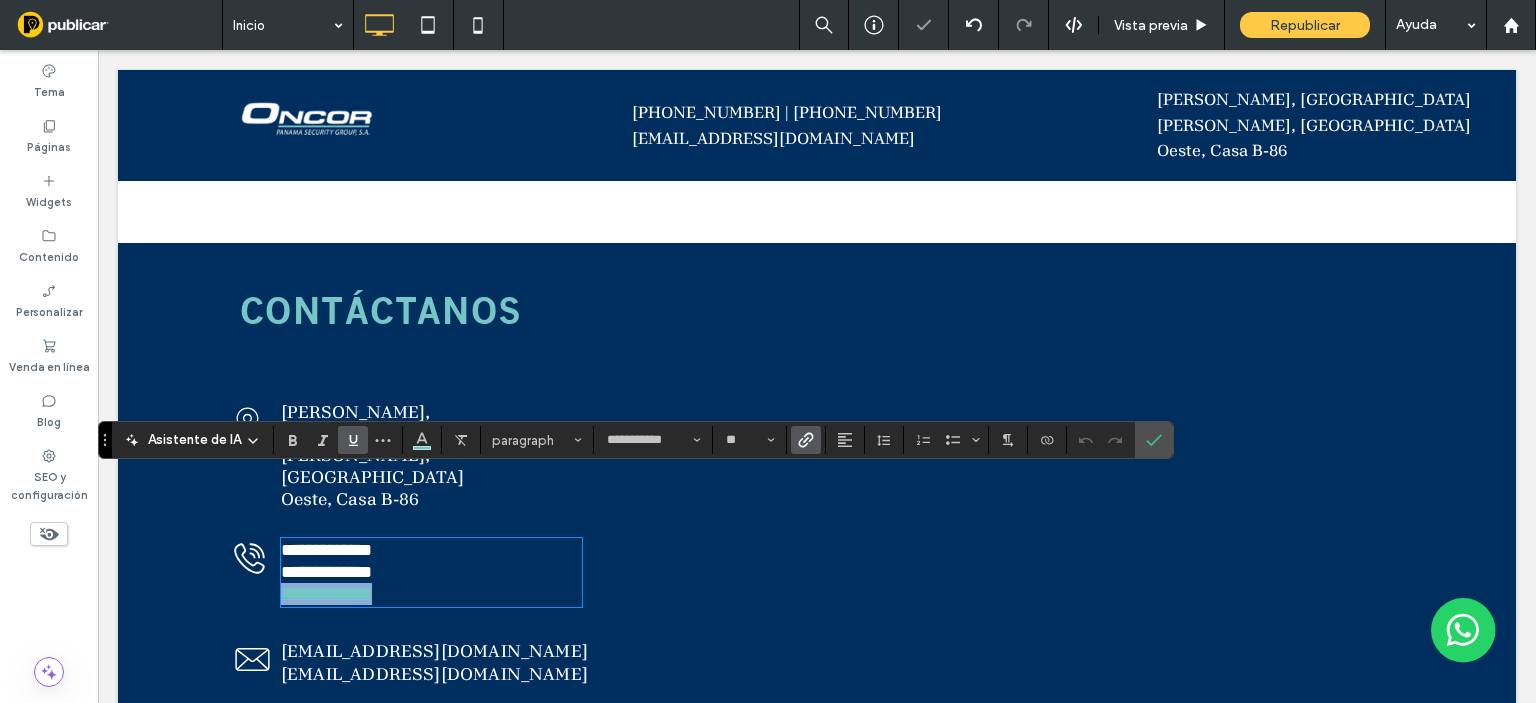 click on "**********" at bounding box center (431, 594) 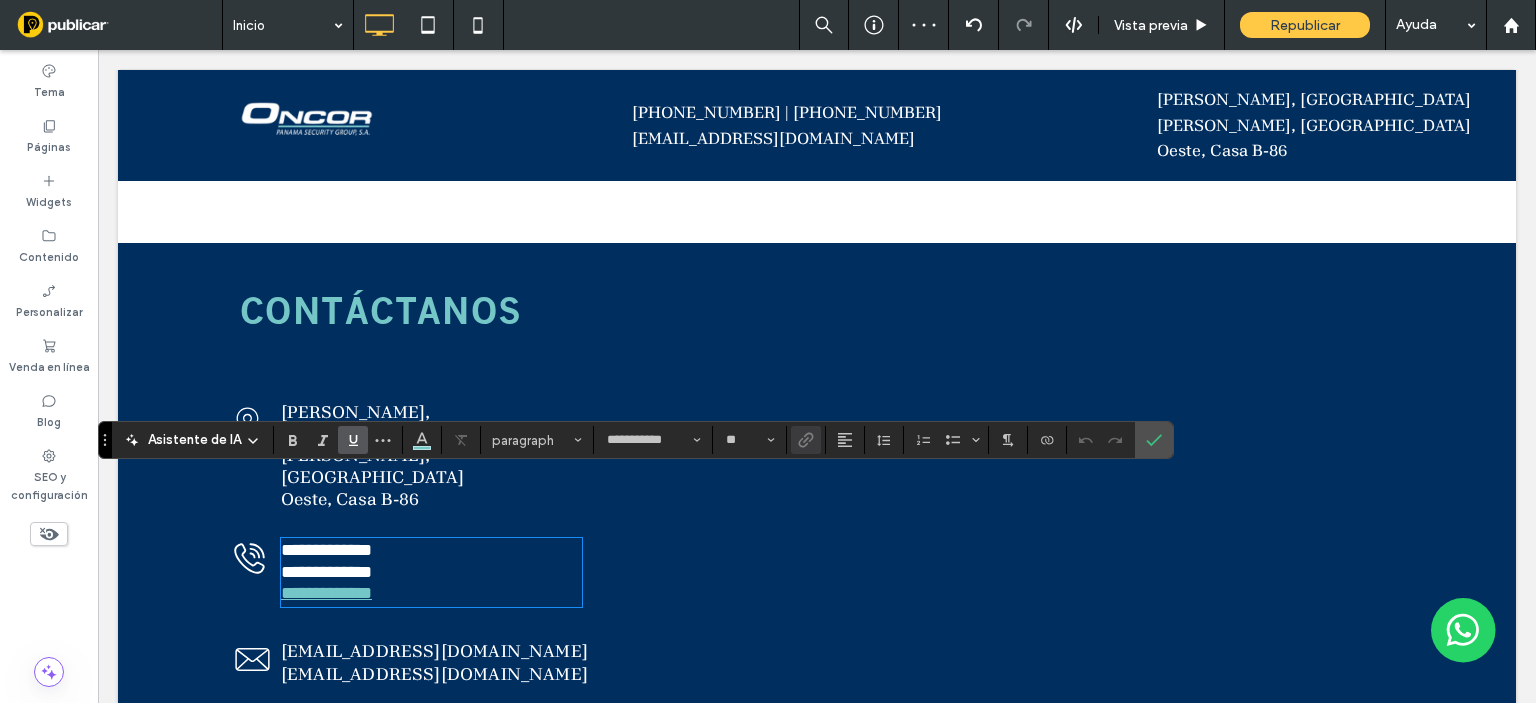 click 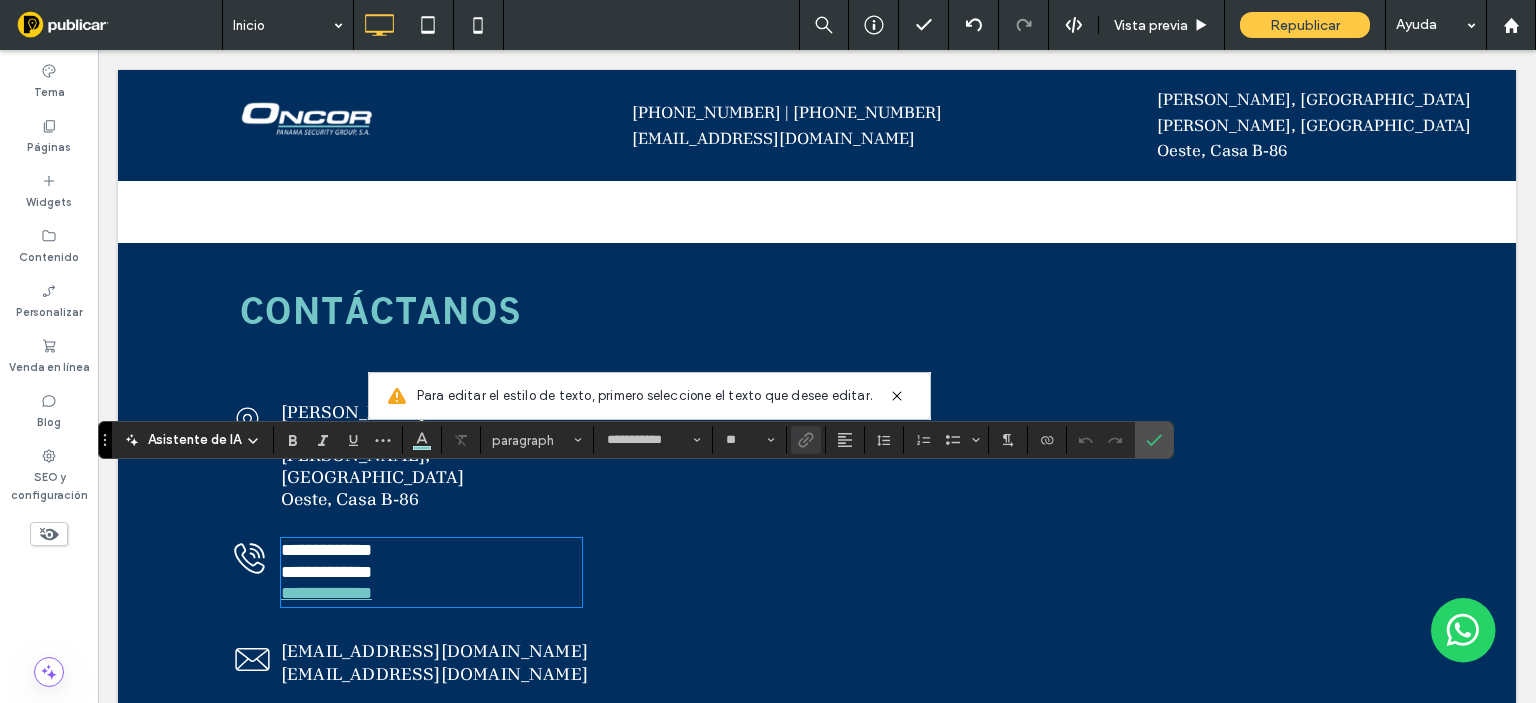 click on "**********" at bounding box center [431, 594] 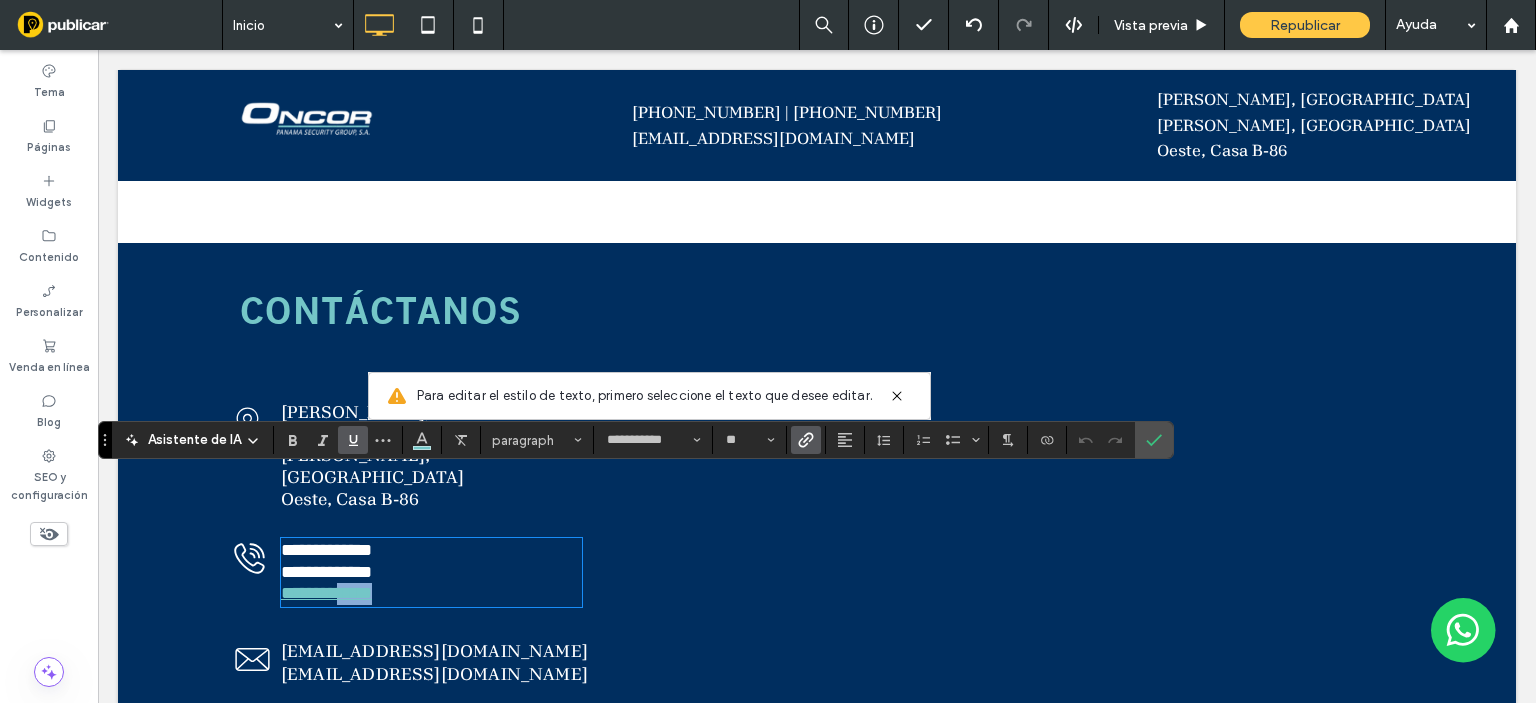 drag, startPoint x: 428, startPoint y: 532, endPoint x: 348, endPoint y: 533, distance: 80.00625 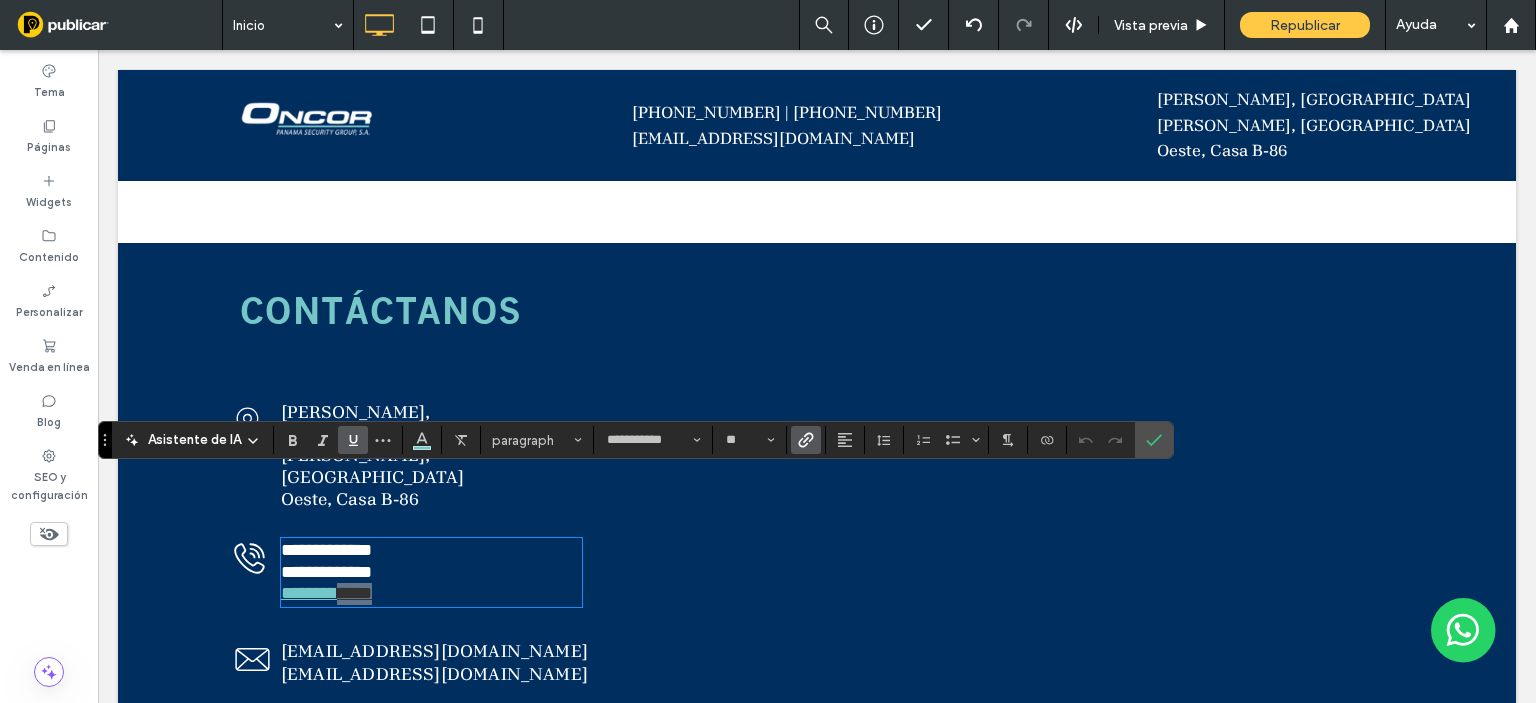 click at bounding box center (1086, 440) 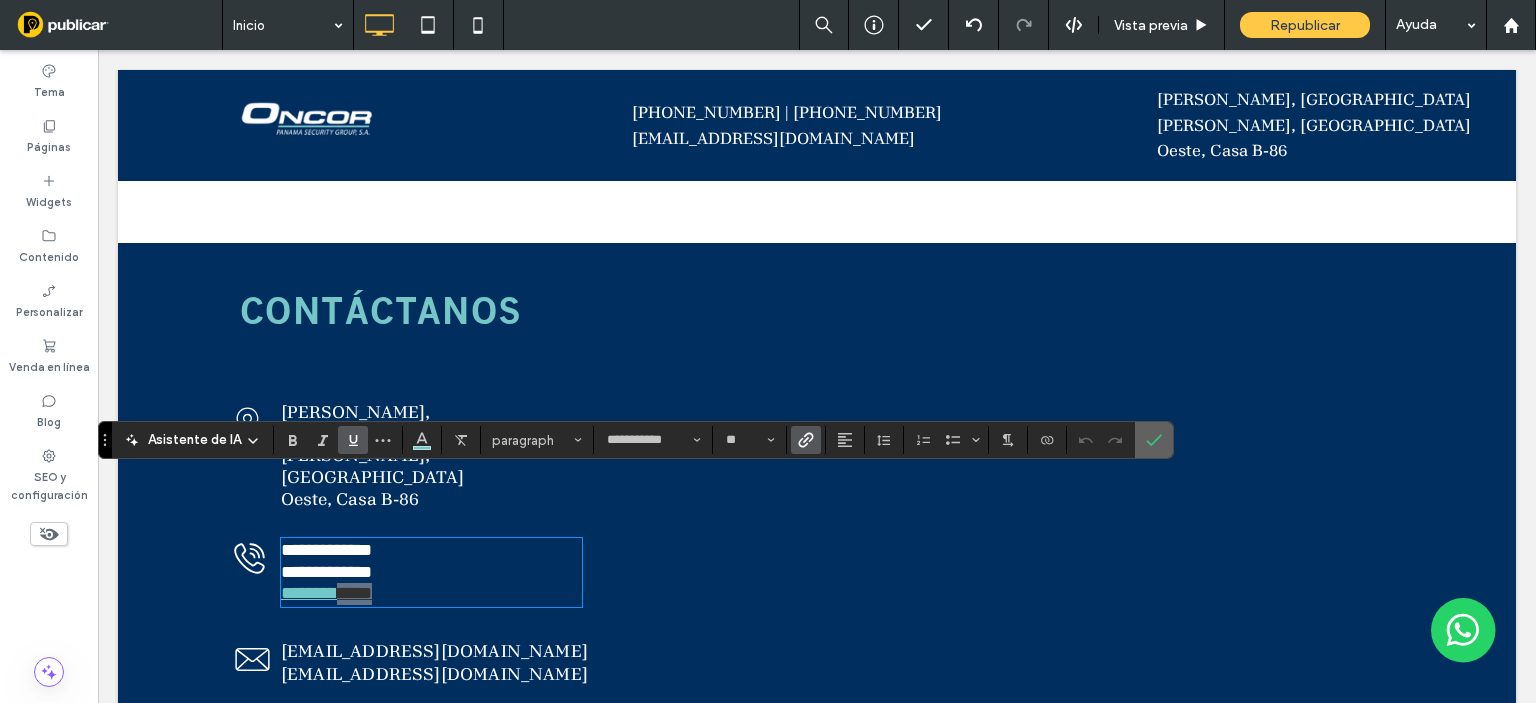 click 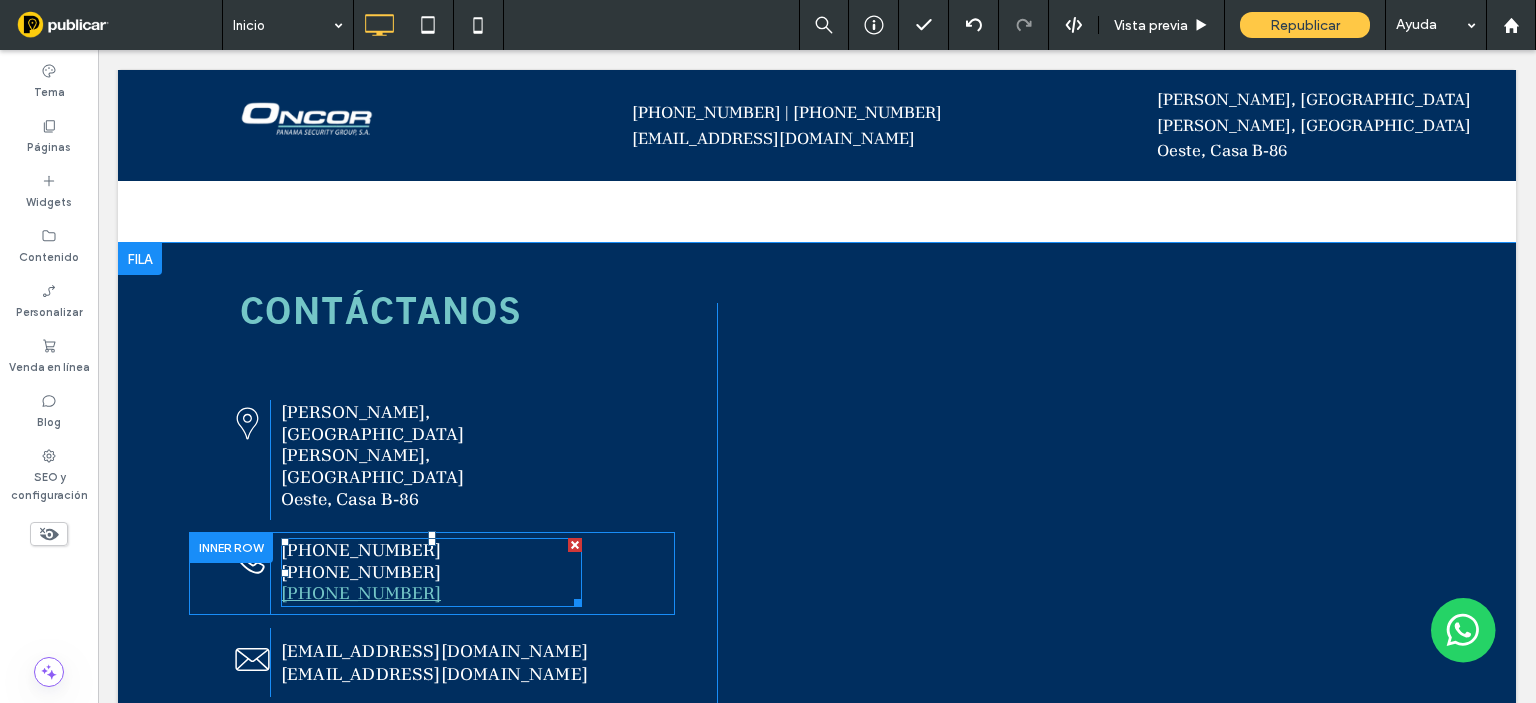 click on "[PHONE_NUMBER]" at bounding box center [431, 594] 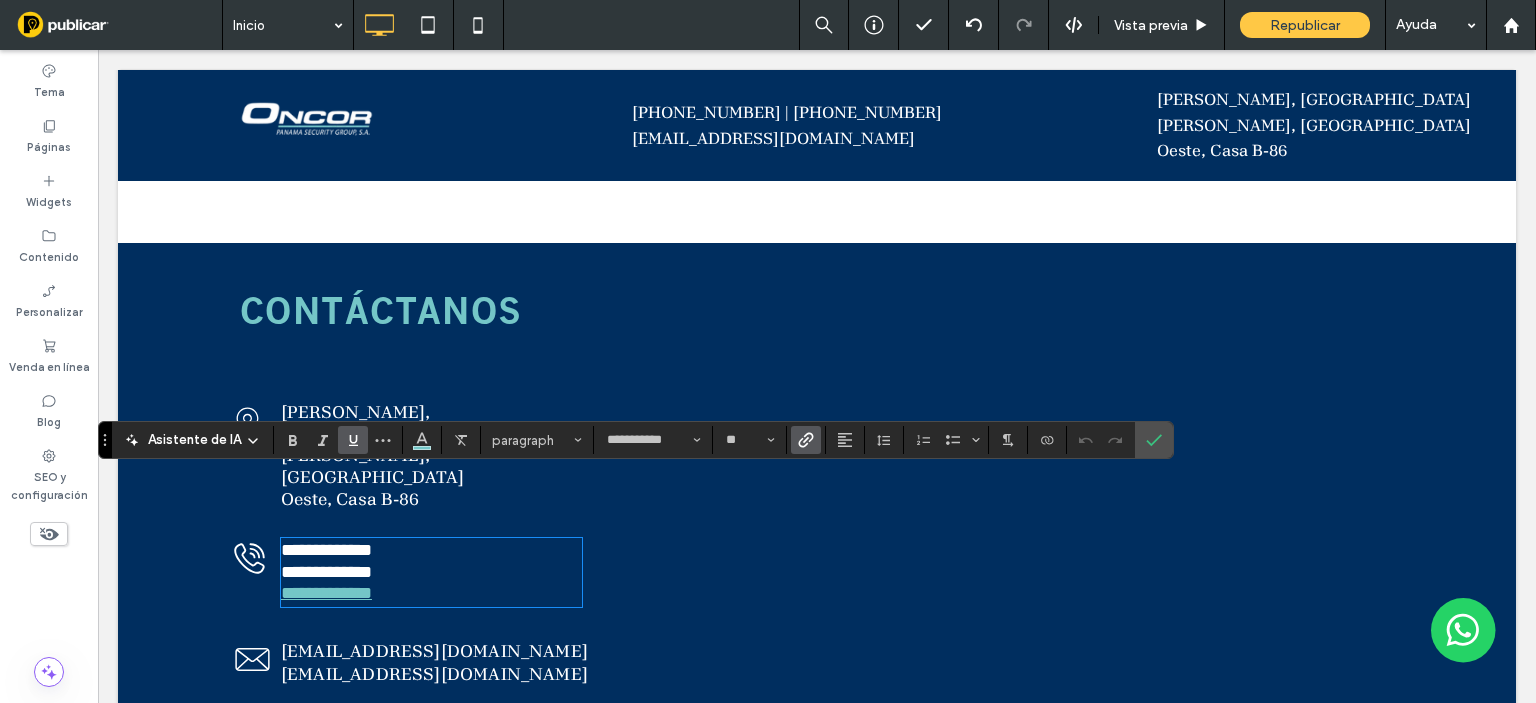 click on "**********" at bounding box center [431, 594] 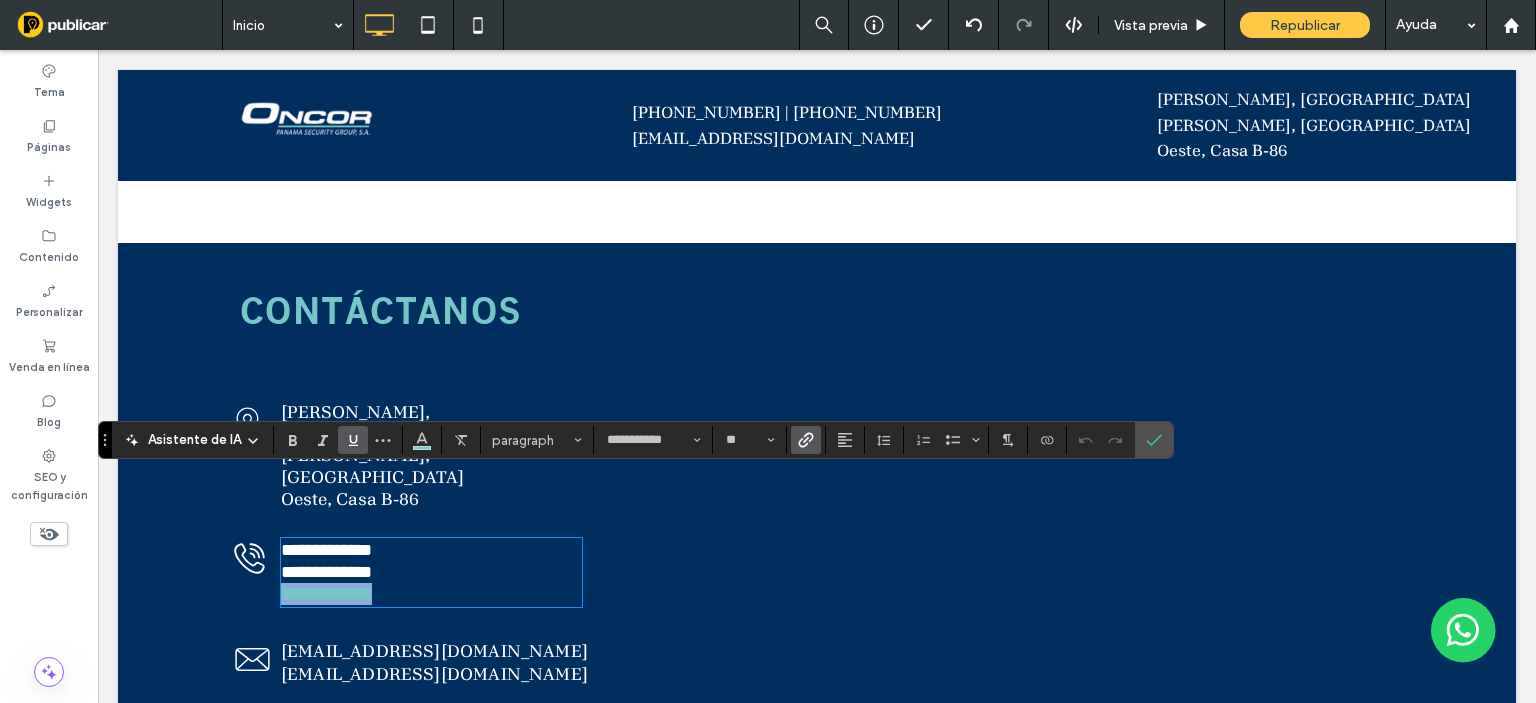 drag, startPoint x: 409, startPoint y: 529, endPoint x: 272, endPoint y: 535, distance: 137.13132 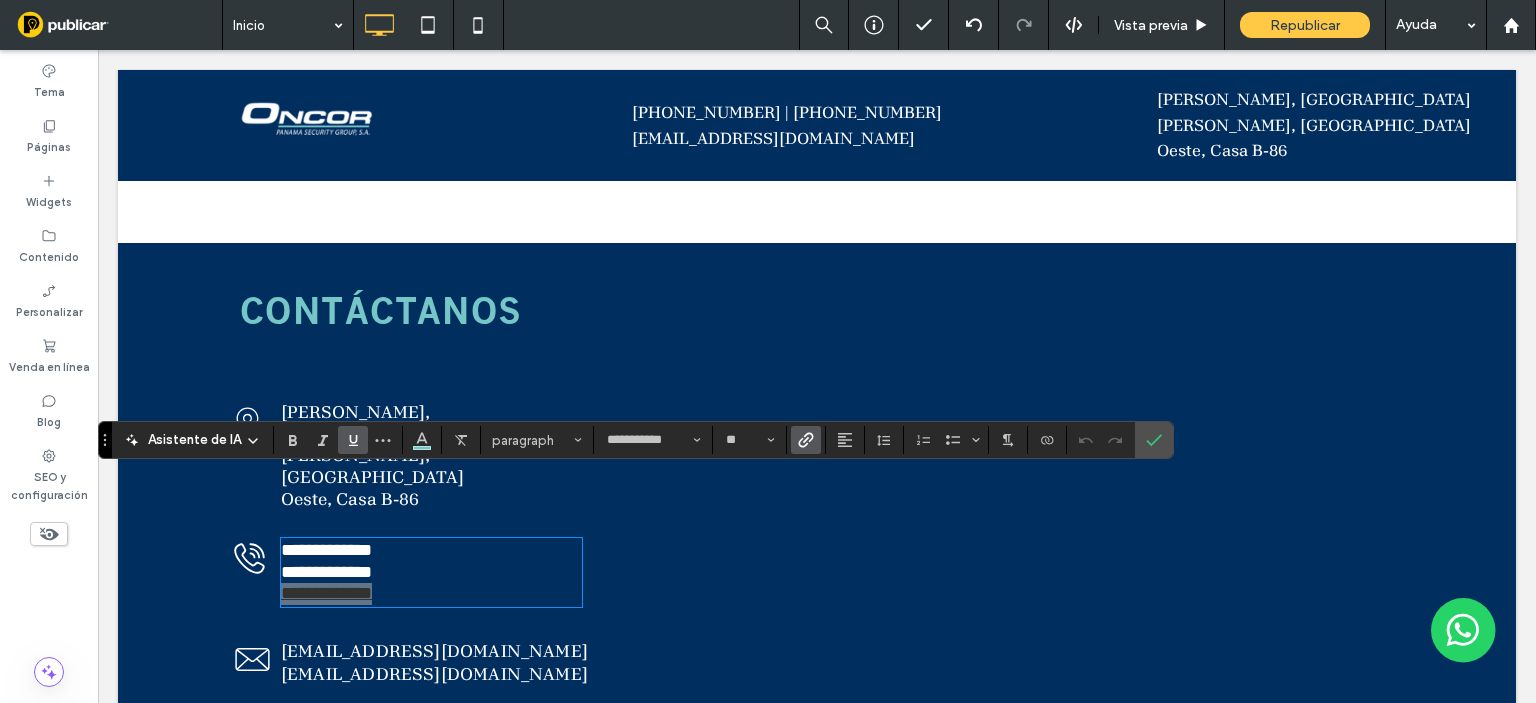 click 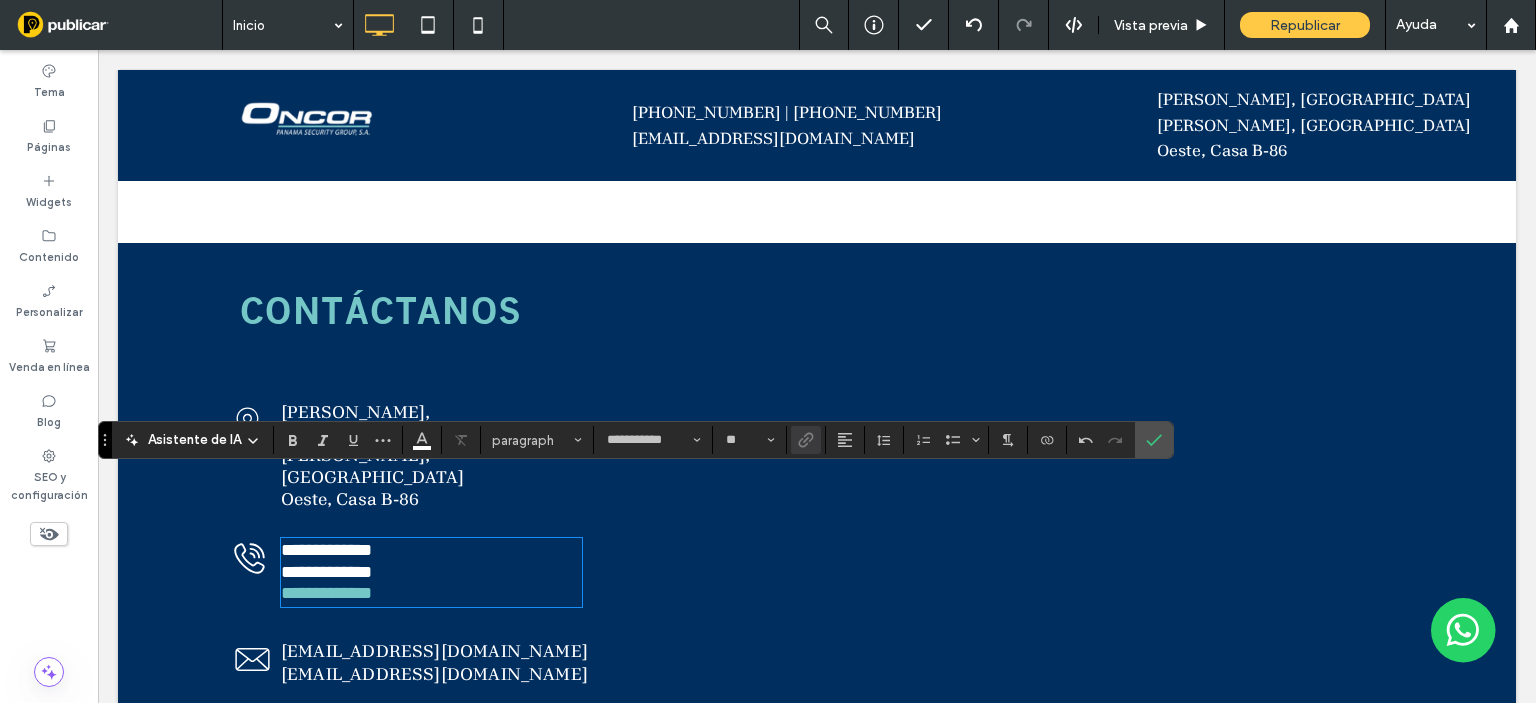 click on "**********" at bounding box center [431, 573] 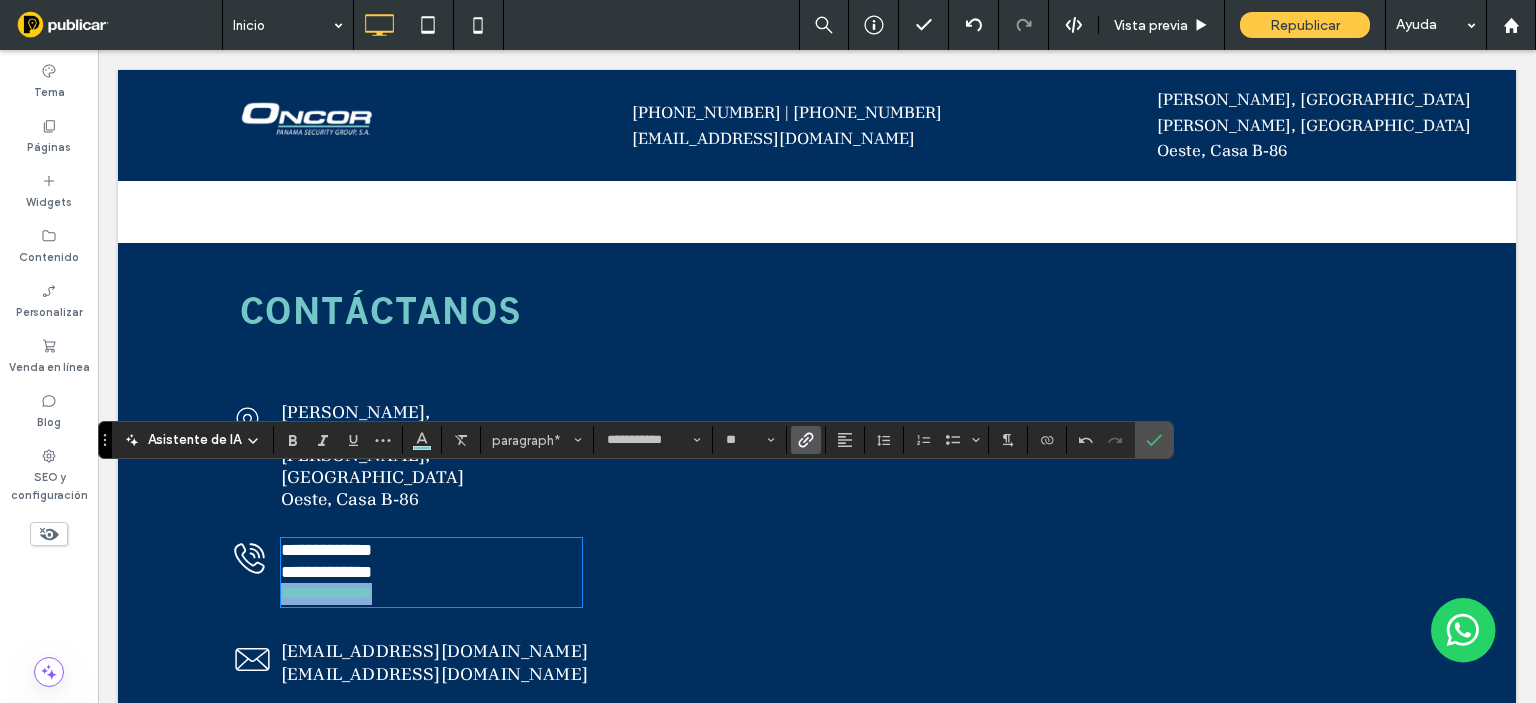 drag, startPoint x: 415, startPoint y: 535, endPoint x: 277, endPoint y: 531, distance: 138.05795 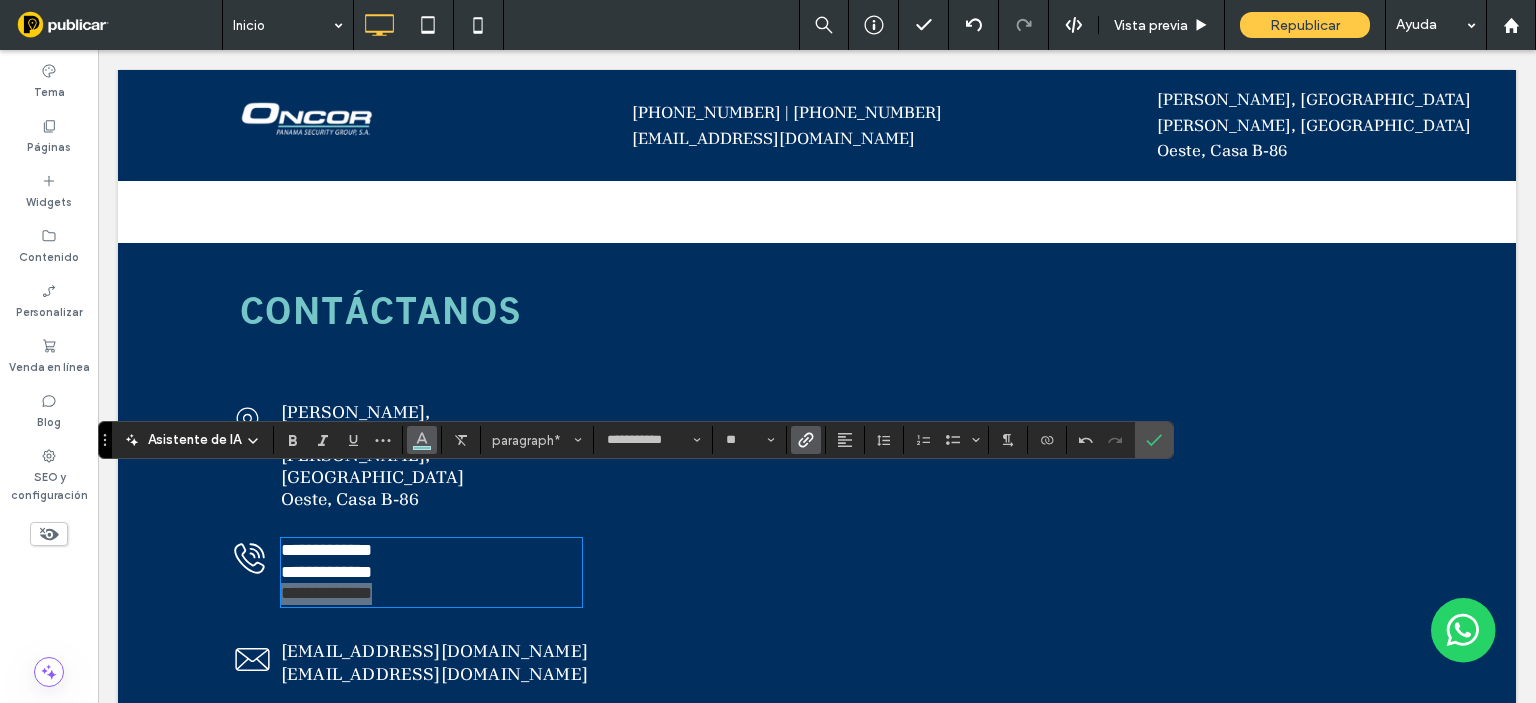 click 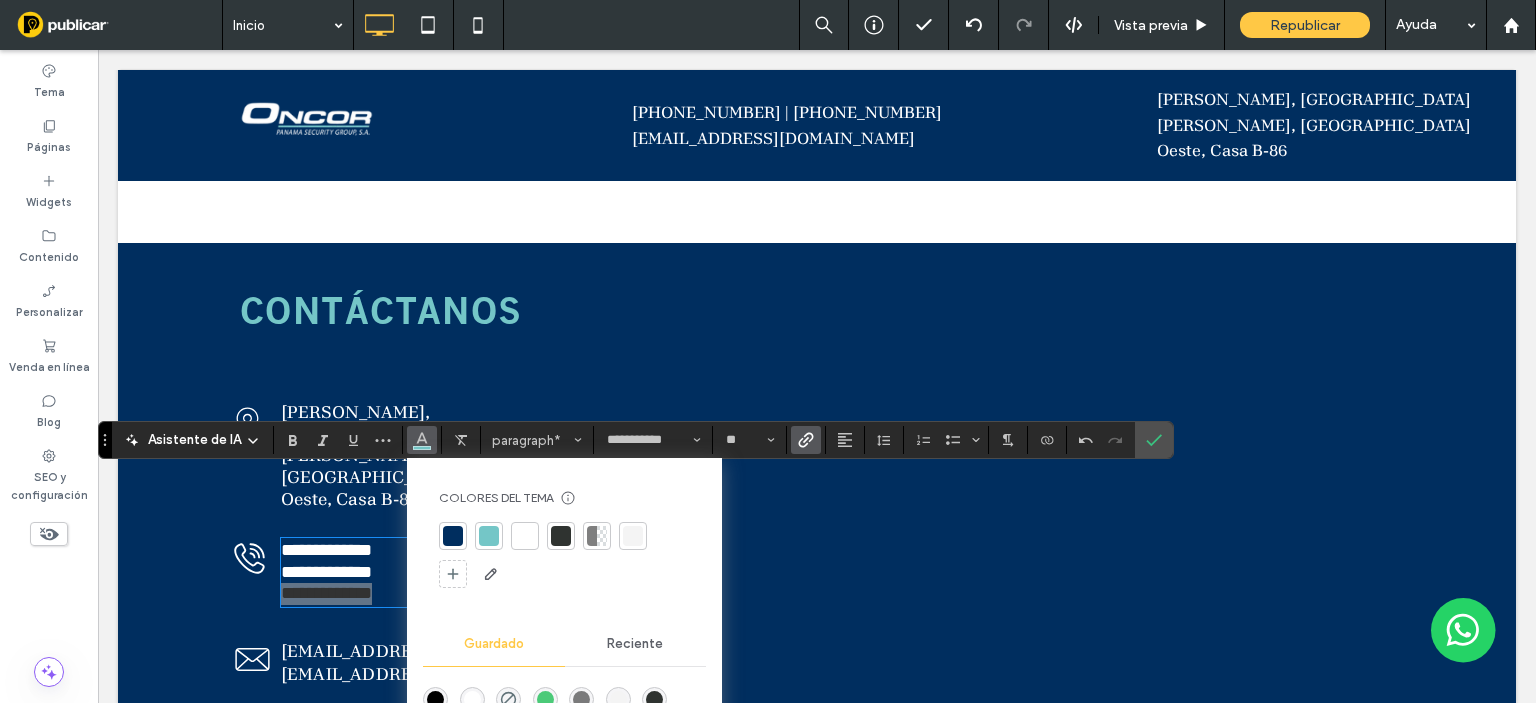 click at bounding box center (525, 536) 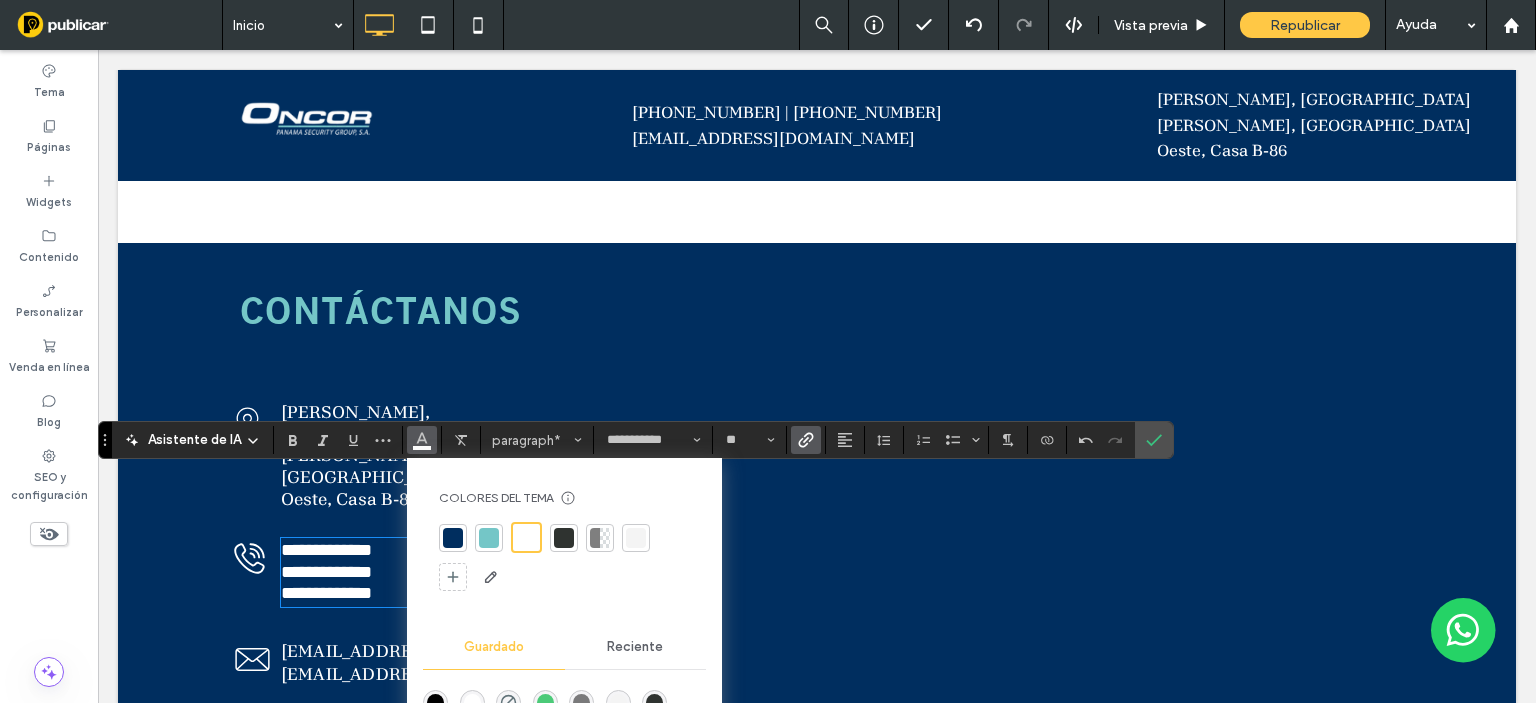 click on "**********" at bounding box center [467, 571] 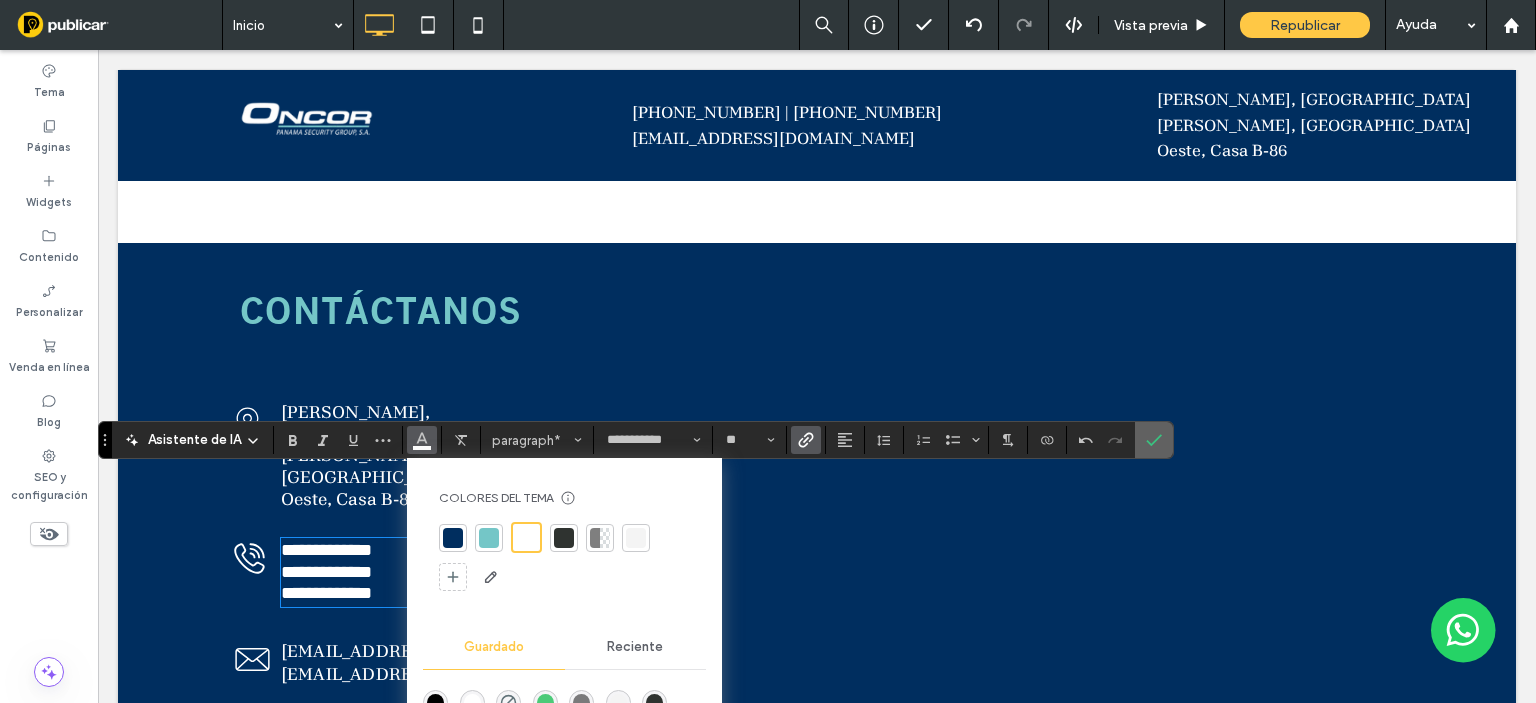click 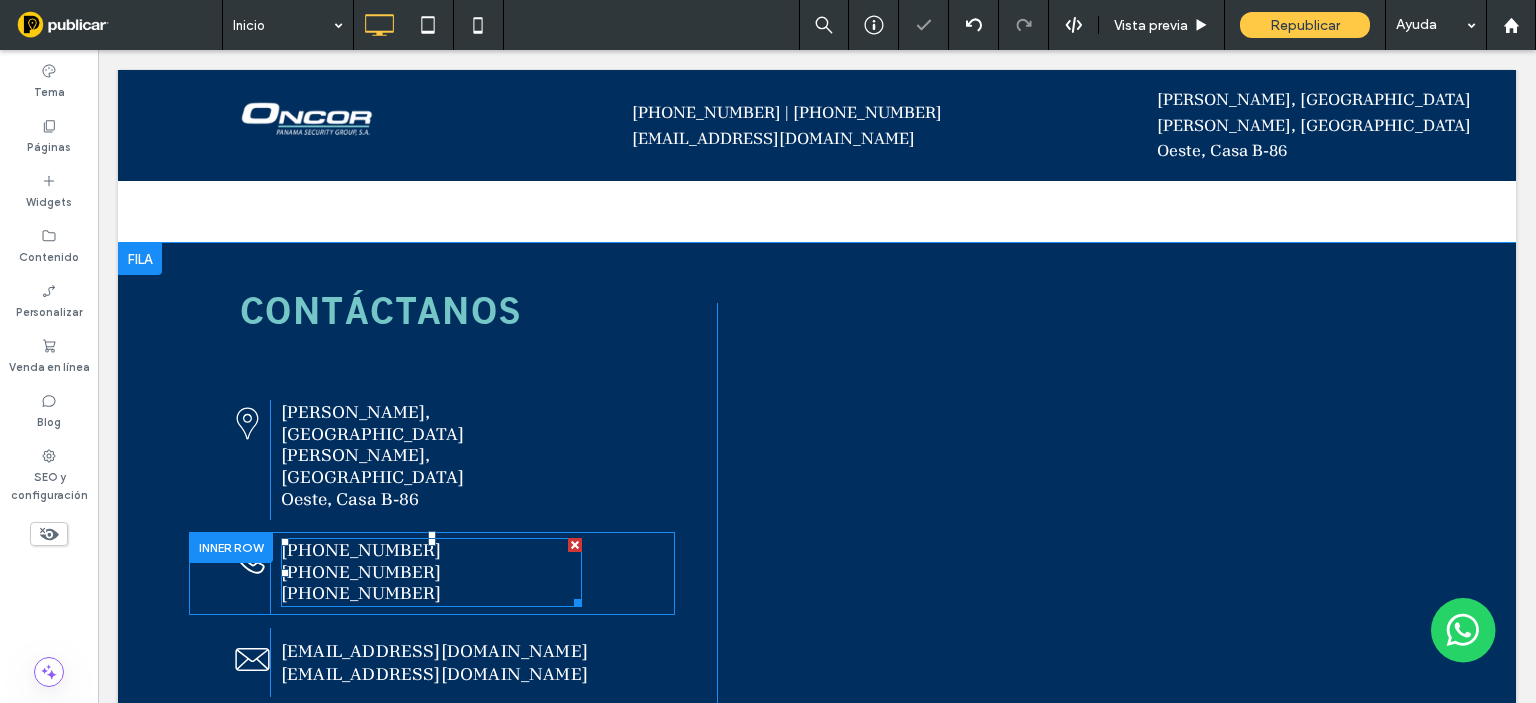 click on "[PHONE_NUMBER]" at bounding box center (431, 573) 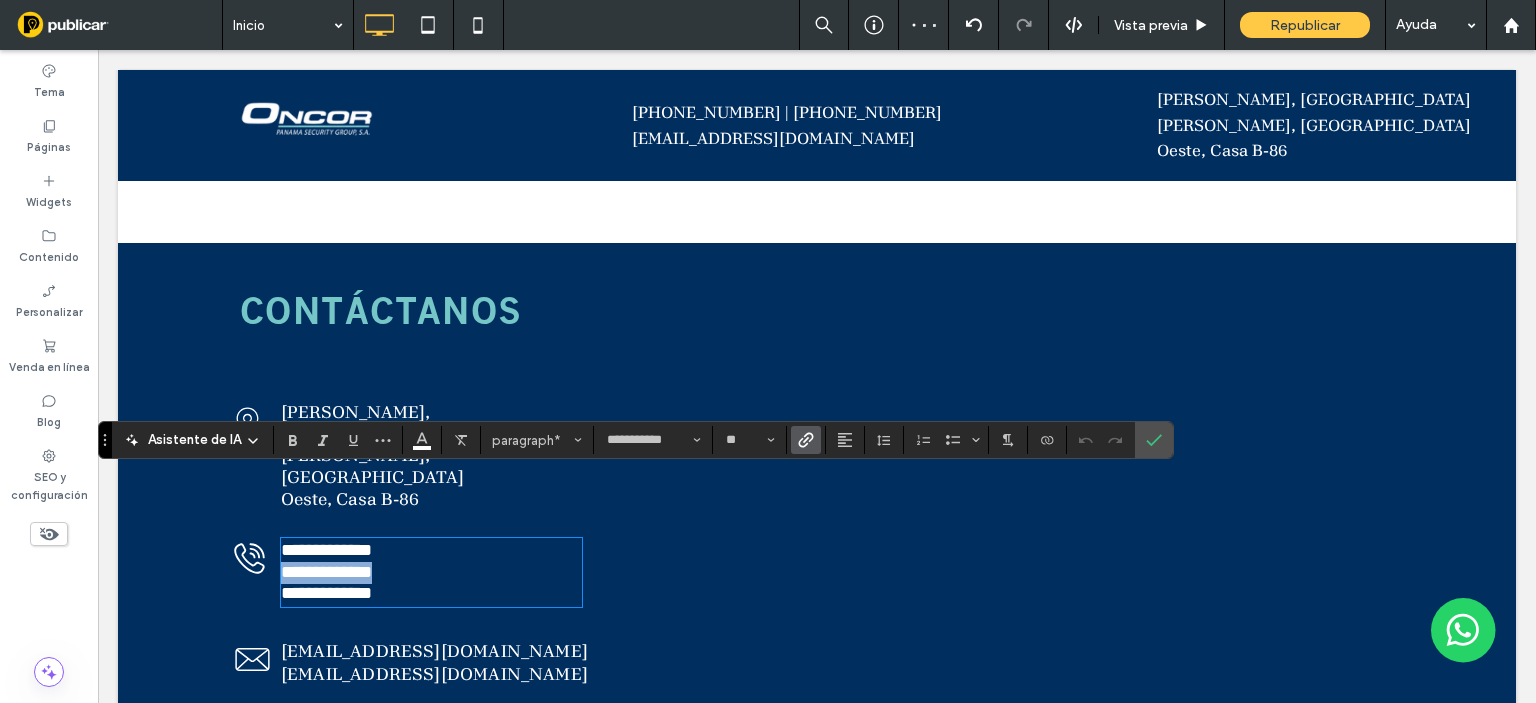 drag, startPoint x: 399, startPoint y: 507, endPoint x: 274, endPoint y: 511, distance: 125.06398 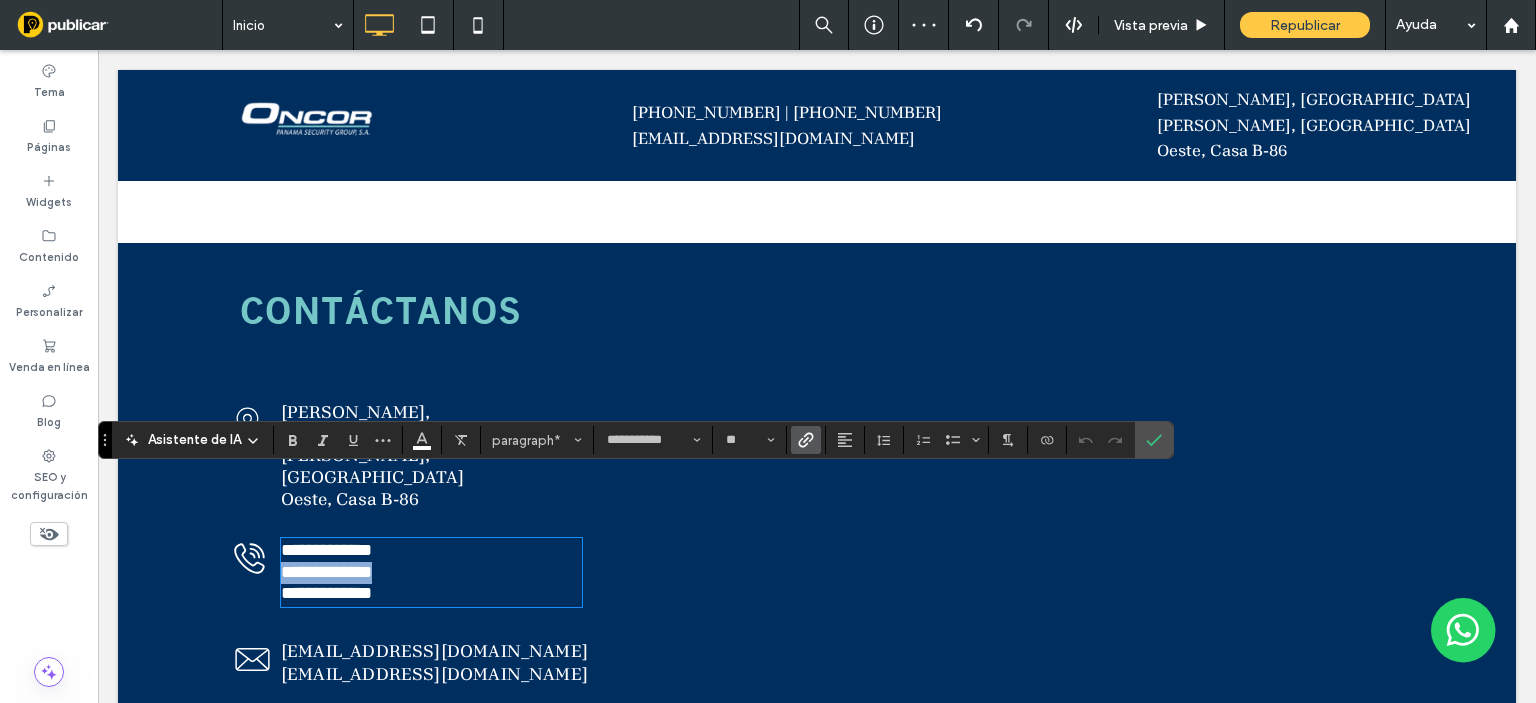 click on "**********" at bounding box center (431, 573) 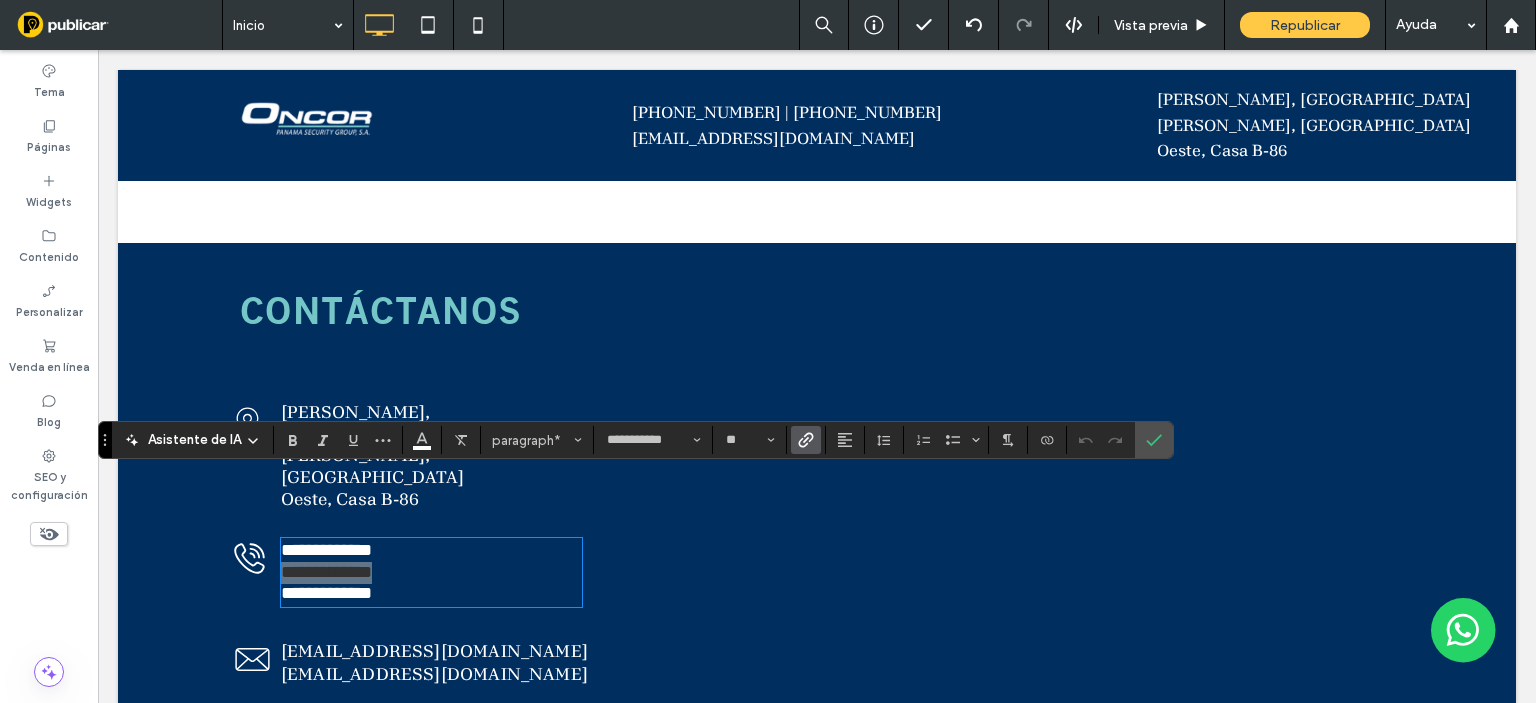click 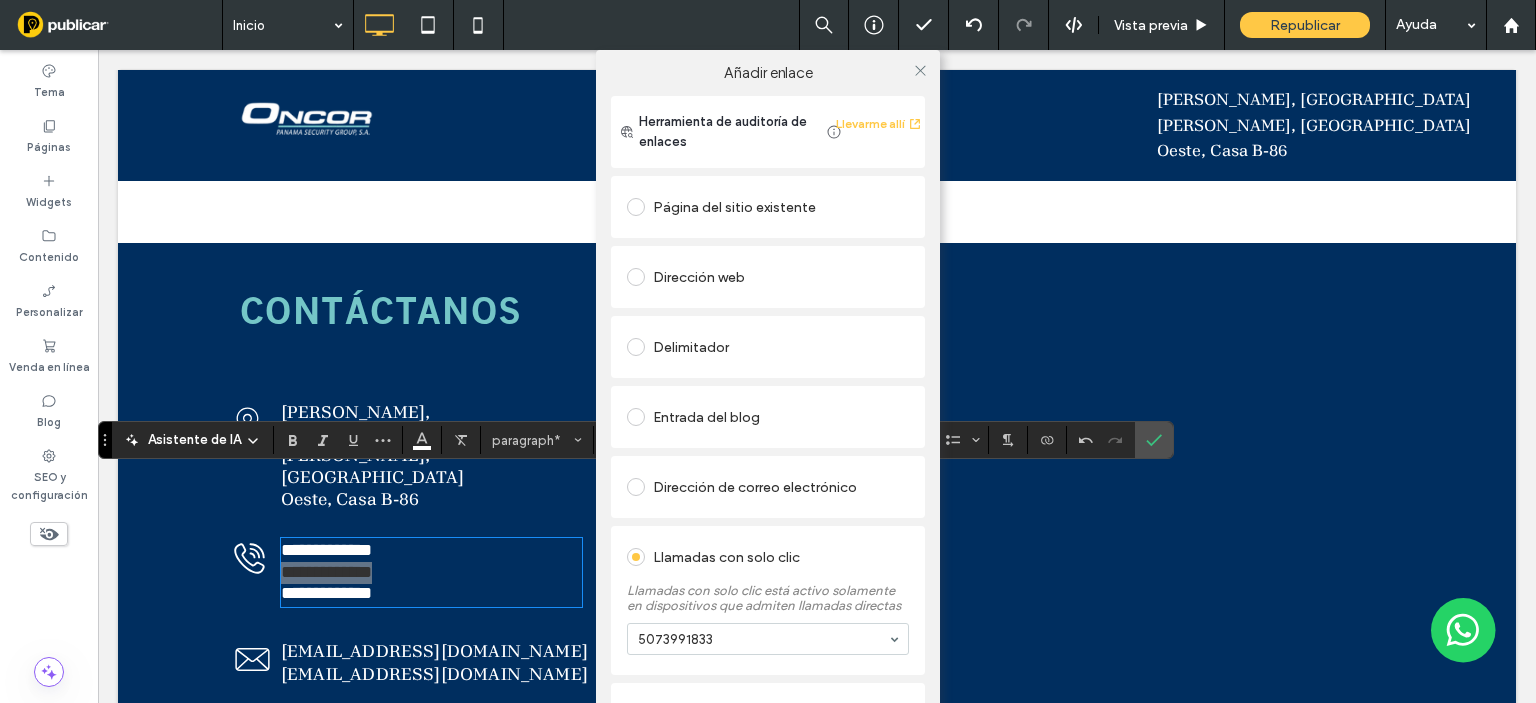 click at bounding box center [920, 70] 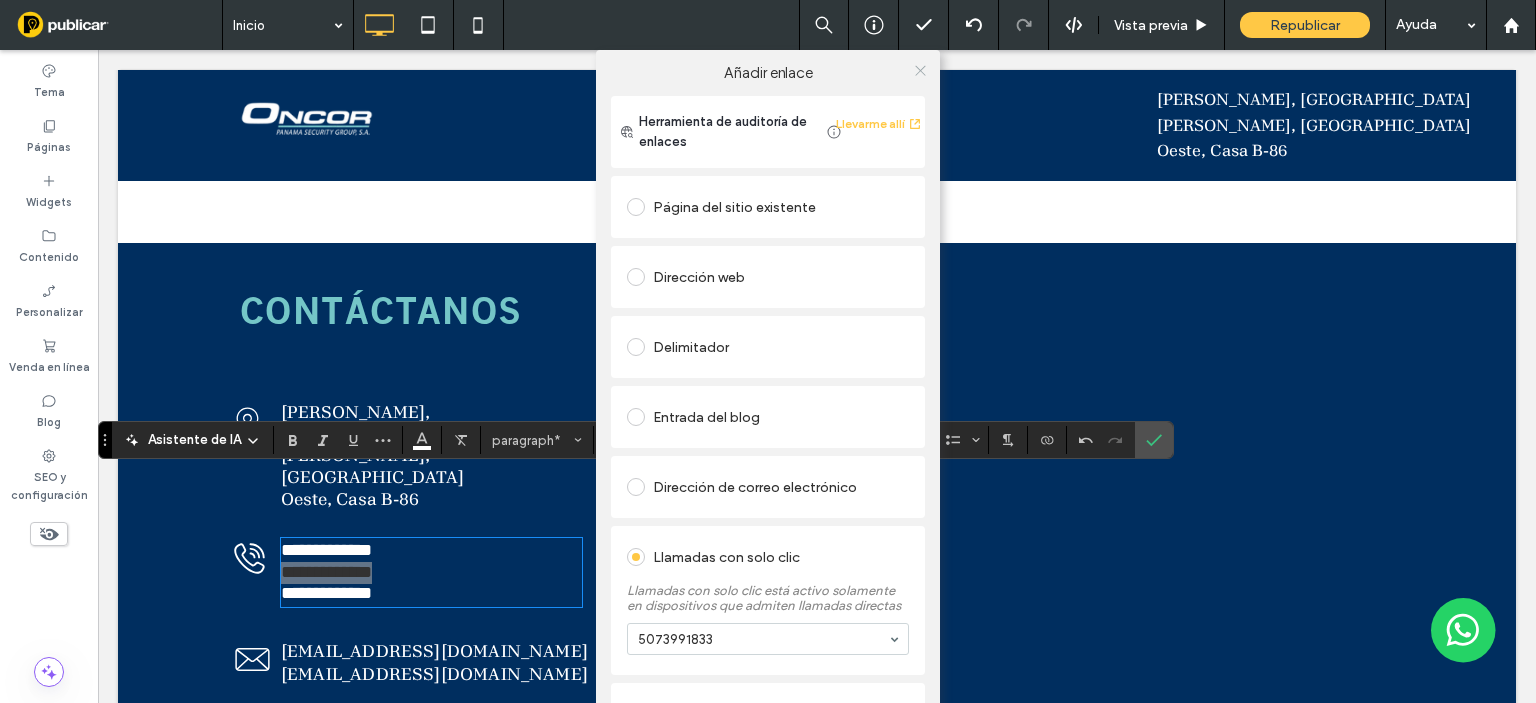 click at bounding box center (920, 70) 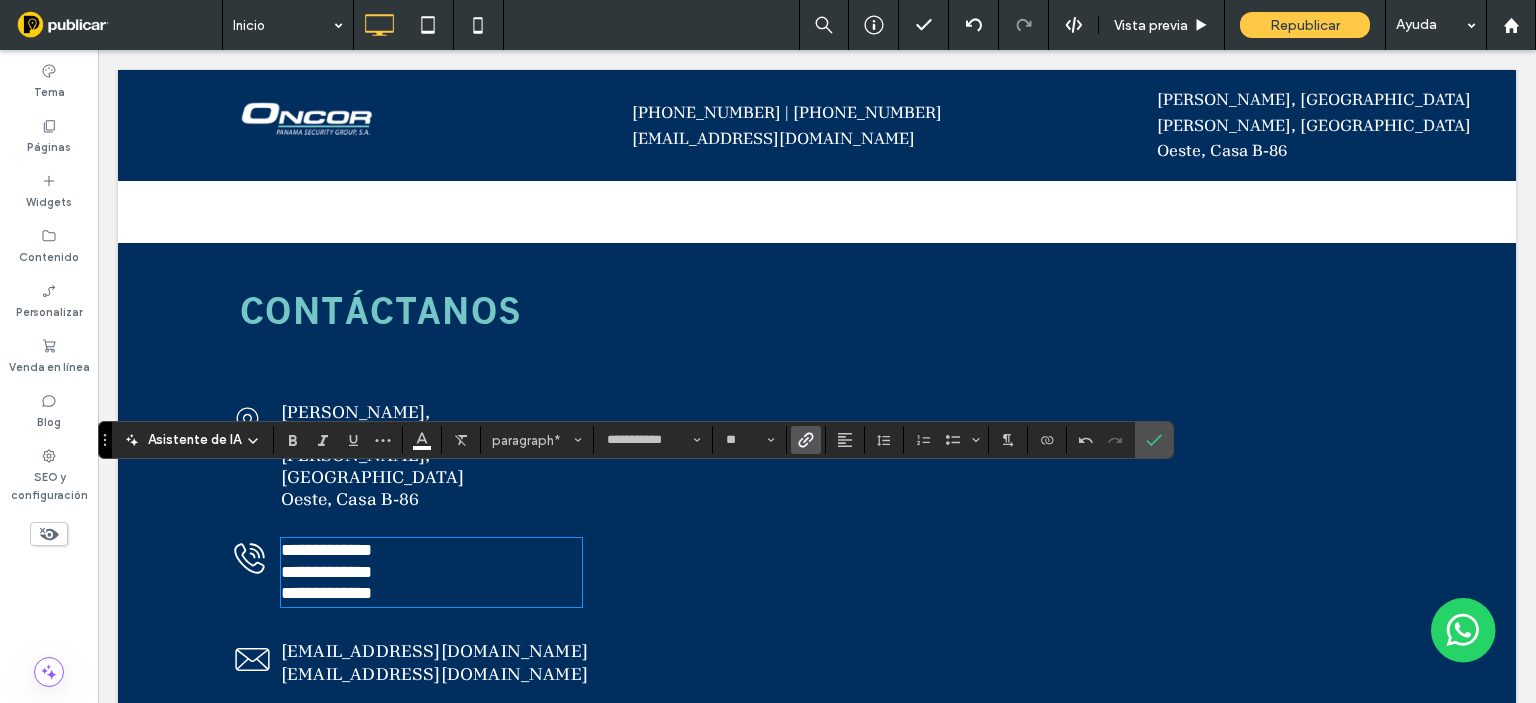 click on "**********" at bounding box center [467, 571] 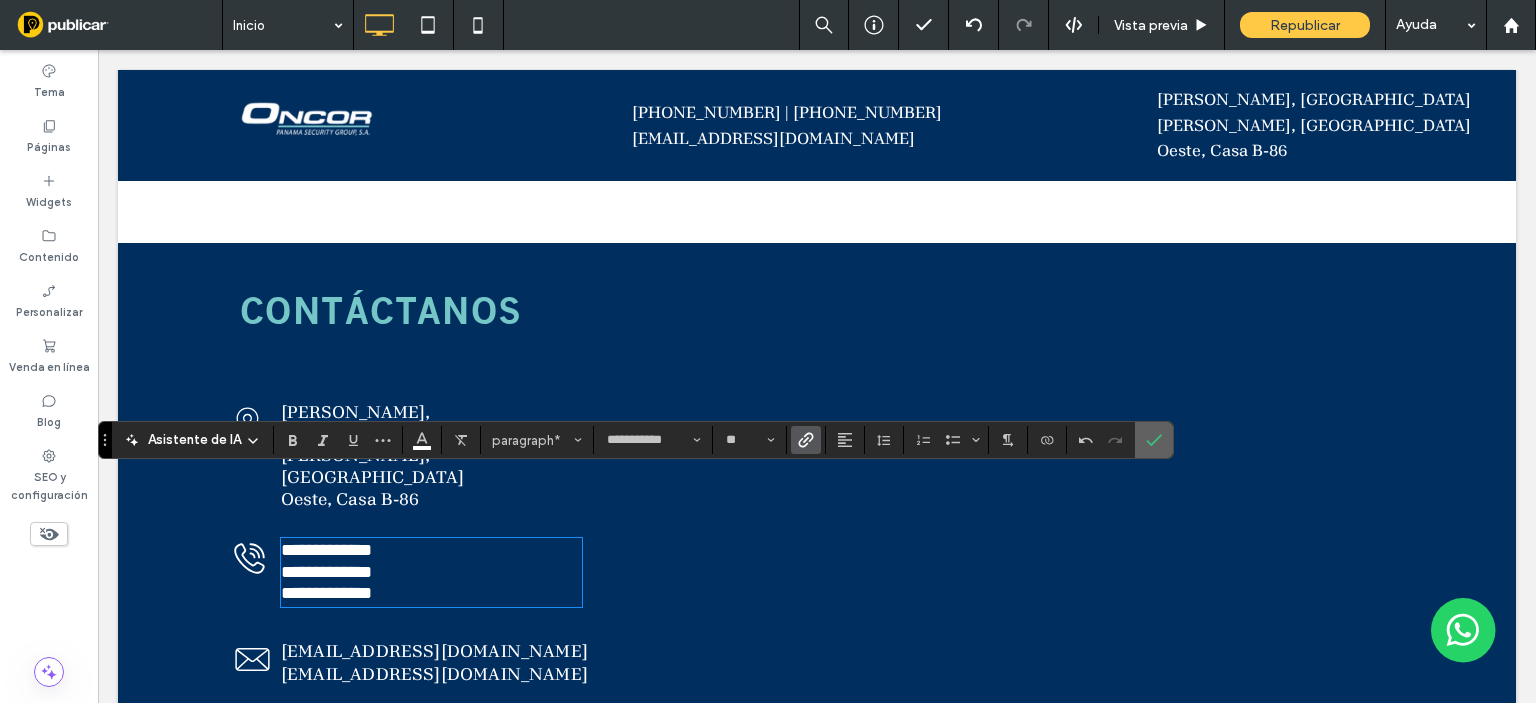 click 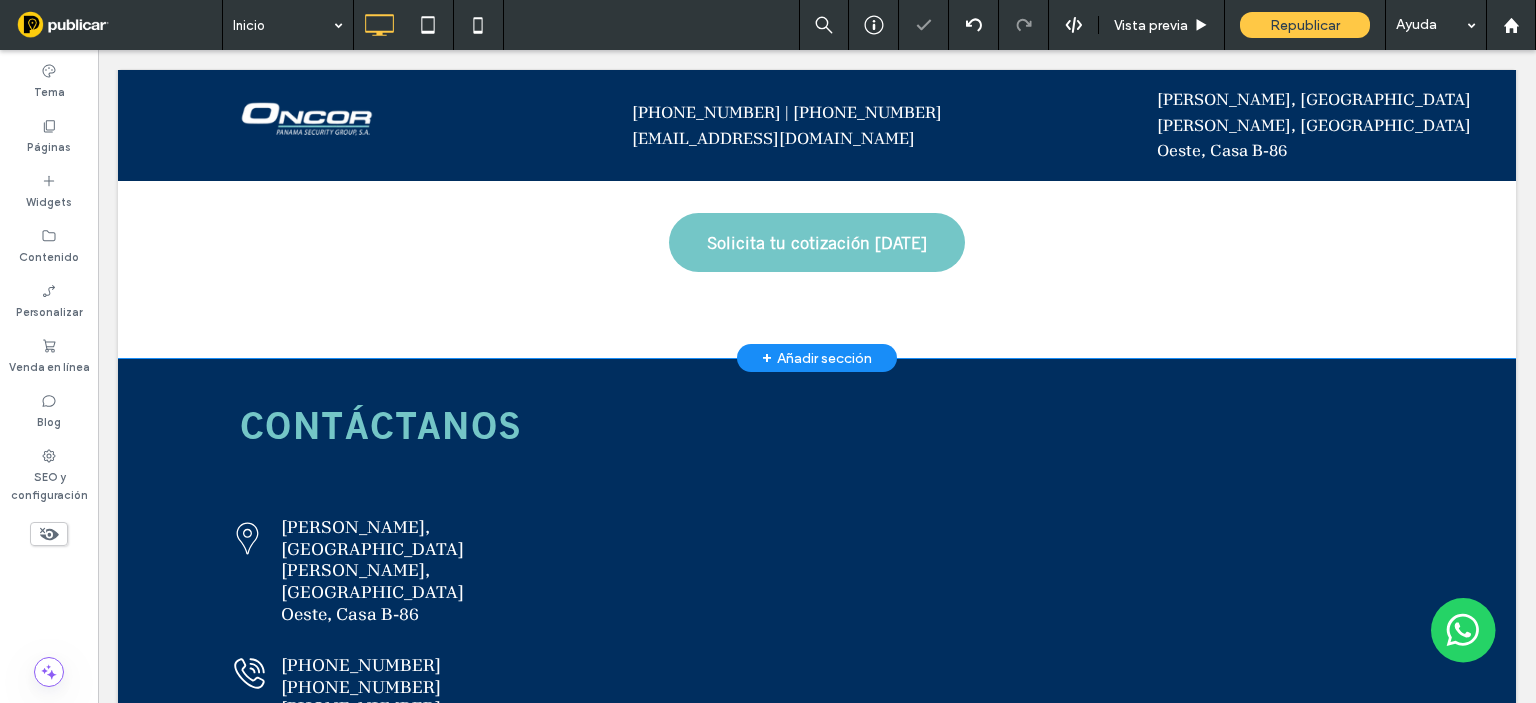 scroll, scrollTop: 2531, scrollLeft: 0, axis: vertical 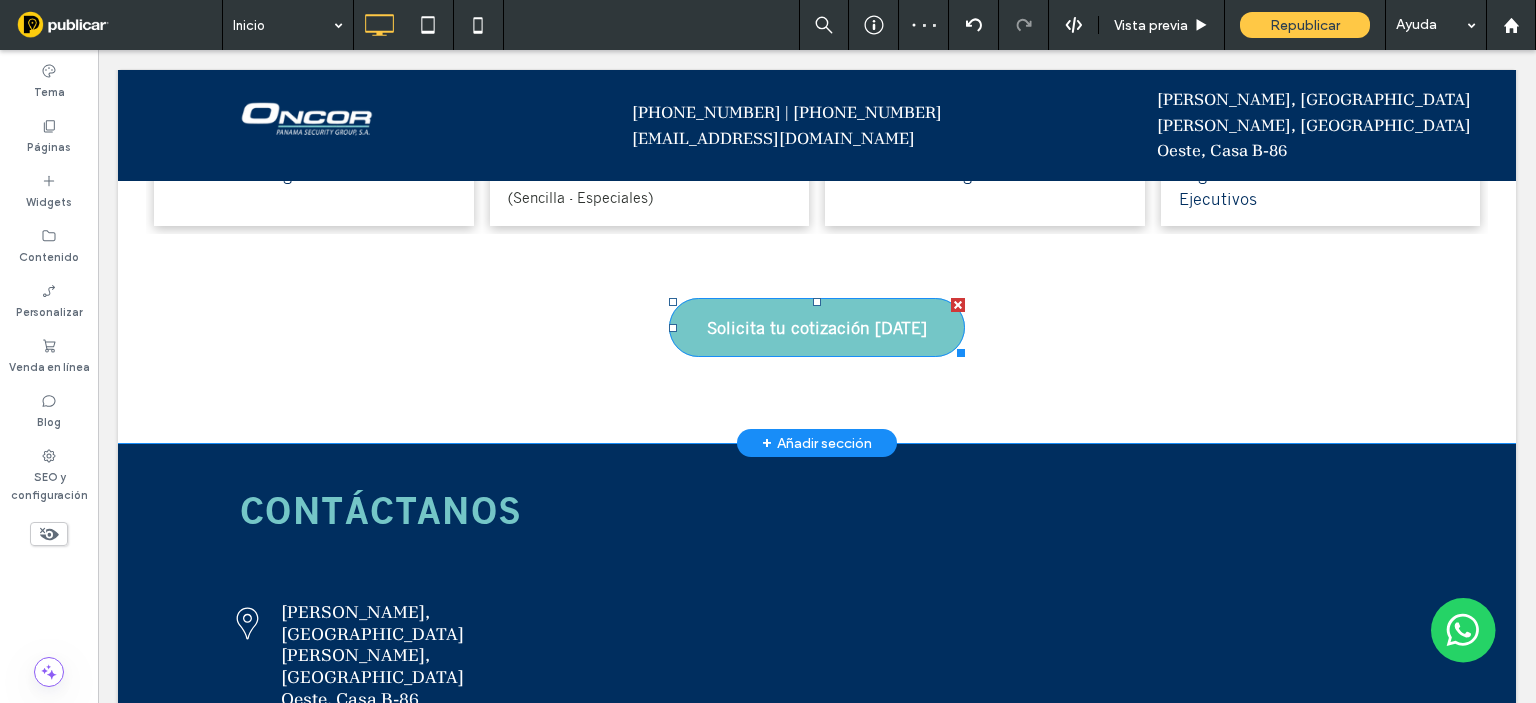 click on "Solicita tu cotización [DATE]" at bounding box center [817, 327] 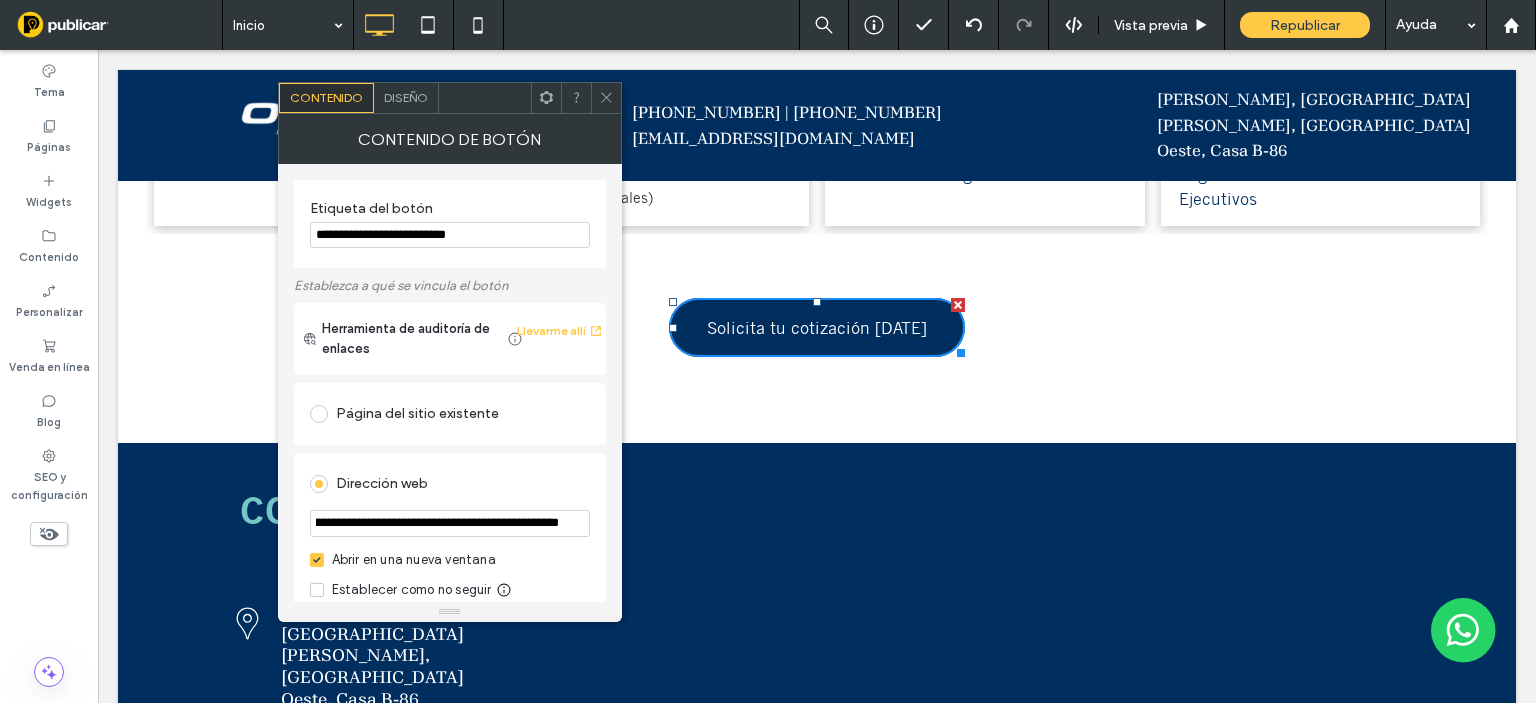 scroll, scrollTop: 0, scrollLeft: 389, axis: horizontal 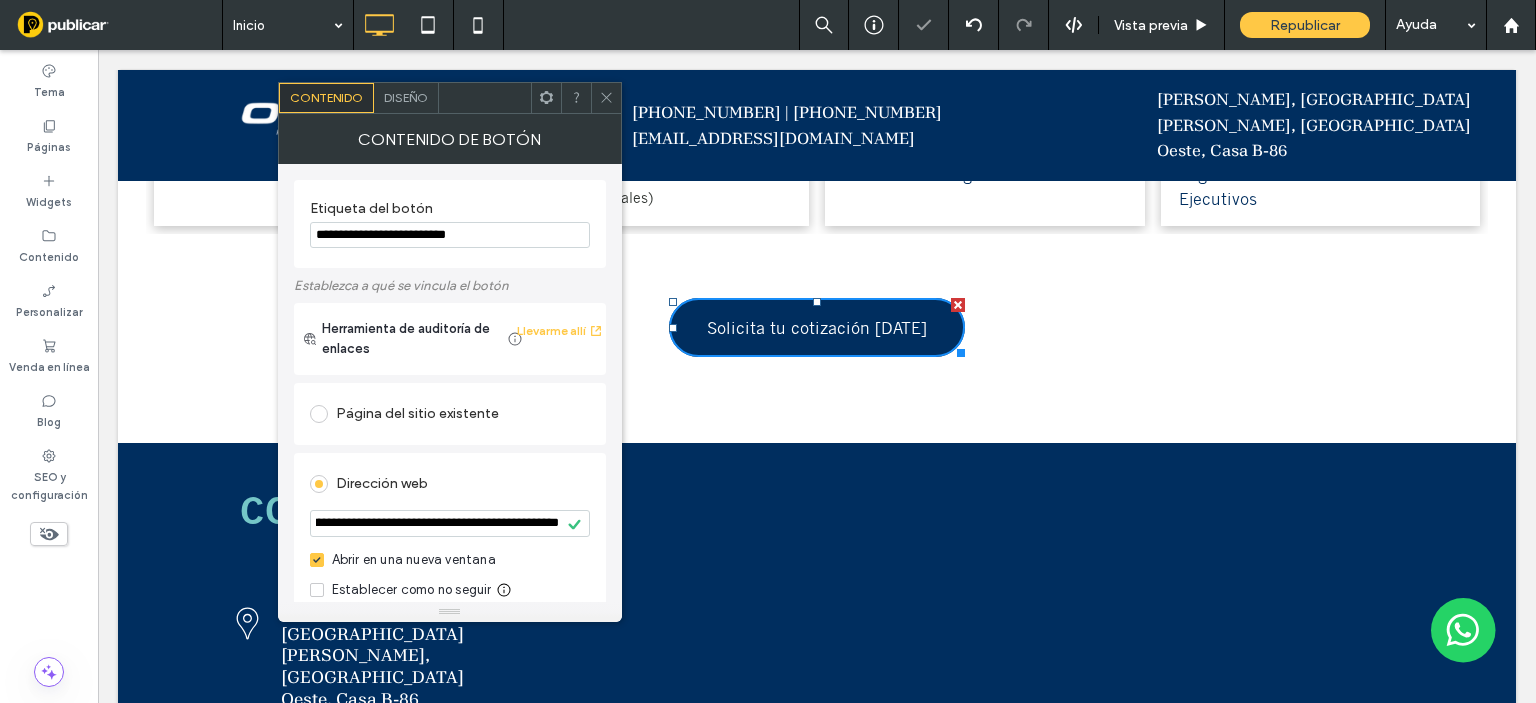 click 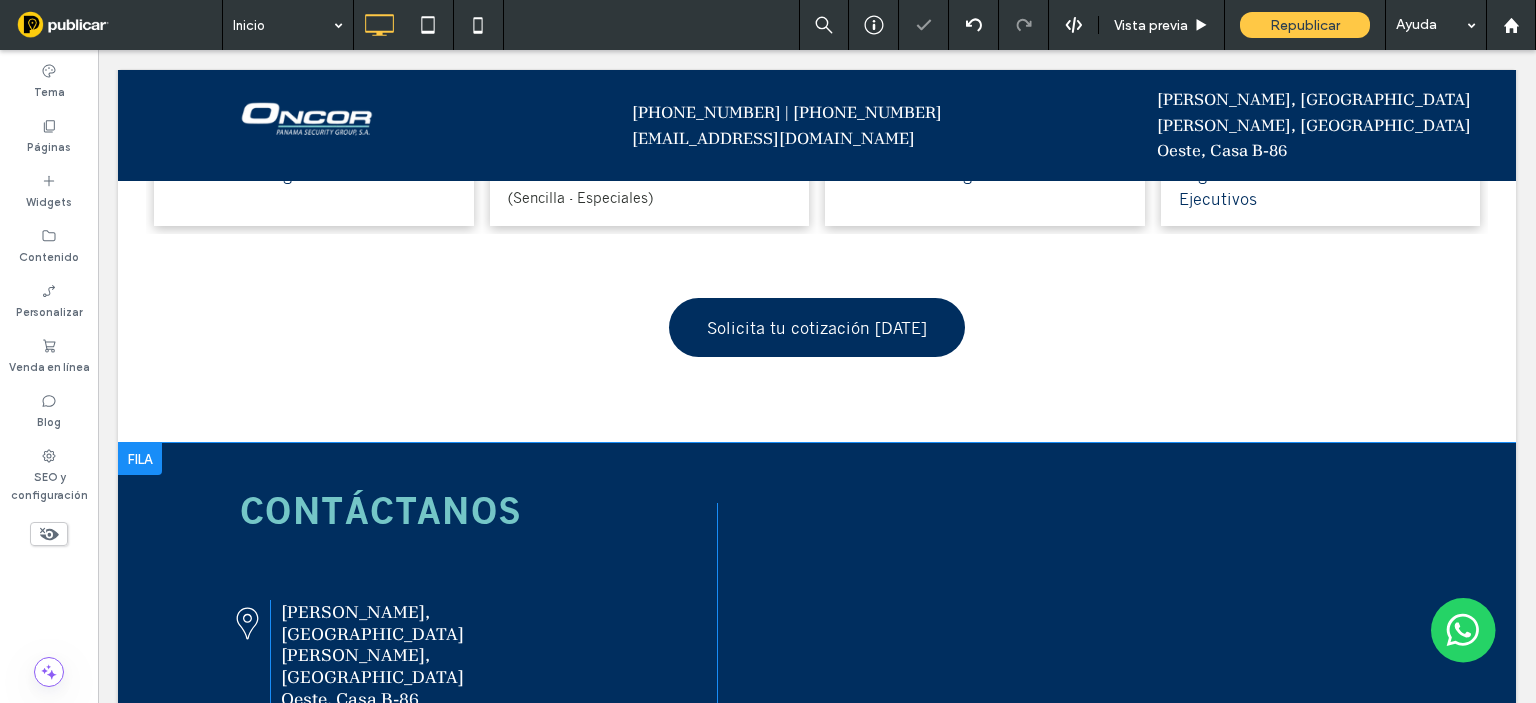 click on "CONTÁCTANOS
Un dibujo en blanco y negro de un alfiler [PERSON_NAME] sobre un fondo blanco.
Click To Paste
[GEOGRAPHIC_DATA], [GEOGRAPHIC_DATA][PERSON_NAME], [GEOGRAPHIC_DATA], [GEOGRAPHIC_DATA]-86 Click To Paste
Un dibujo en blanco y negro de un teléfono sobre un fondo blanco.
Click To Paste
[PHONE_NUMBER] [PHONE_NUMBER] [PHONE_NUMBER] Click To Paste
Un icono de sobre en blanco y negro sobre un fondo blanco.
Click To Paste
[EMAIL_ADDRESS][DOMAIN_NAME] [EMAIL_ADDRESS][DOMAIN_NAME] Click To Paste
Un icono de reloj en blanco y negro con la letra l en un círculo.
Click To Paste
7:00 am a 4:00 pm Click To Paste
Un icono de globo en blanco y negro sobre un fondo blanco.
Click To Paste
[DOMAIN_NAME] Click To Paste
Click To Paste
Click To Paste
Fila + Añadir sección" at bounding box center [817, 766] 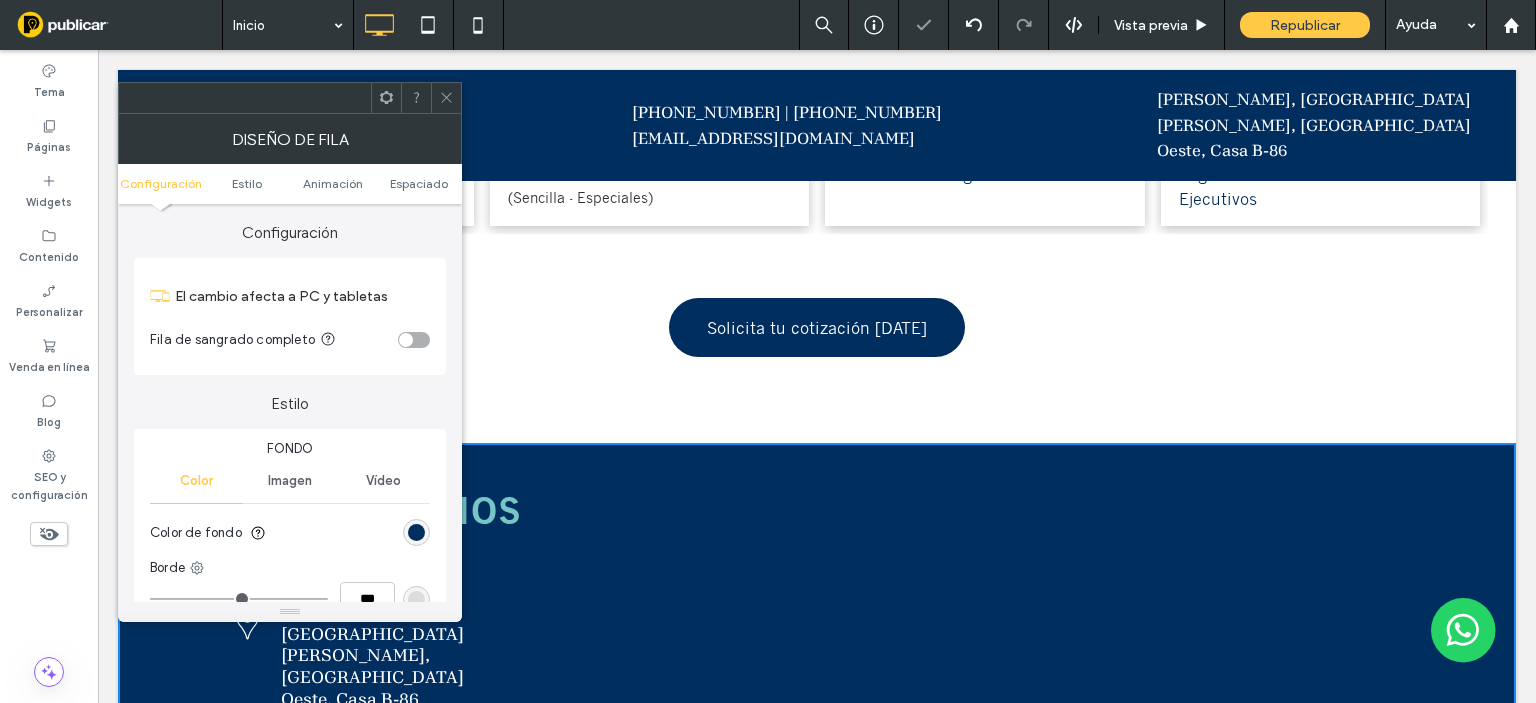 scroll, scrollTop: 2831, scrollLeft: 0, axis: vertical 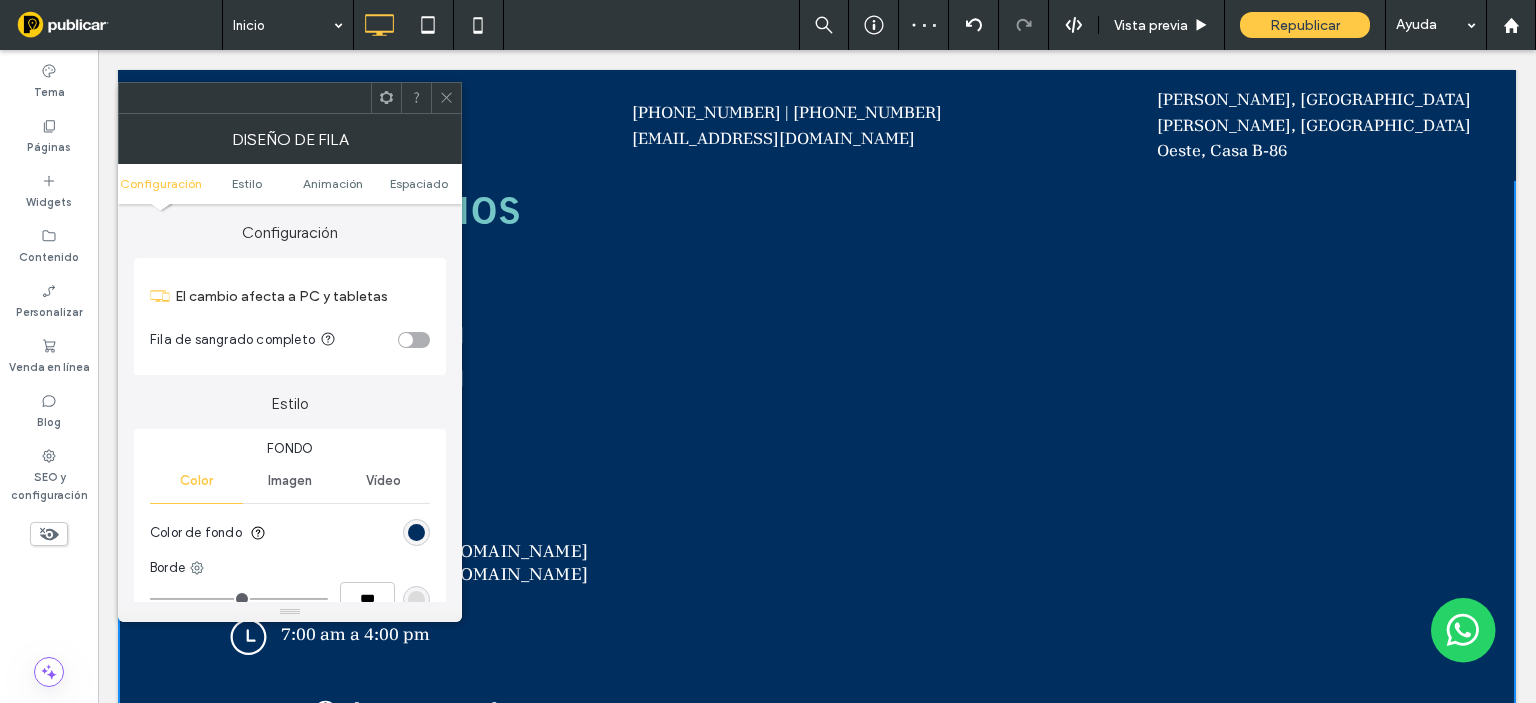 click at bounding box center [446, 98] 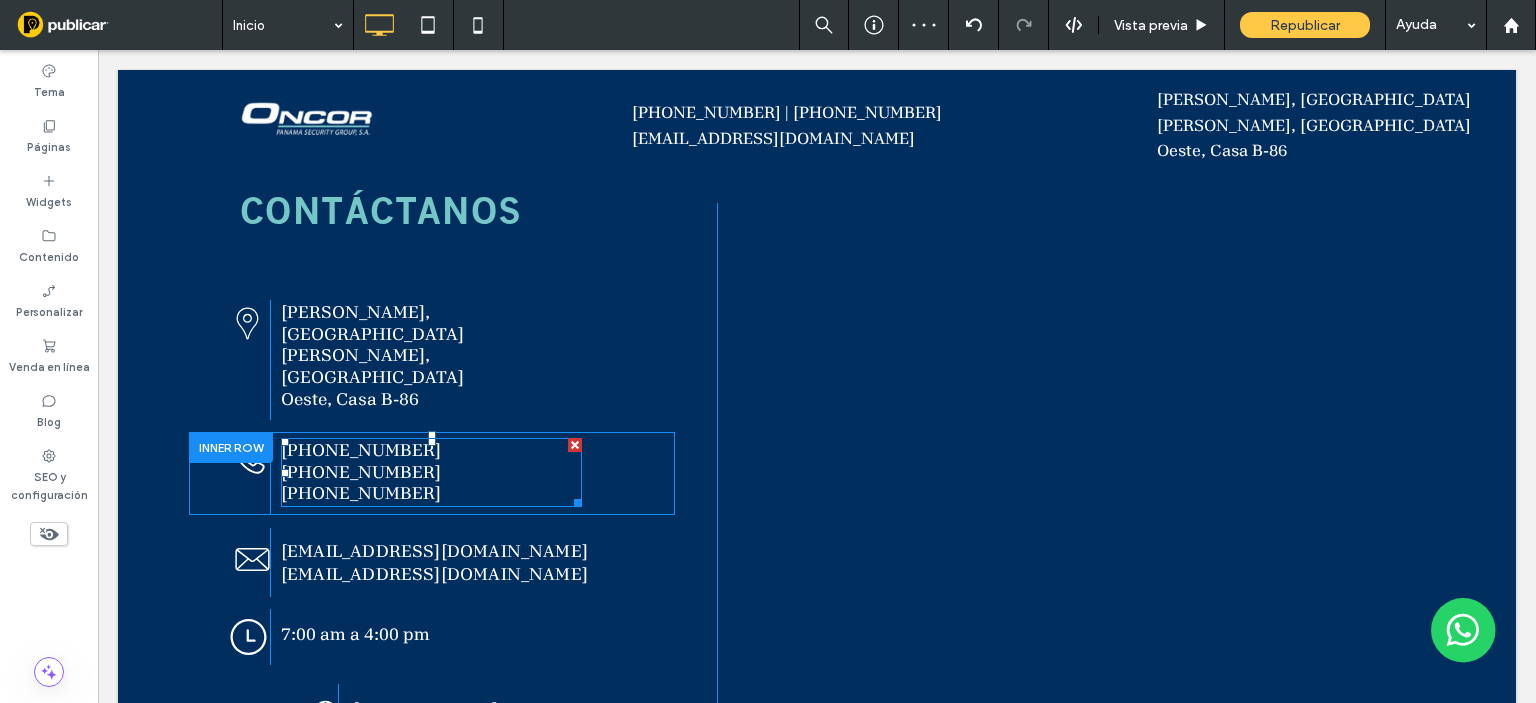 click on "[PHONE_NUMBER]" at bounding box center [431, 494] 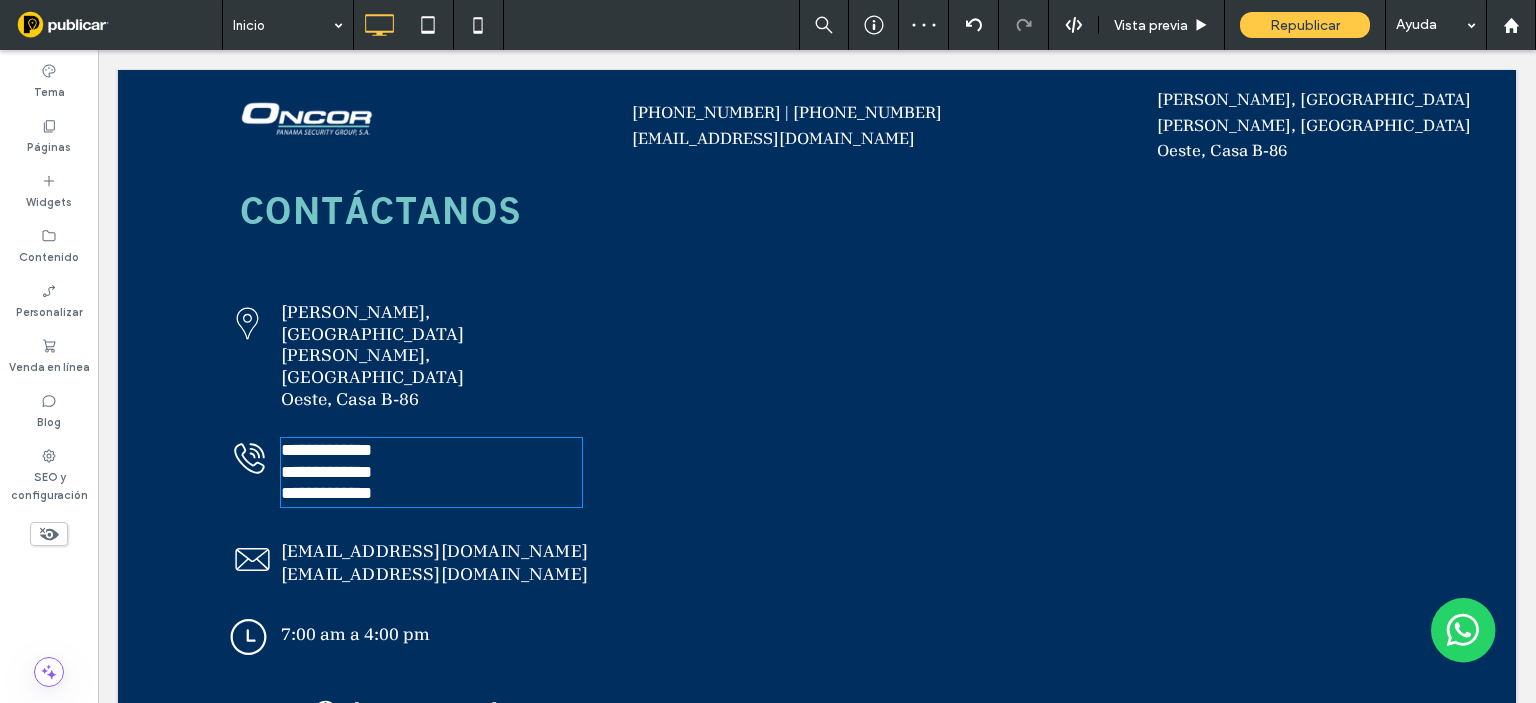 type on "**********" 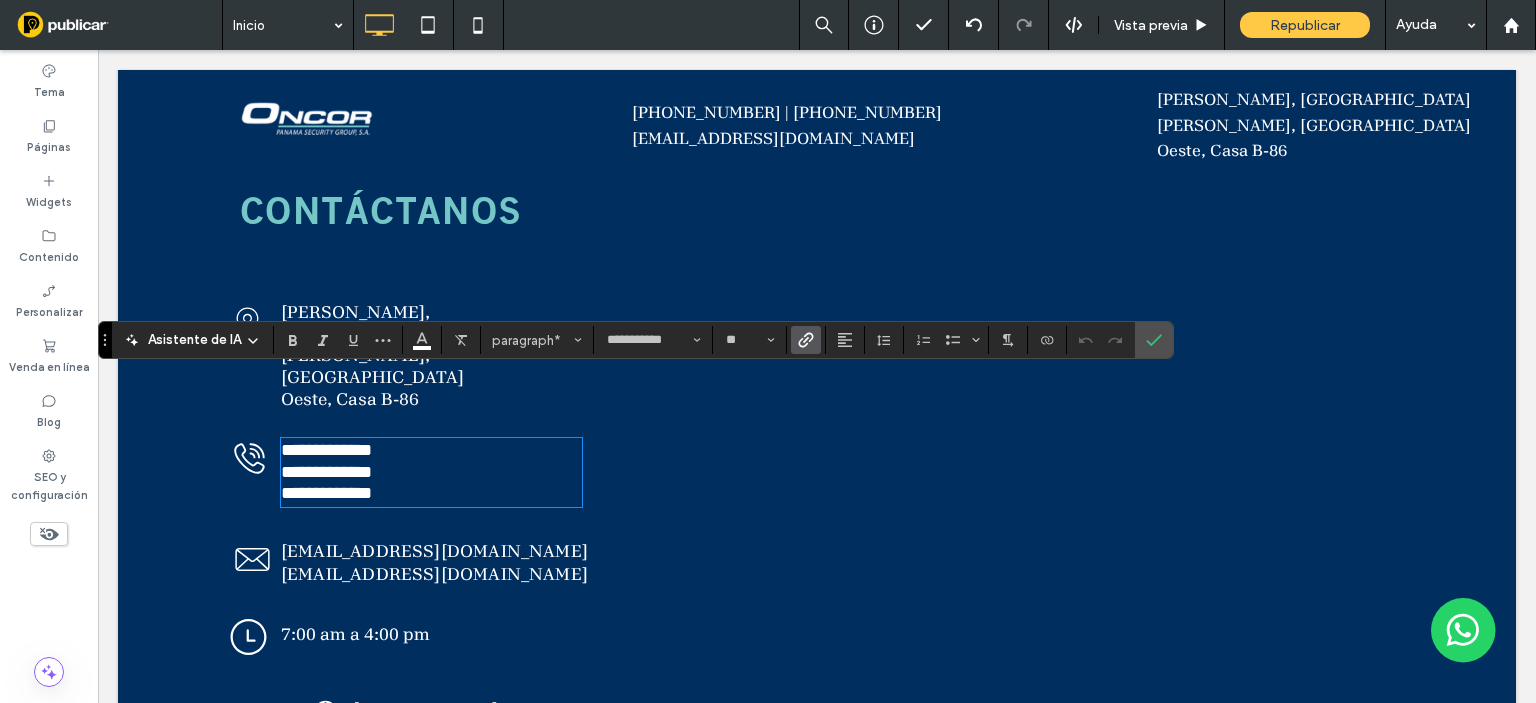 click on "**********" at bounding box center [431, 494] 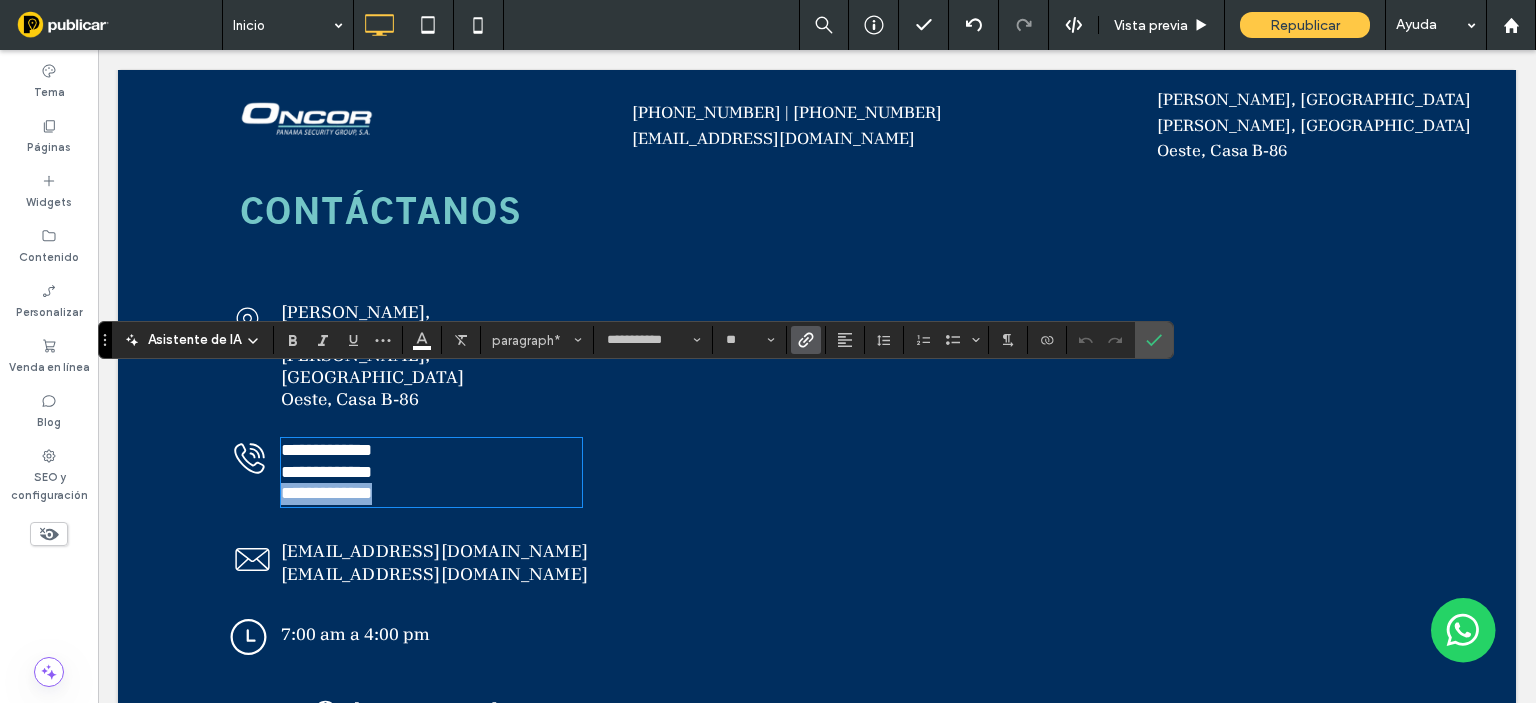 drag, startPoint x: 359, startPoint y: 433, endPoint x: 272, endPoint y: 439, distance: 87.20665 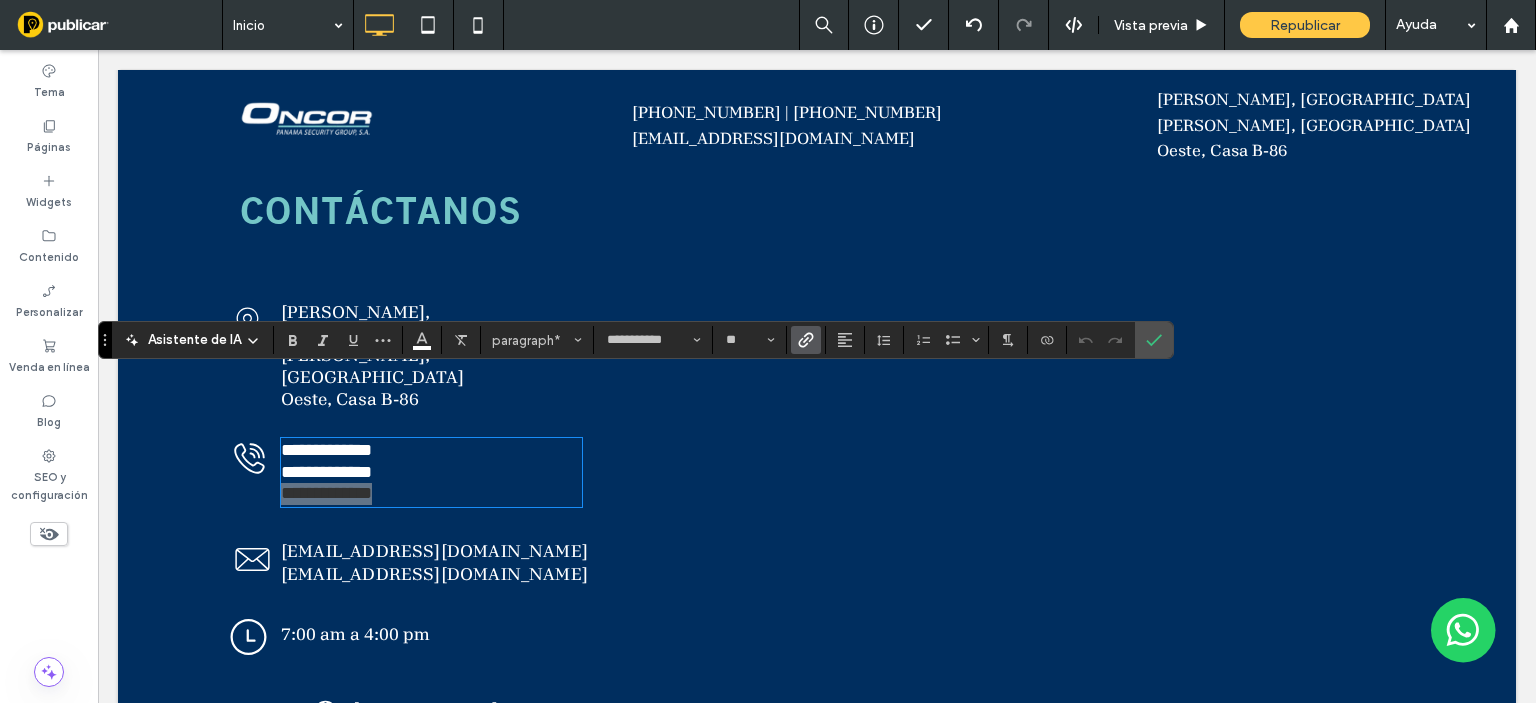 click at bounding box center [806, 340] 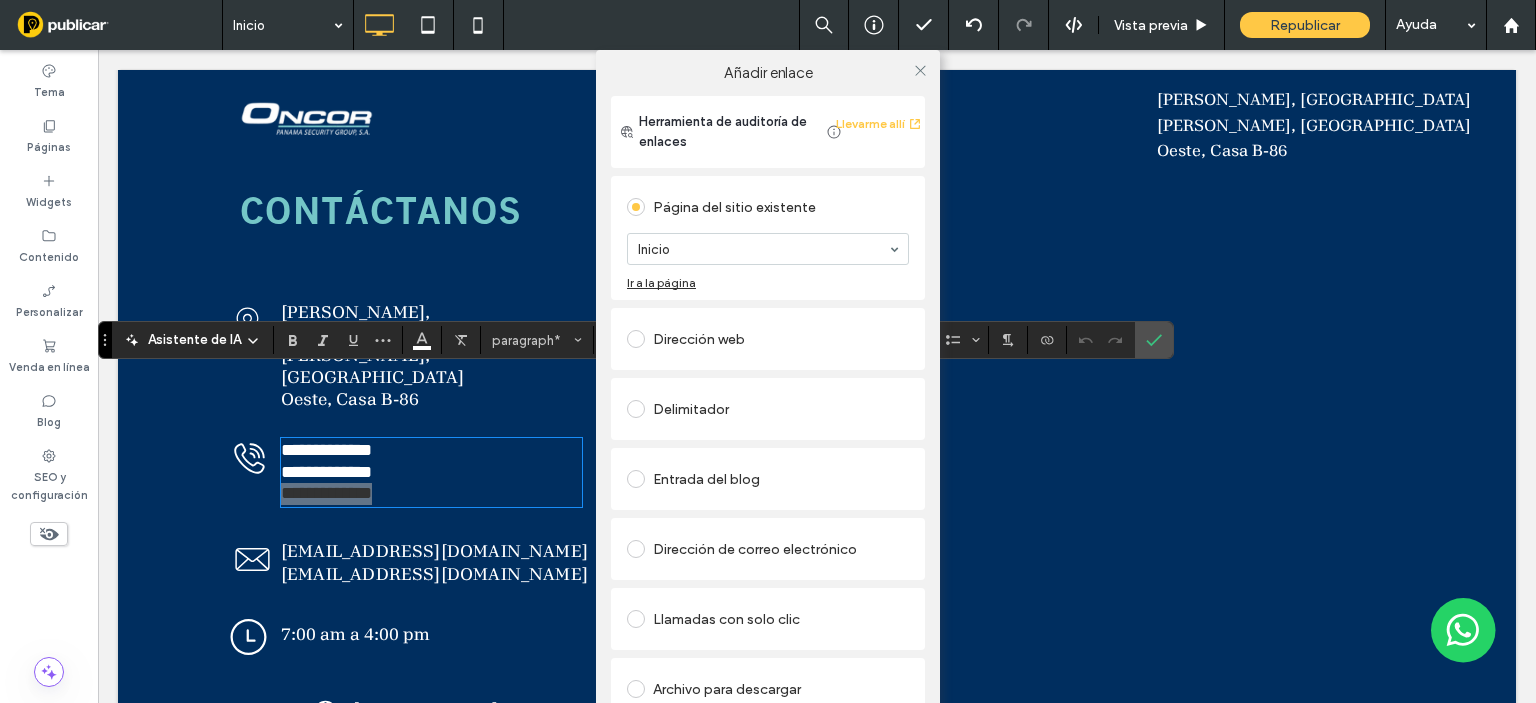 click at bounding box center [636, 339] 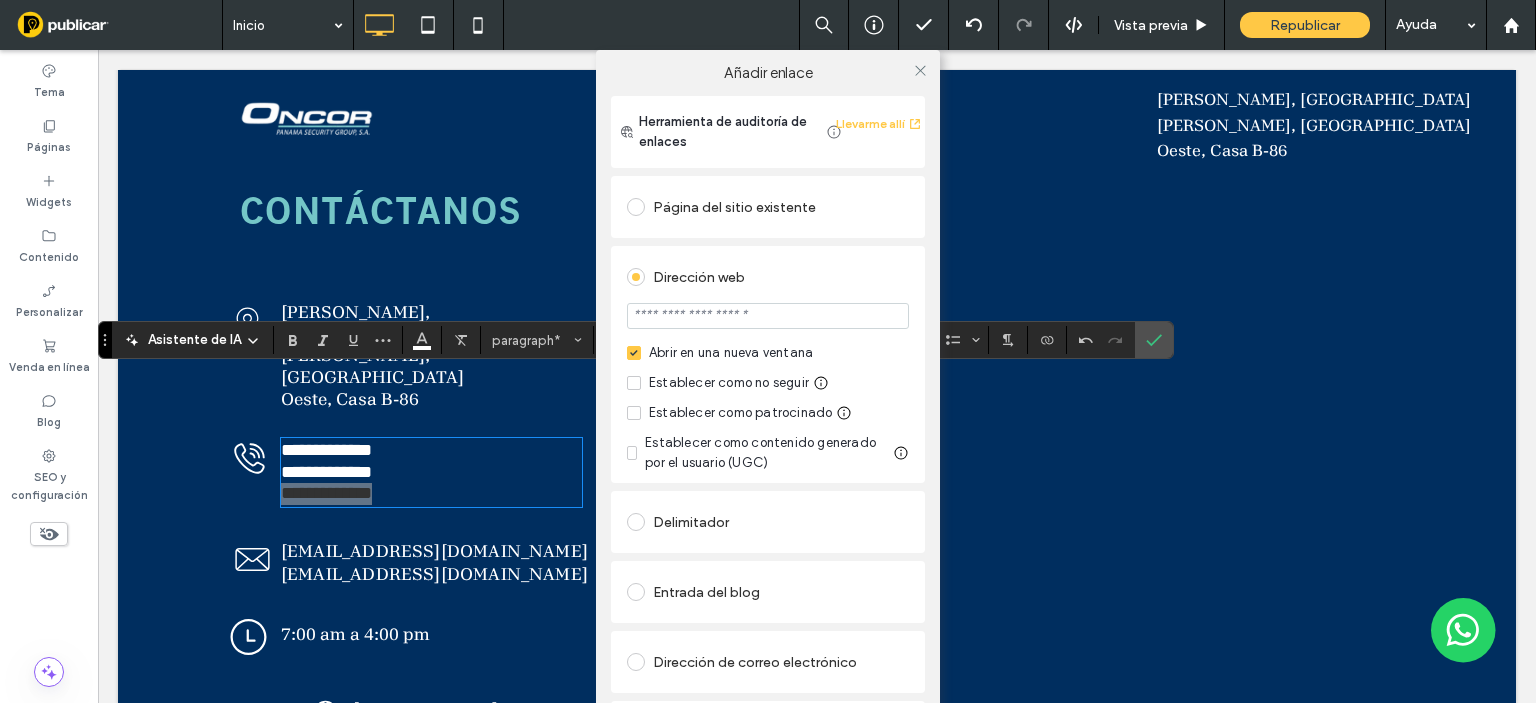 click at bounding box center [768, 316] 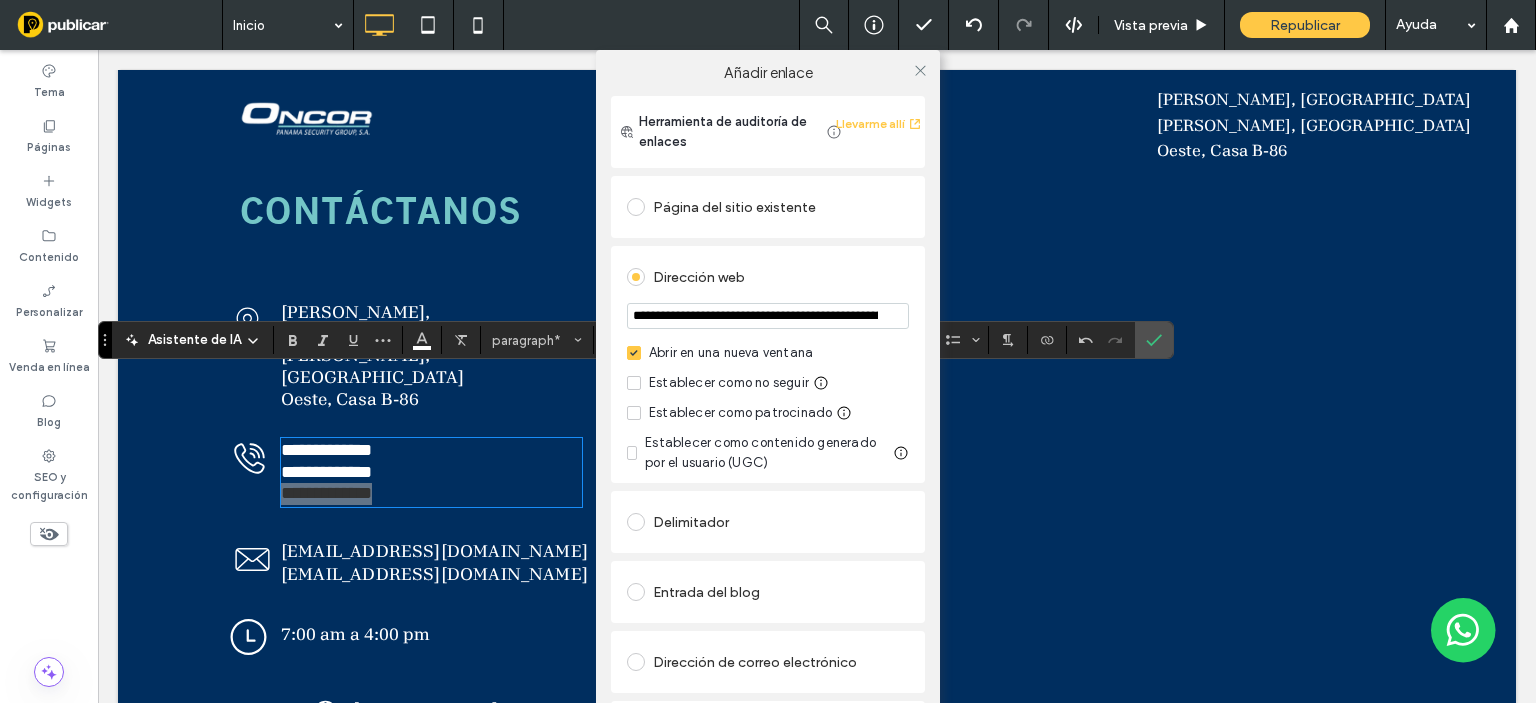 scroll, scrollTop: 0, scrollLeft: 387, axis: horizontal 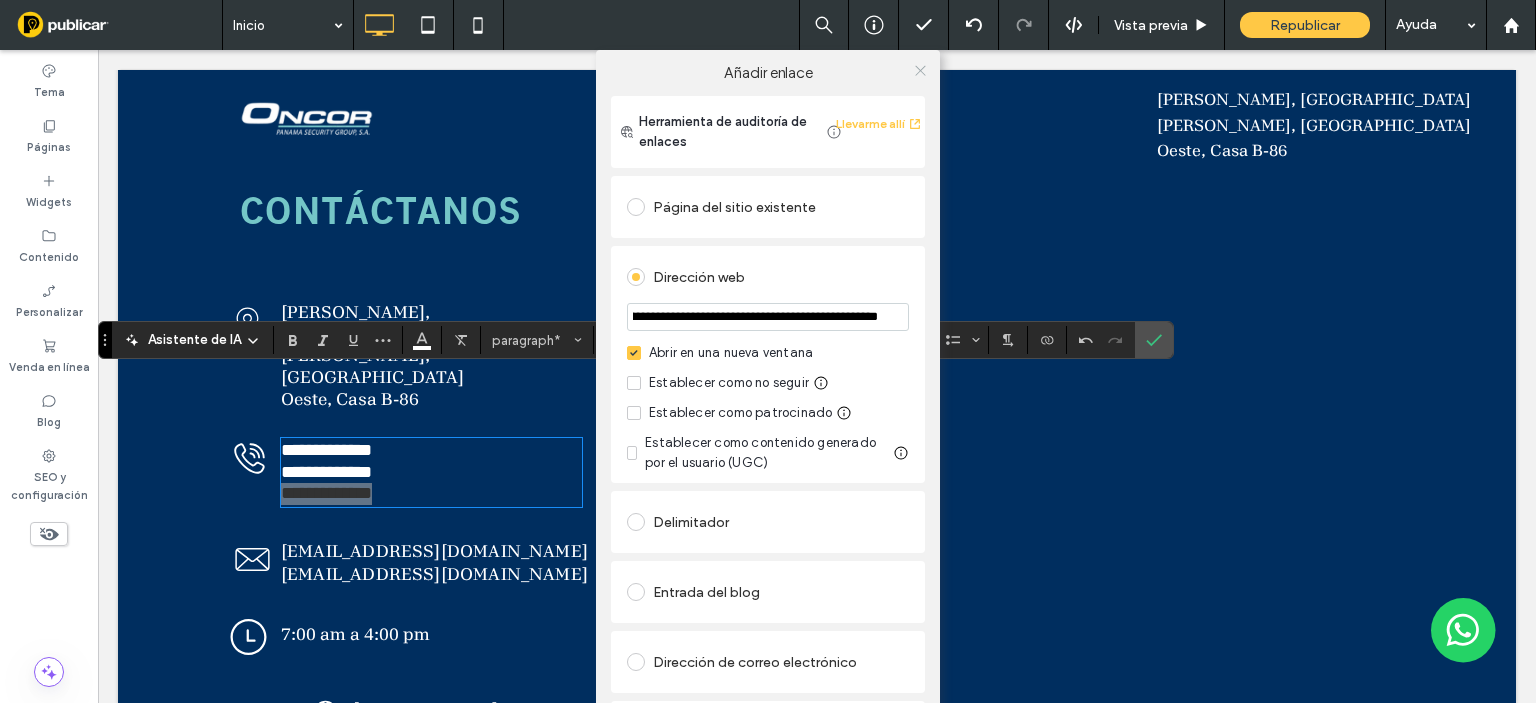 type on "**********" 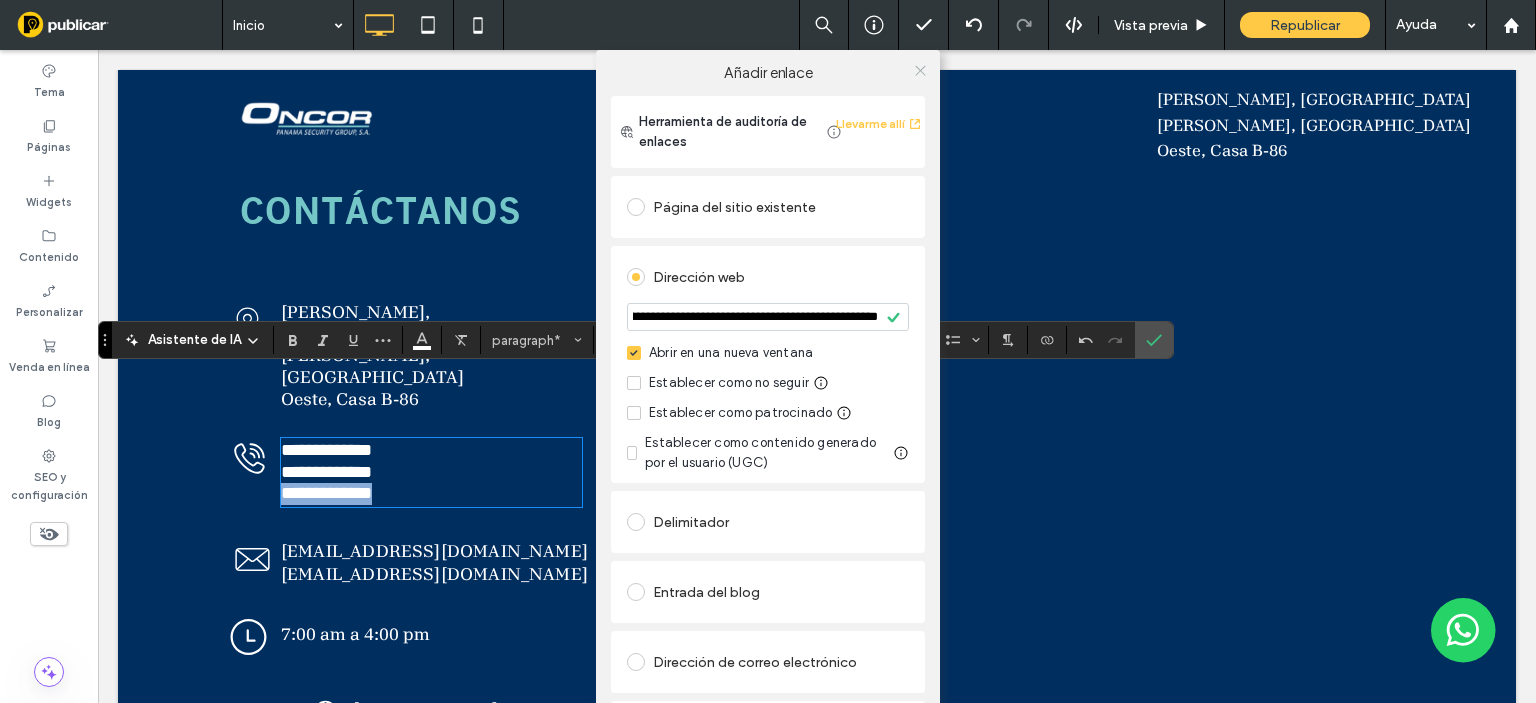 scroll, scrollTop: 0, scrollLeft: 0, axis: both 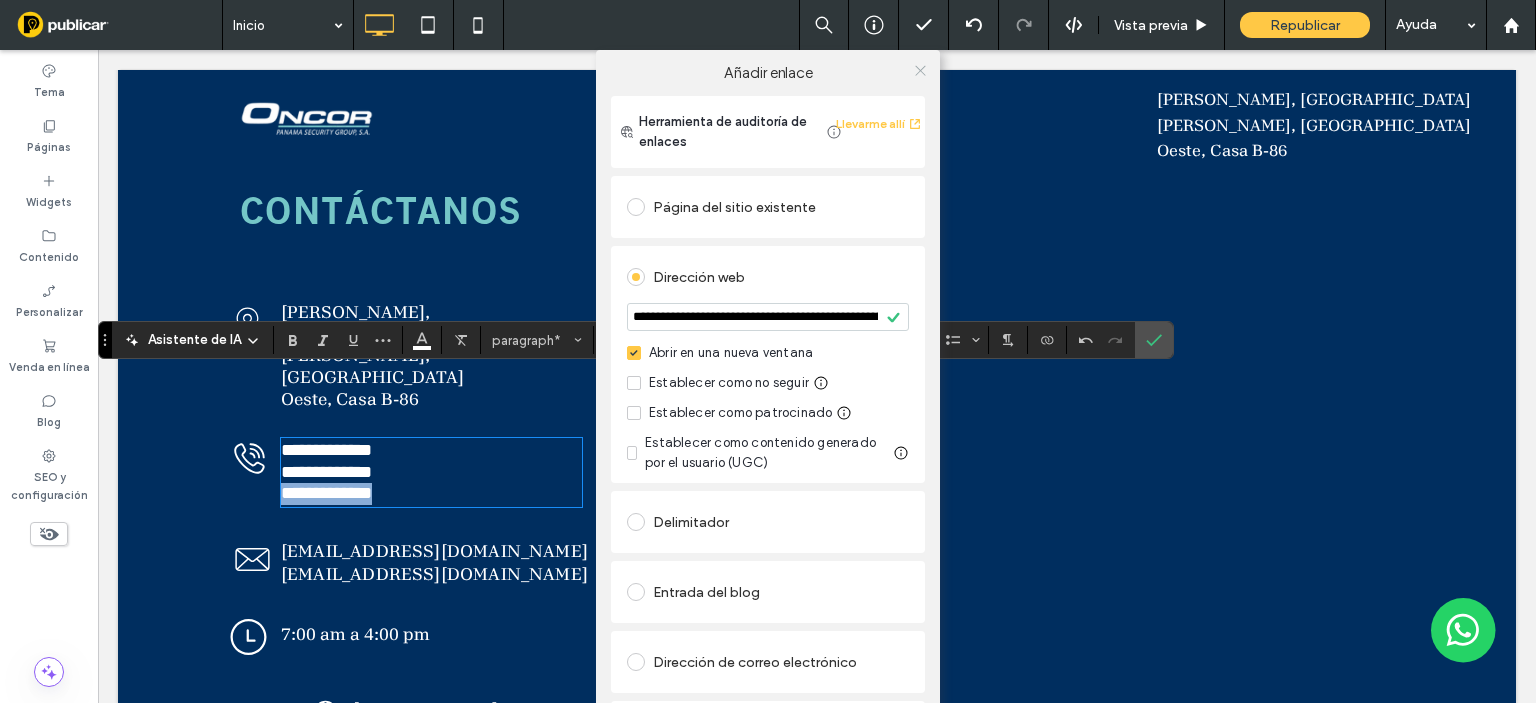click 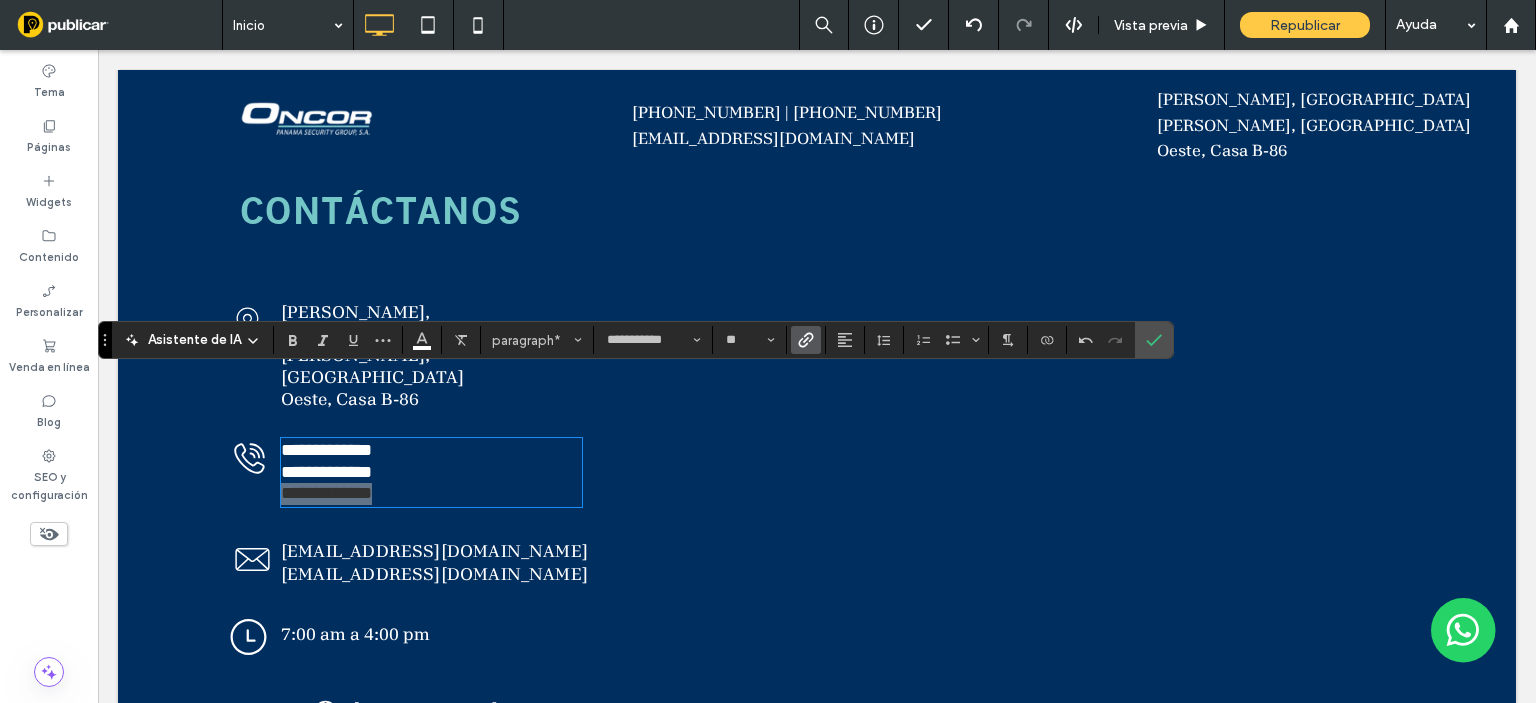 click on "Republicar" at bounding box center (1305, 25) 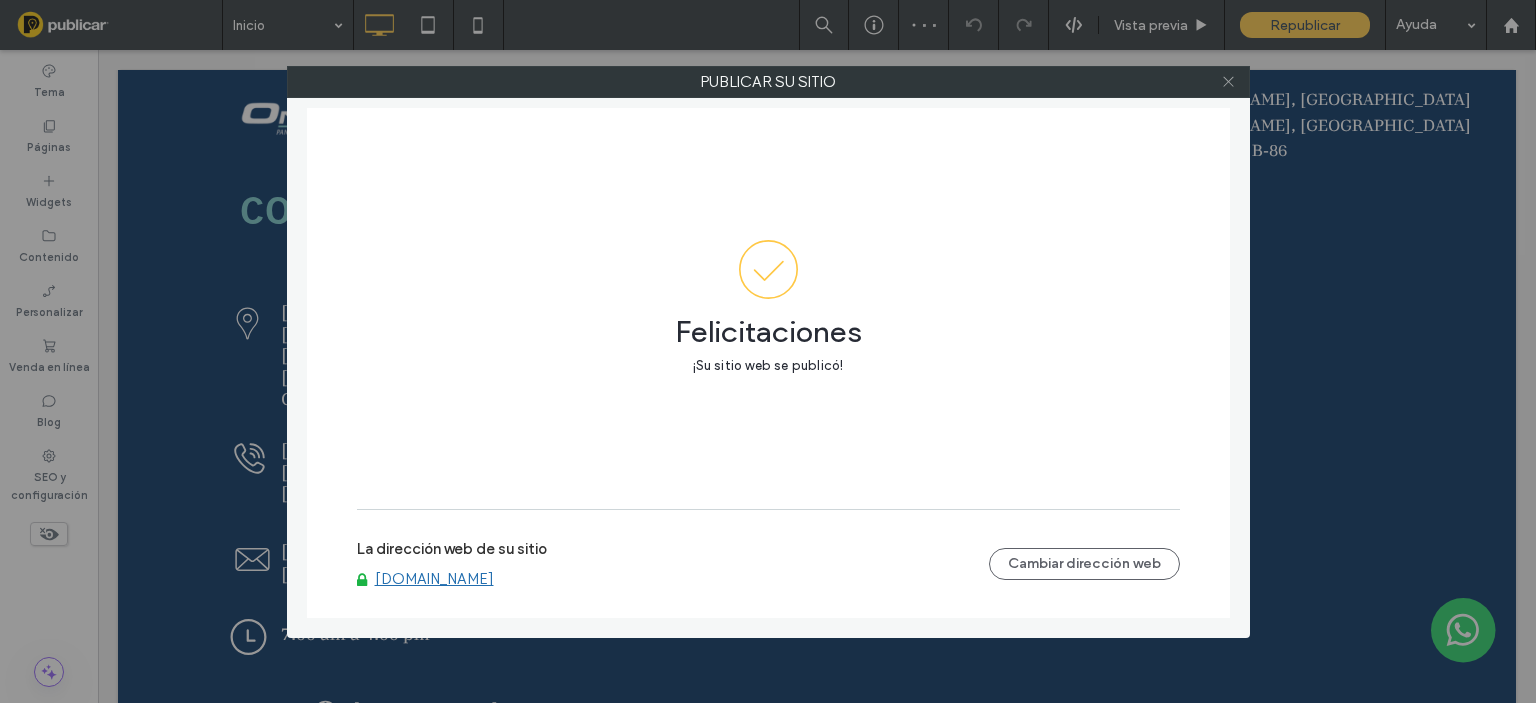 click 